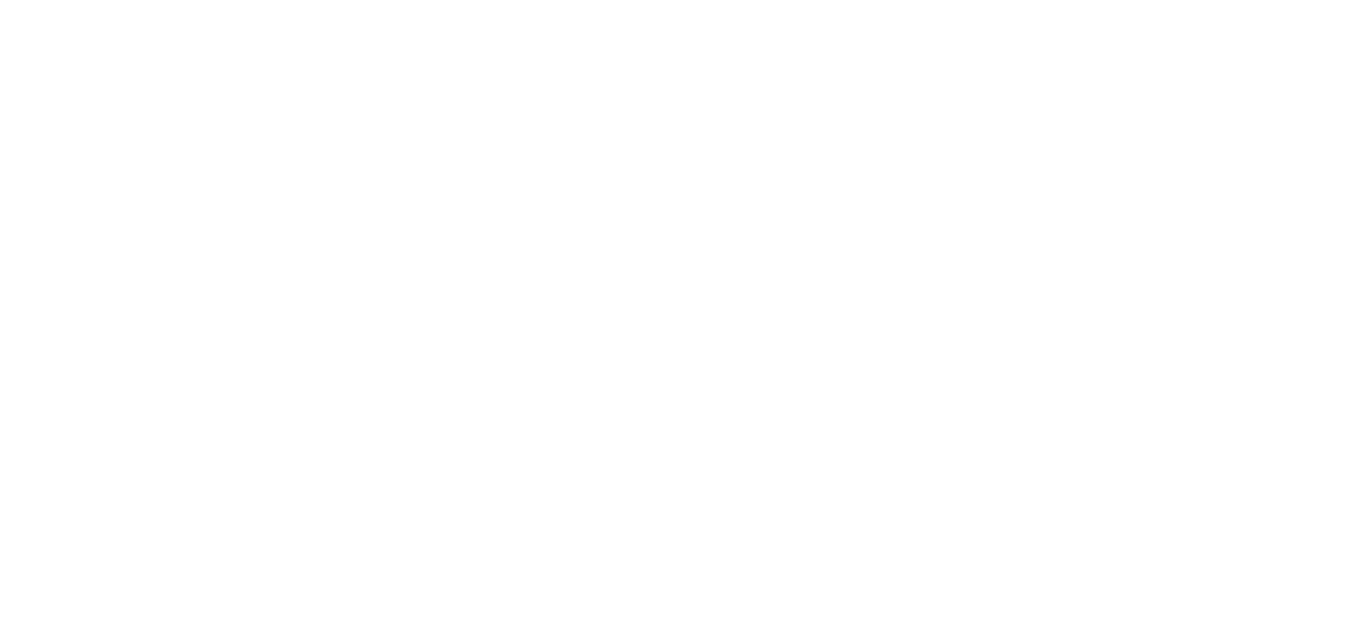 scroll, scrollTop: 0, scrollLeft: 0, axis: both 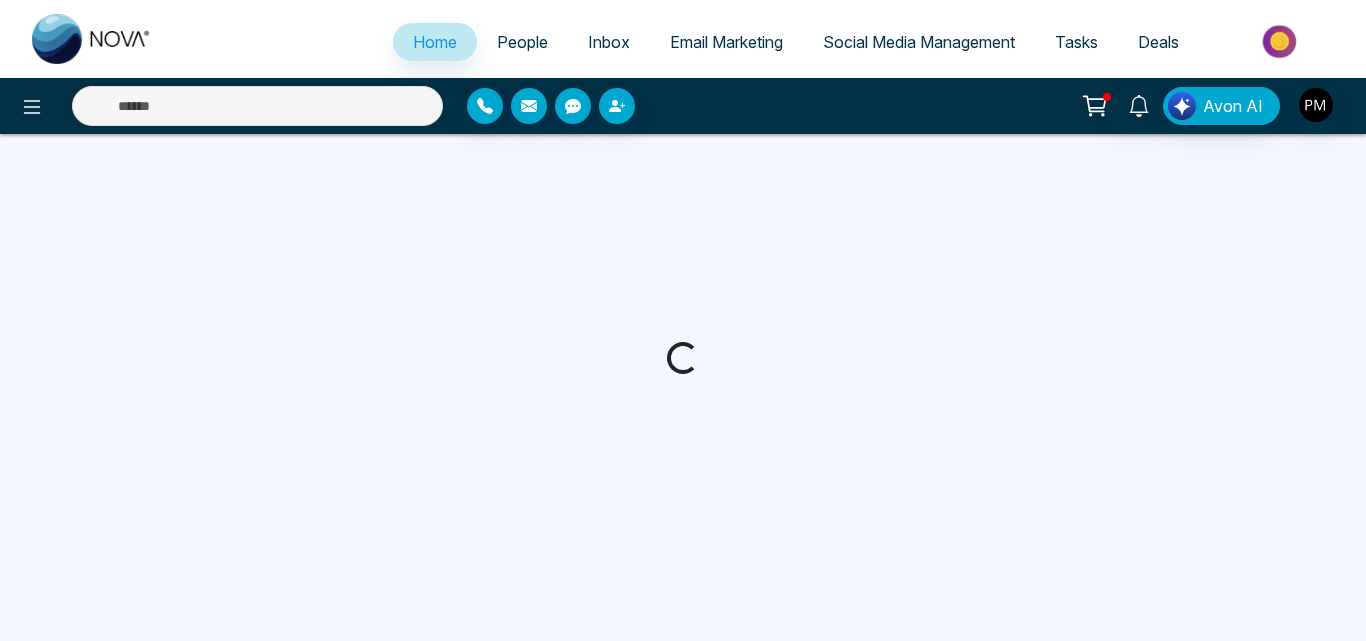 select on "*" 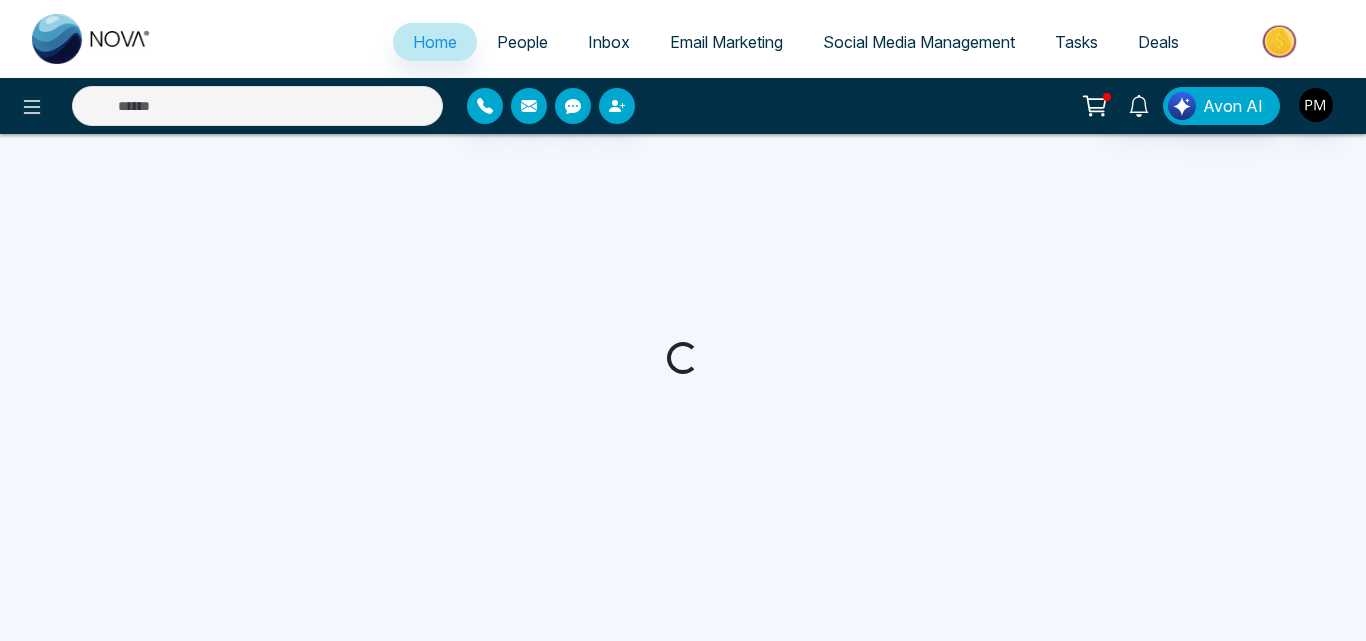 select on "*" 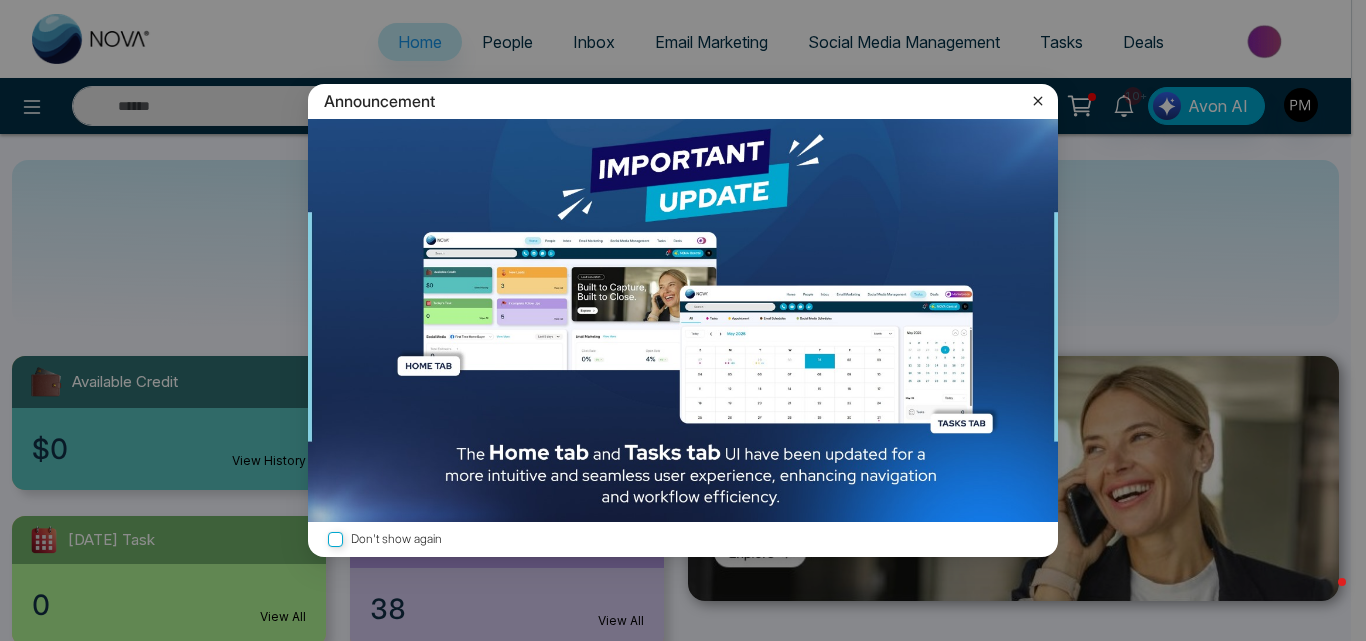 click 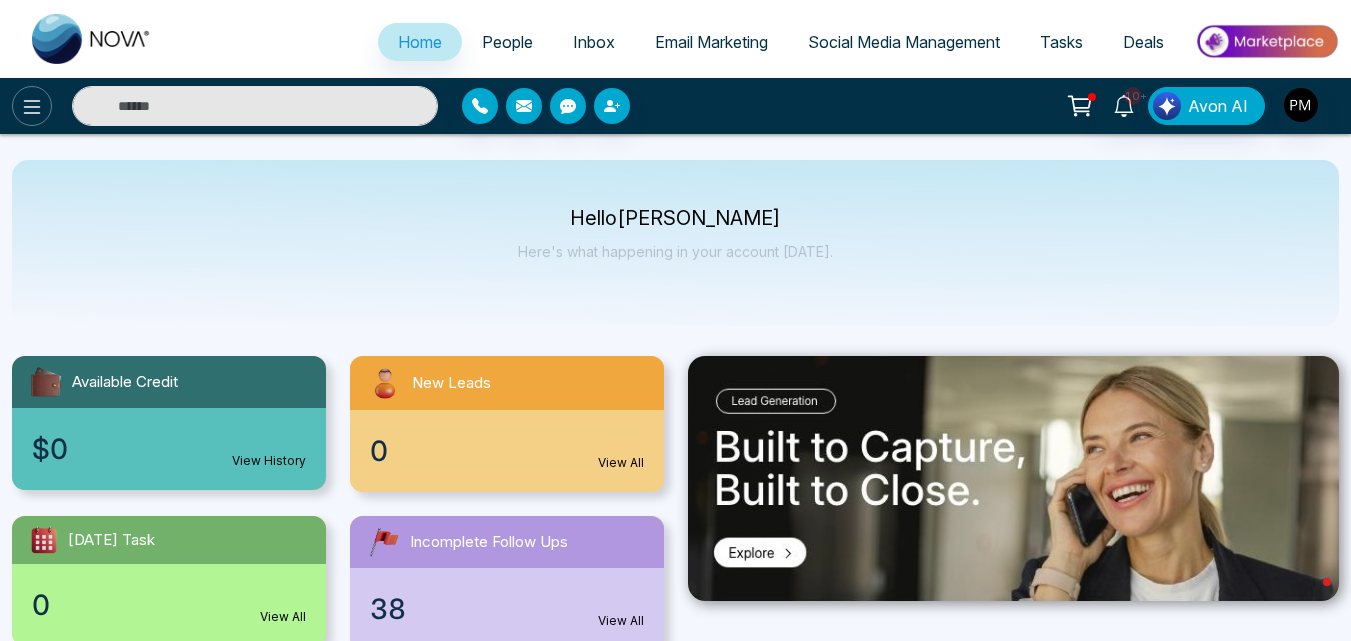 click 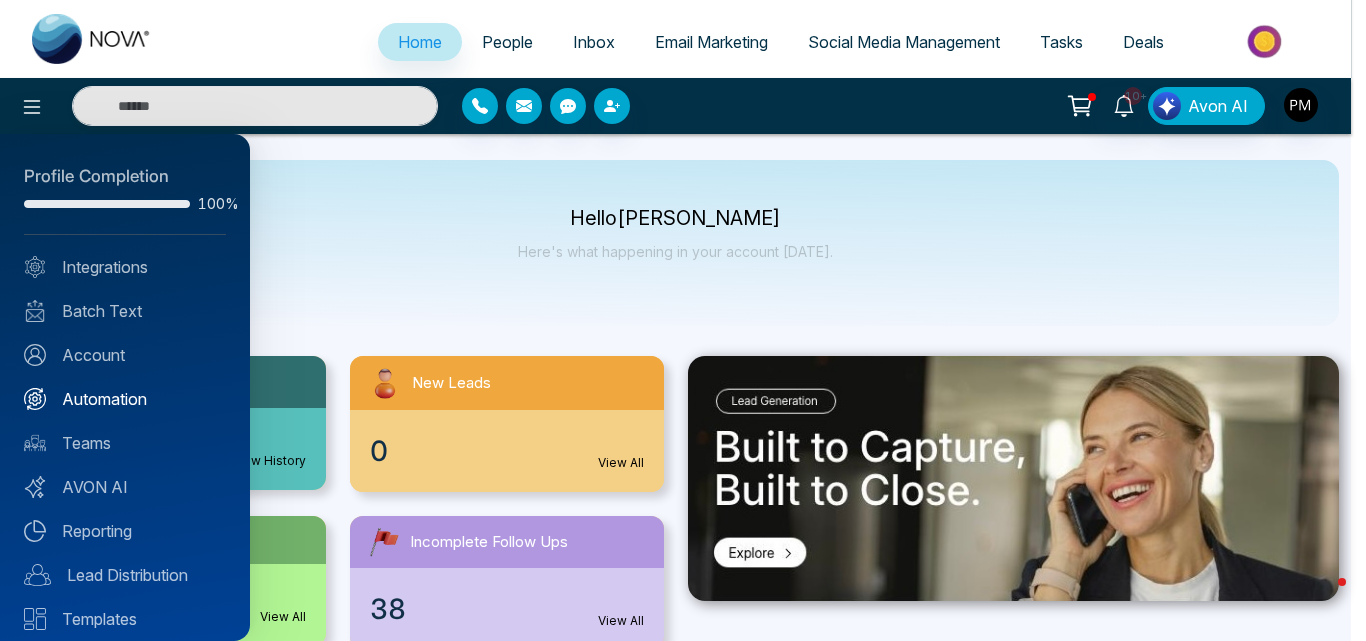 click on "Automation" at bounding box center [125, 399] 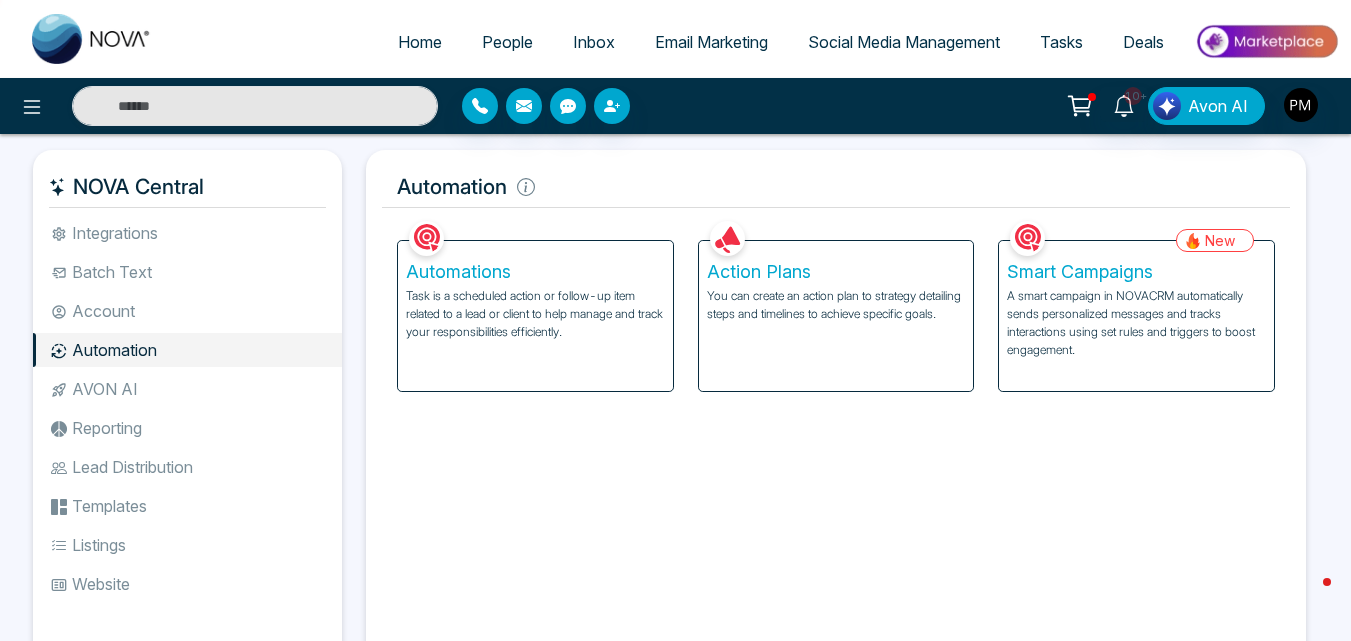 click on "You can create an action plan to strategy detailing steps and timelines to achieve specific goals." at bounding box center [836, 305] 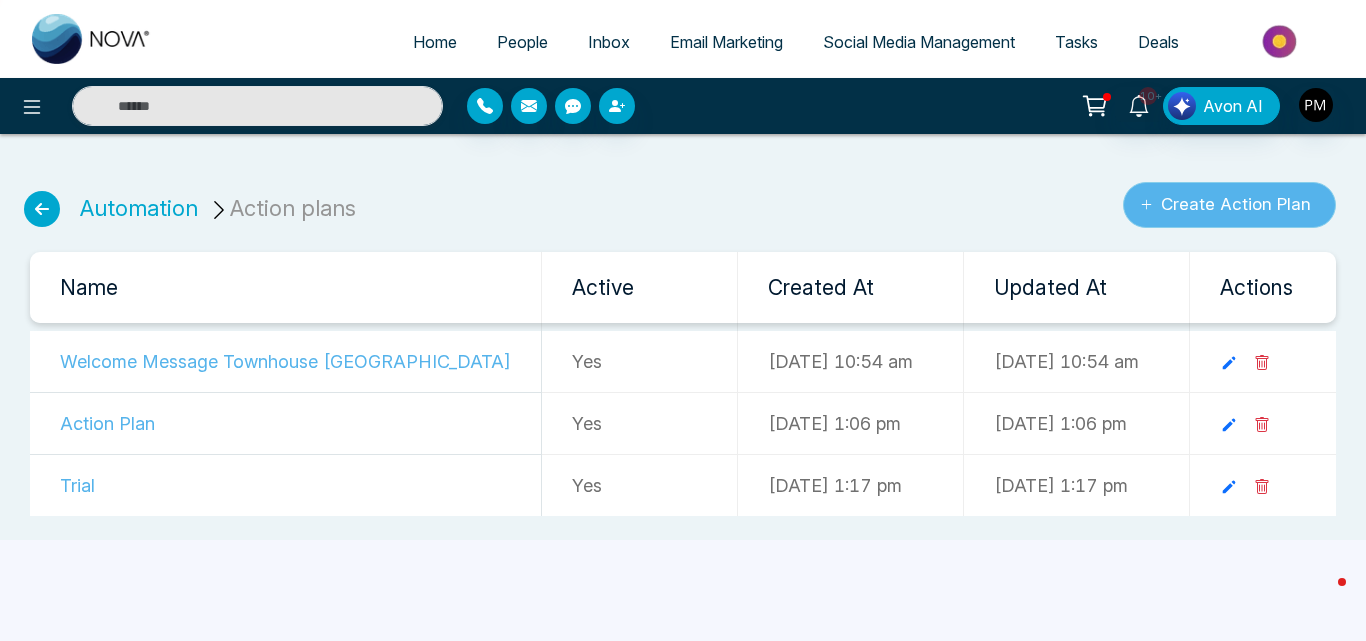 click on "Create Action Plan" at bounding box center [1229, 205] 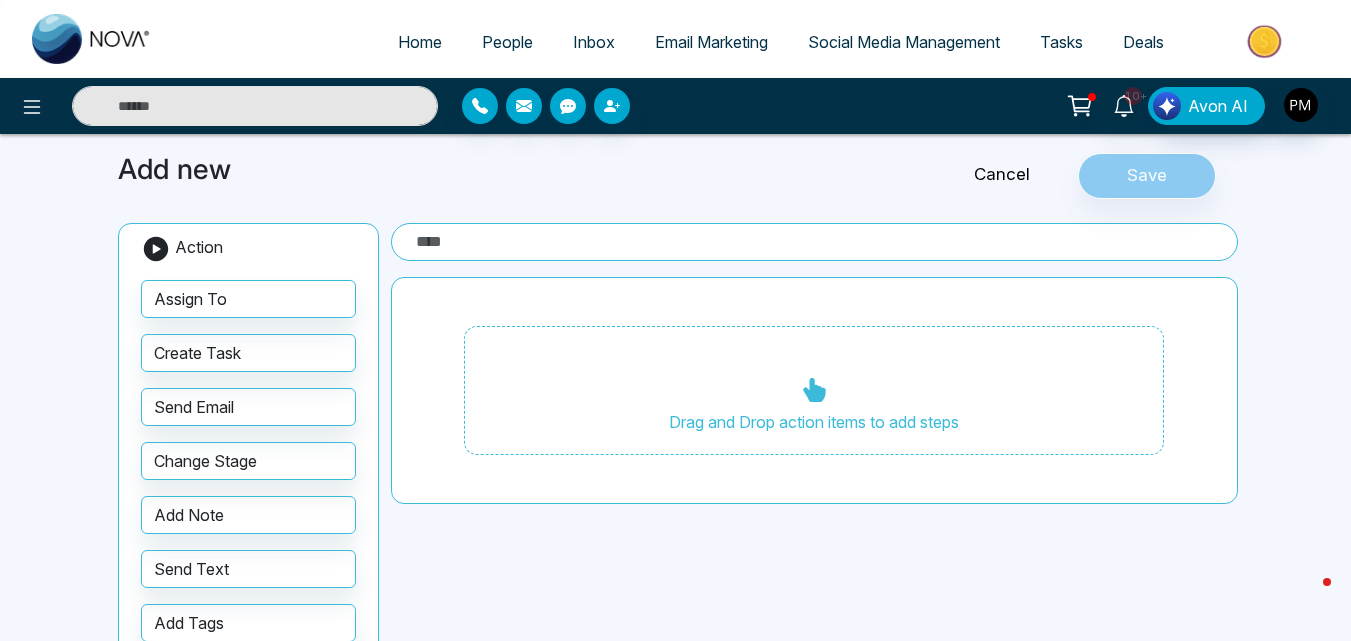 scroll, scrollTop: 69, scrollLeft: 0, axis: vertical 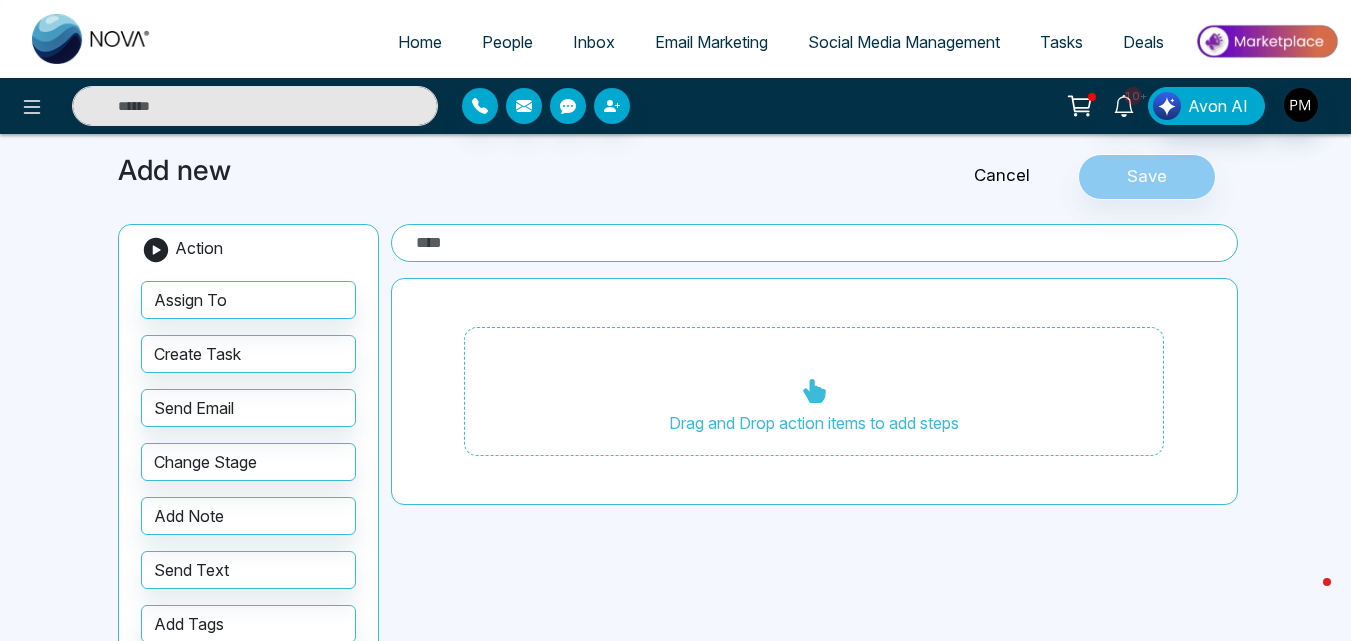 click at bounding box center (814, 243) 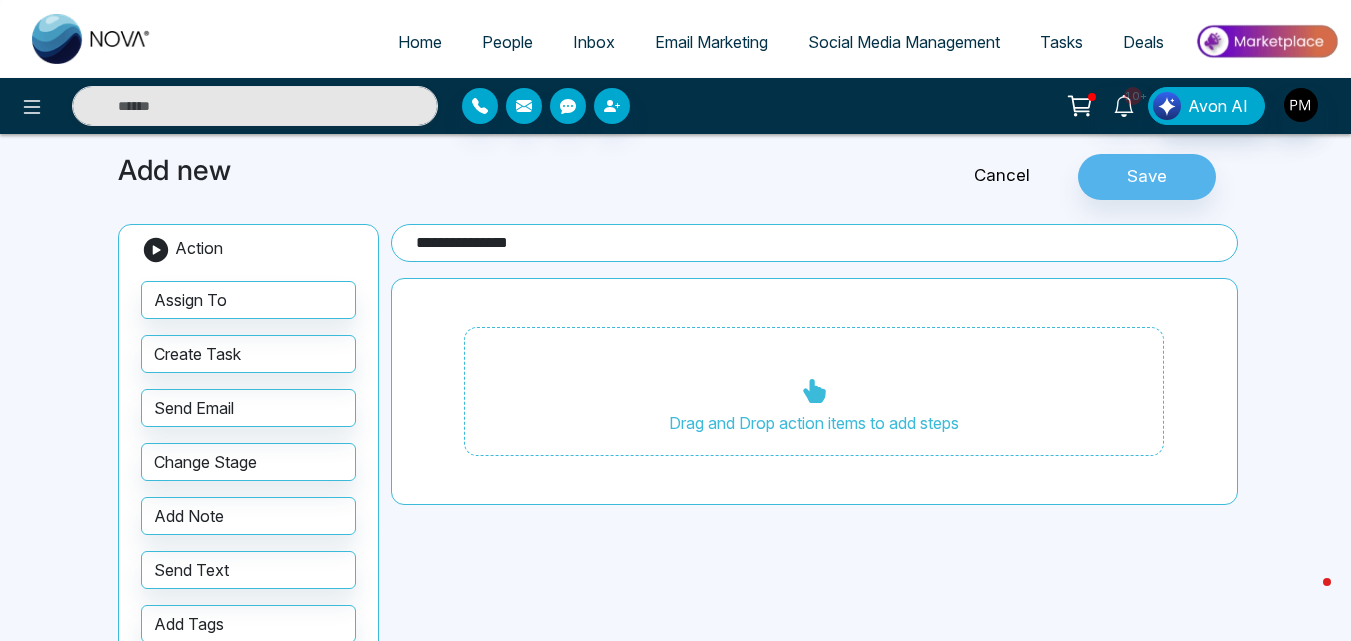 type on "**********" 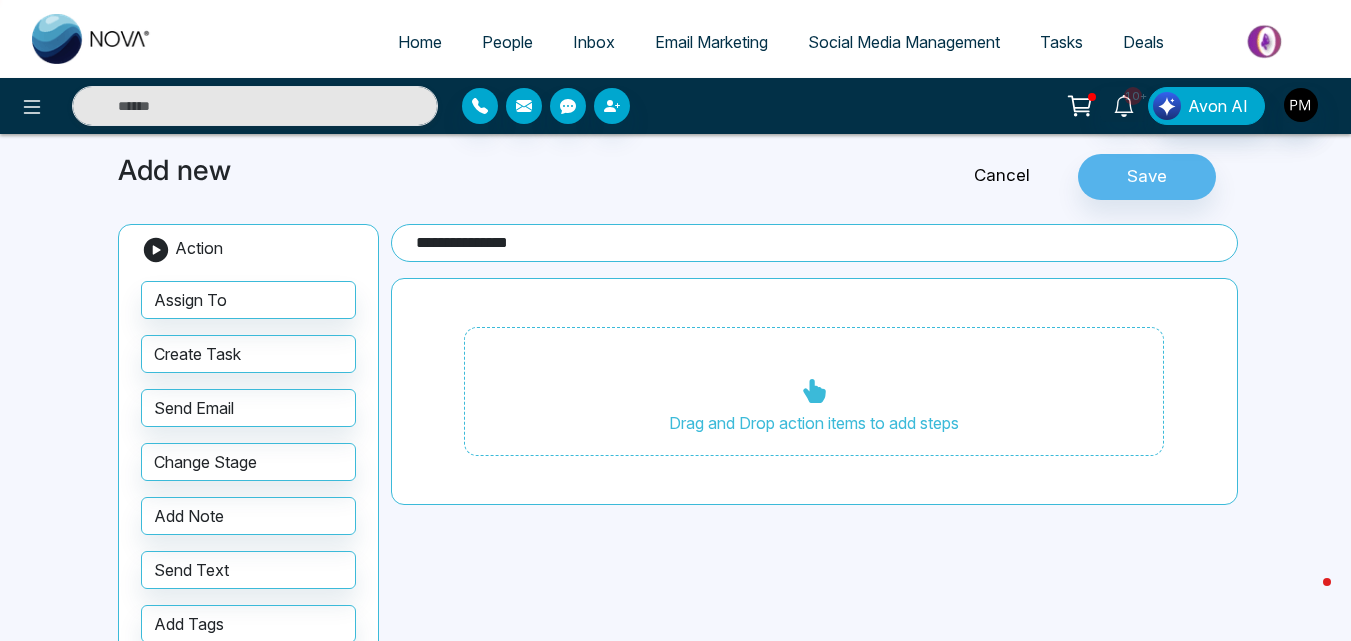 click on "**********" at bounding box center [818, 379] 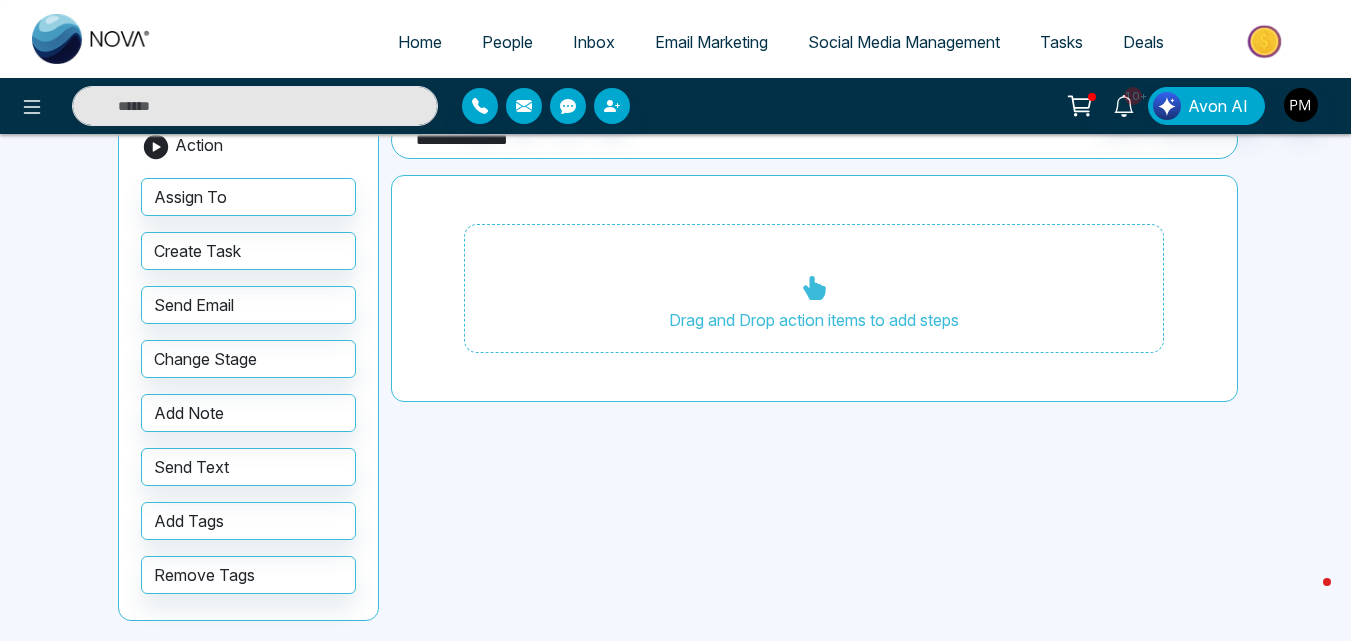 scroll, scrollTop: 182, scrollLeft: 0, axis: vertical 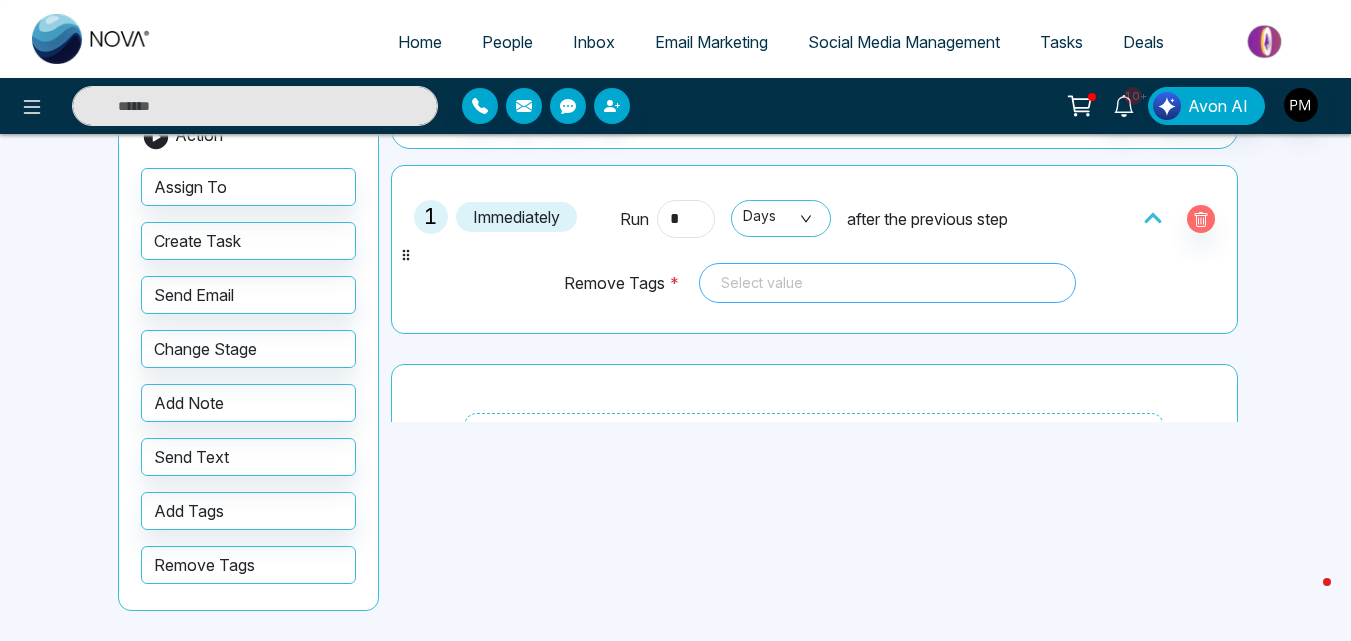click at bounding box center [887, 283] 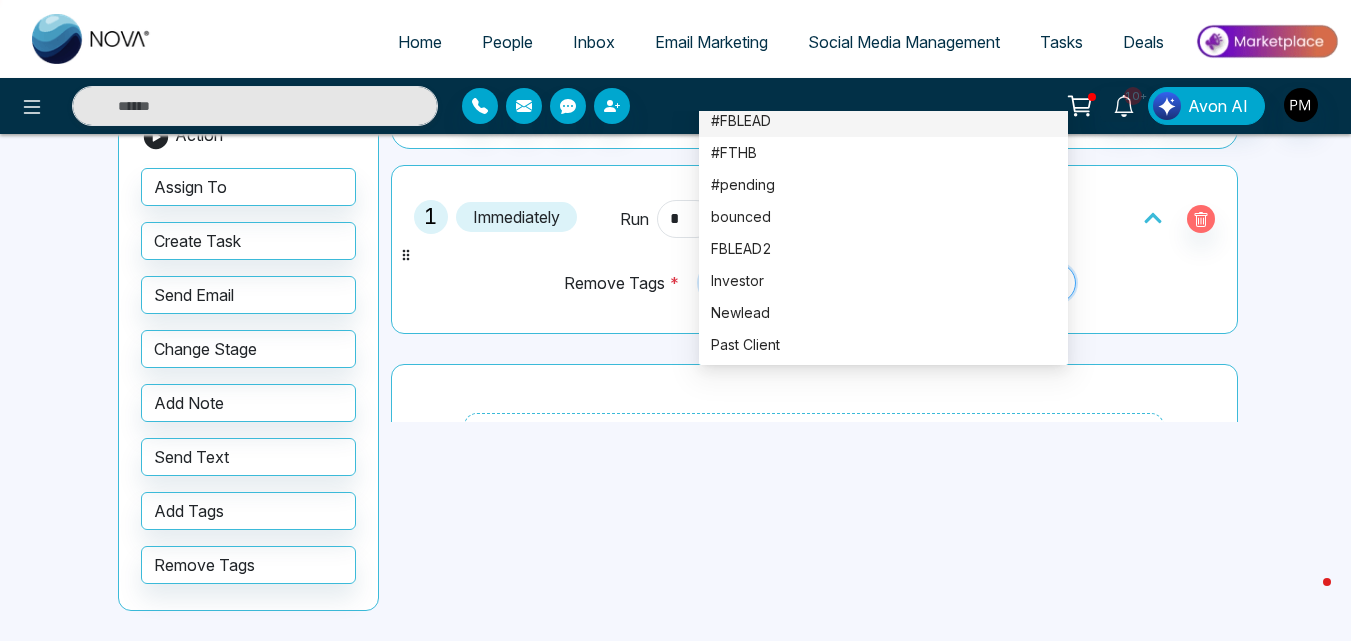 click on "#FBLEAD" at bounding box center [883, 121] 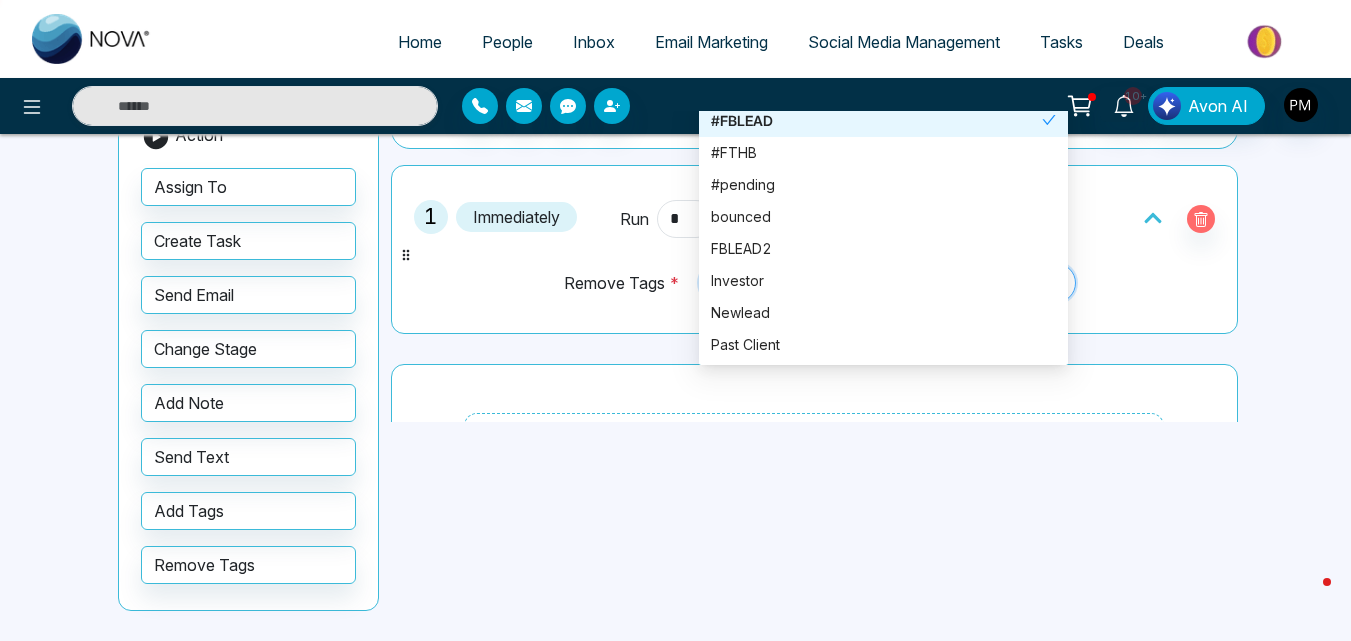 click on "#FBLEAD" at bounding box center [876, 121] 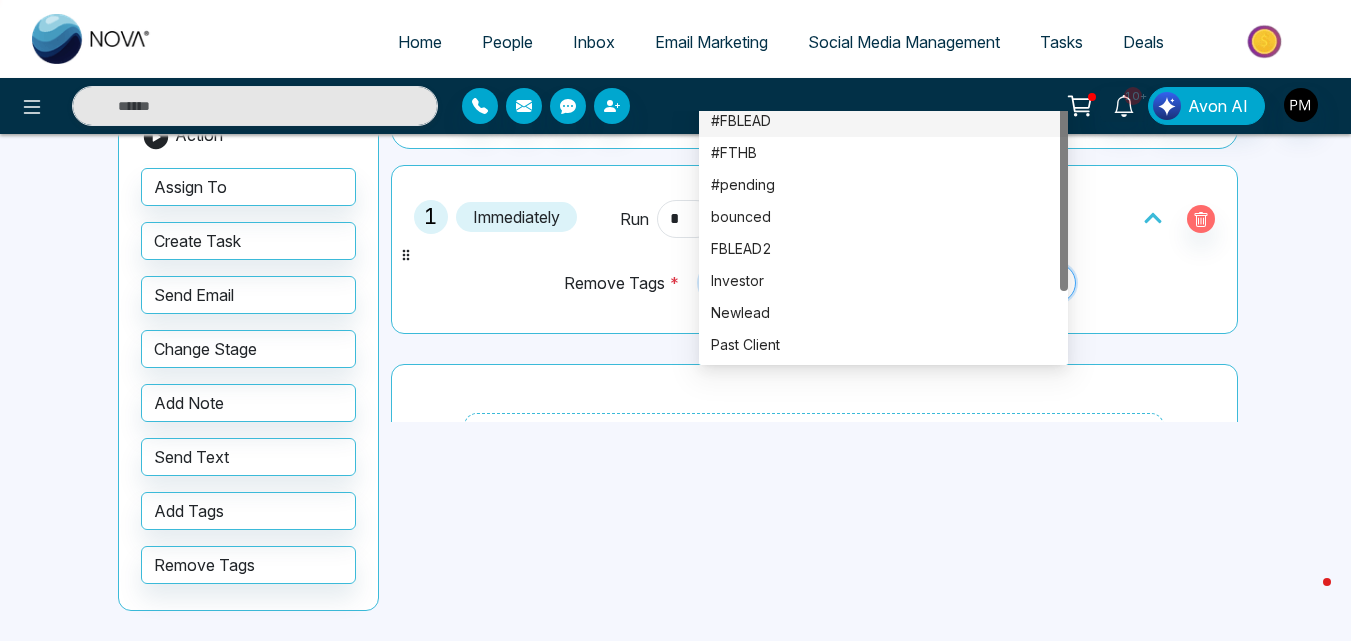 click on "#FBLEAD" at bounding box center (883, 121) 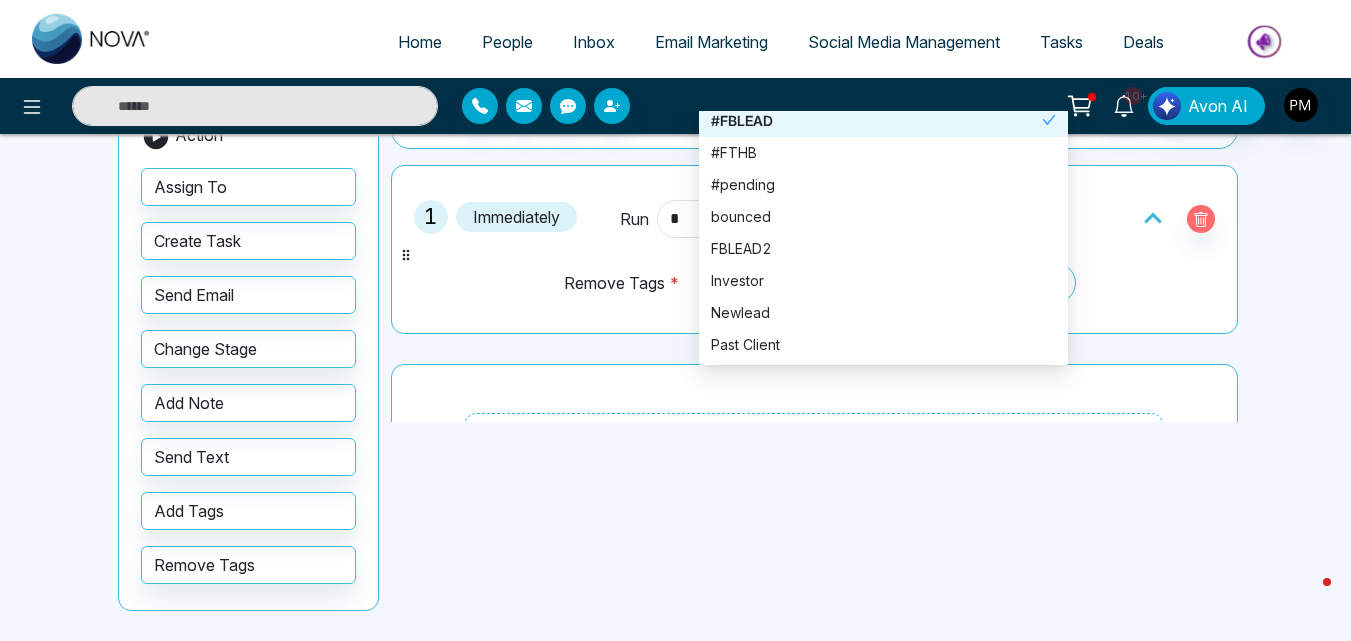 click on "Drag and Drop action items to add steps" at bounding box center [814, 478] 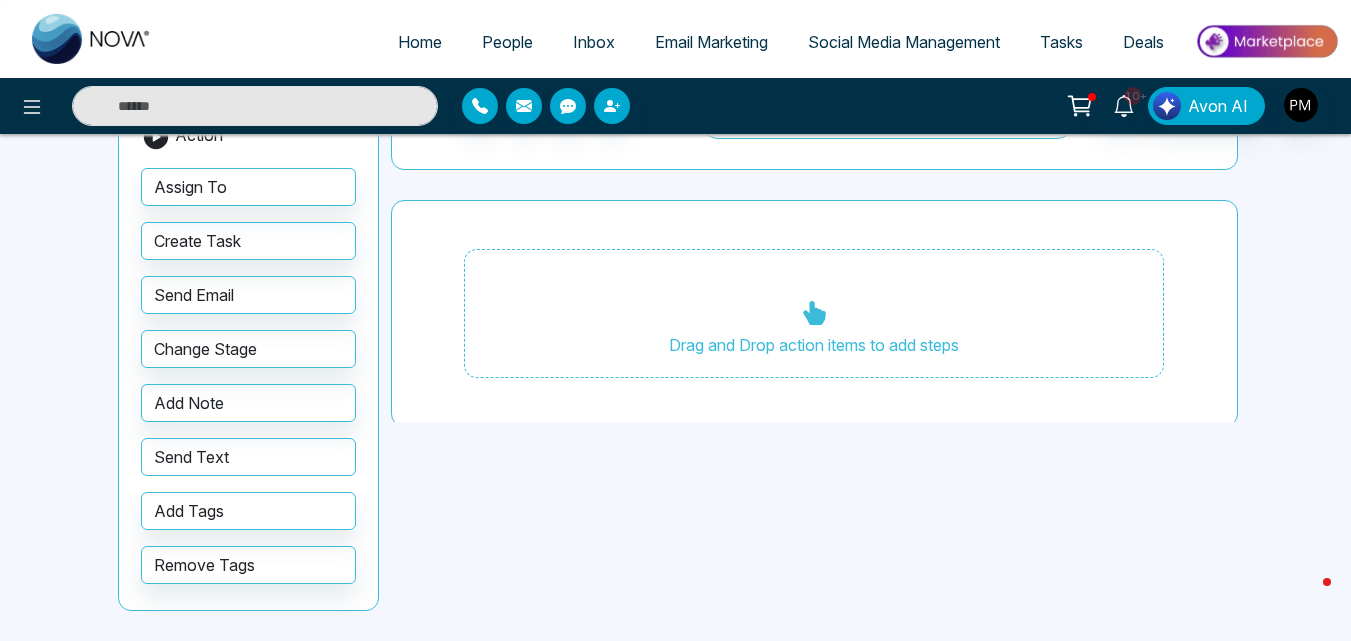 scroll, scrollTop: 179, scrollLeft: 0, axis: vertical 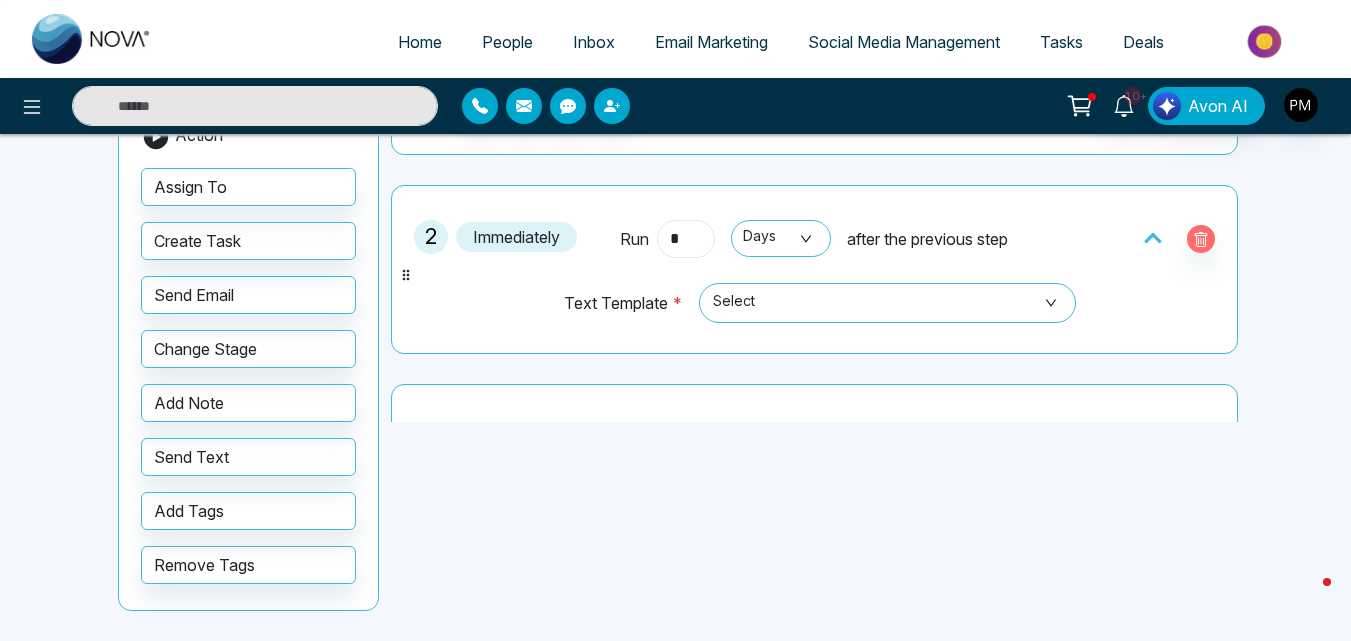 click on "*" at bounding box center [686, 239] 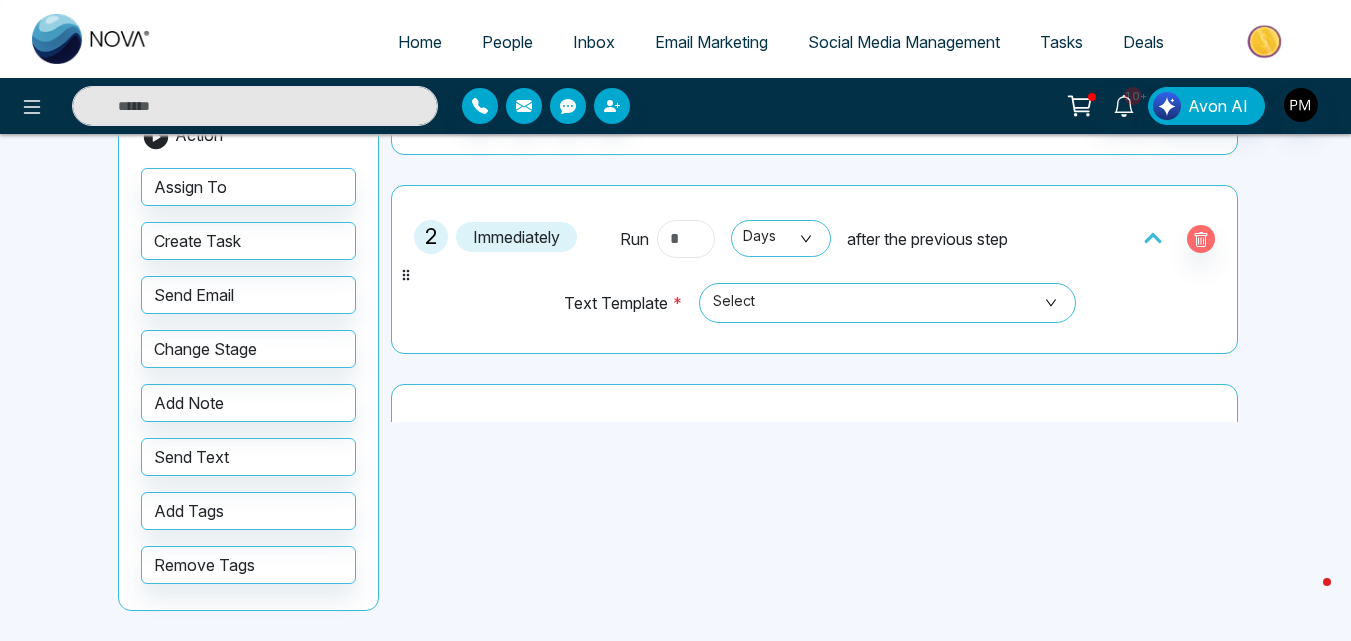 type on "*" 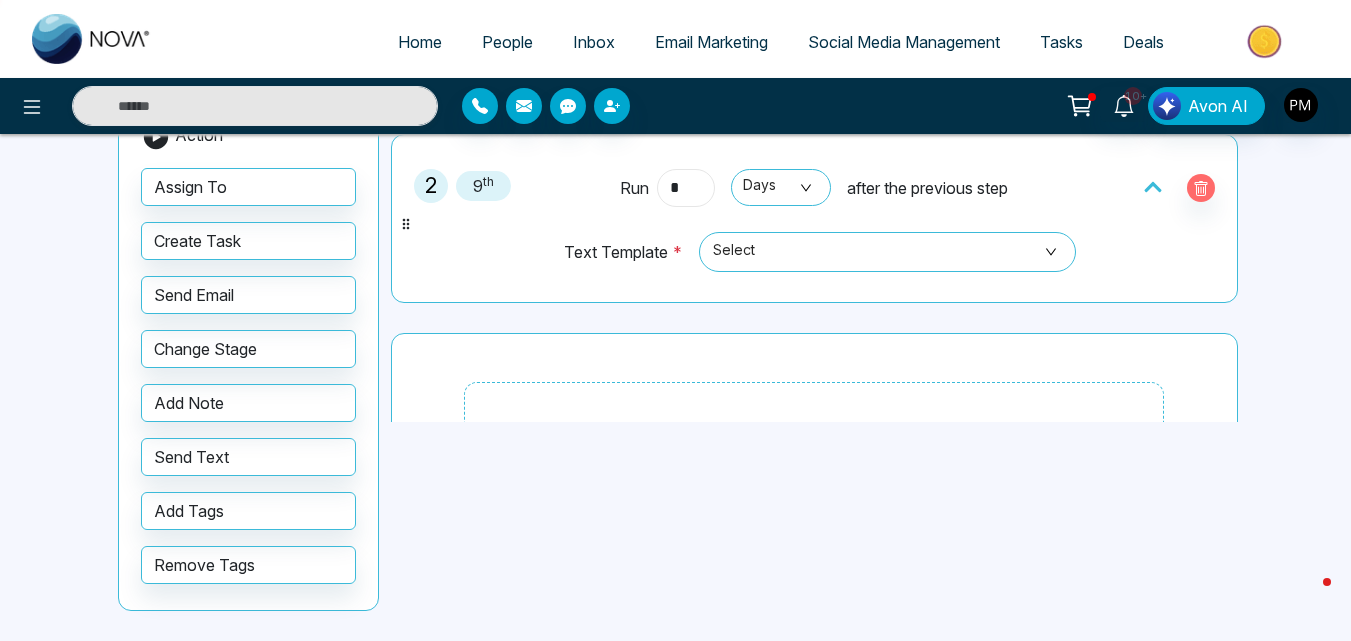 scroll, scrollTop: 223, scrollLeft: 0, axis: vertical 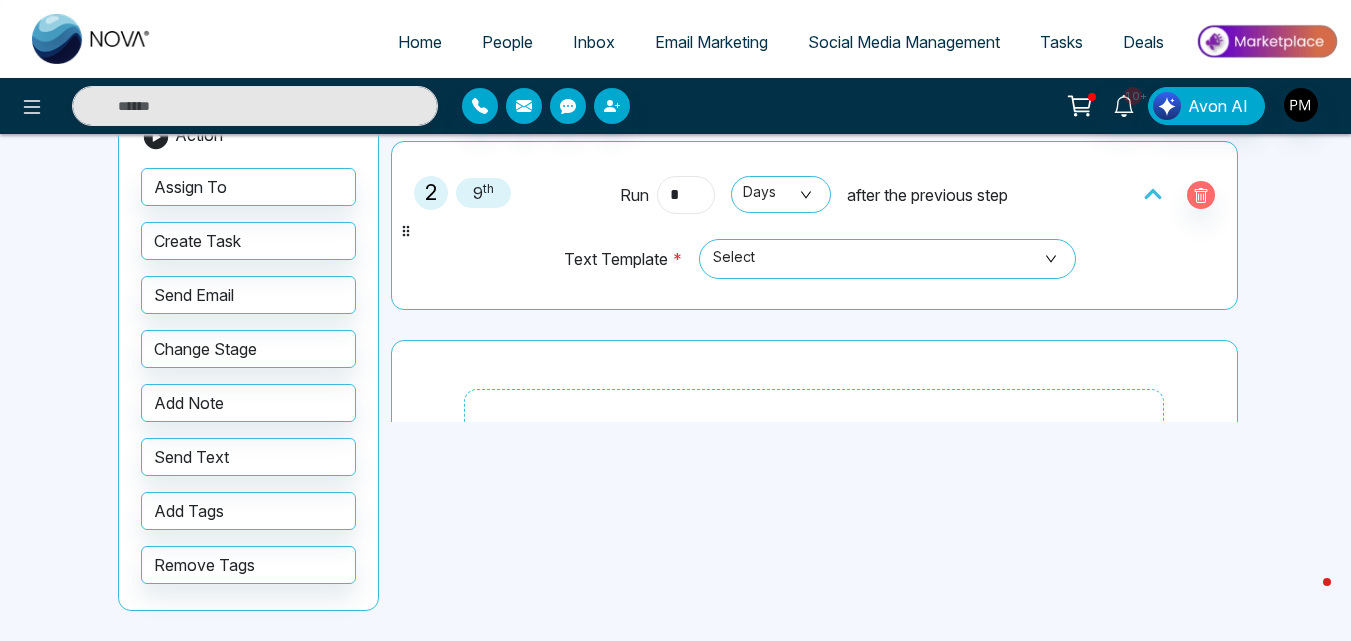 click on "*" at bounding box center (686, 195) 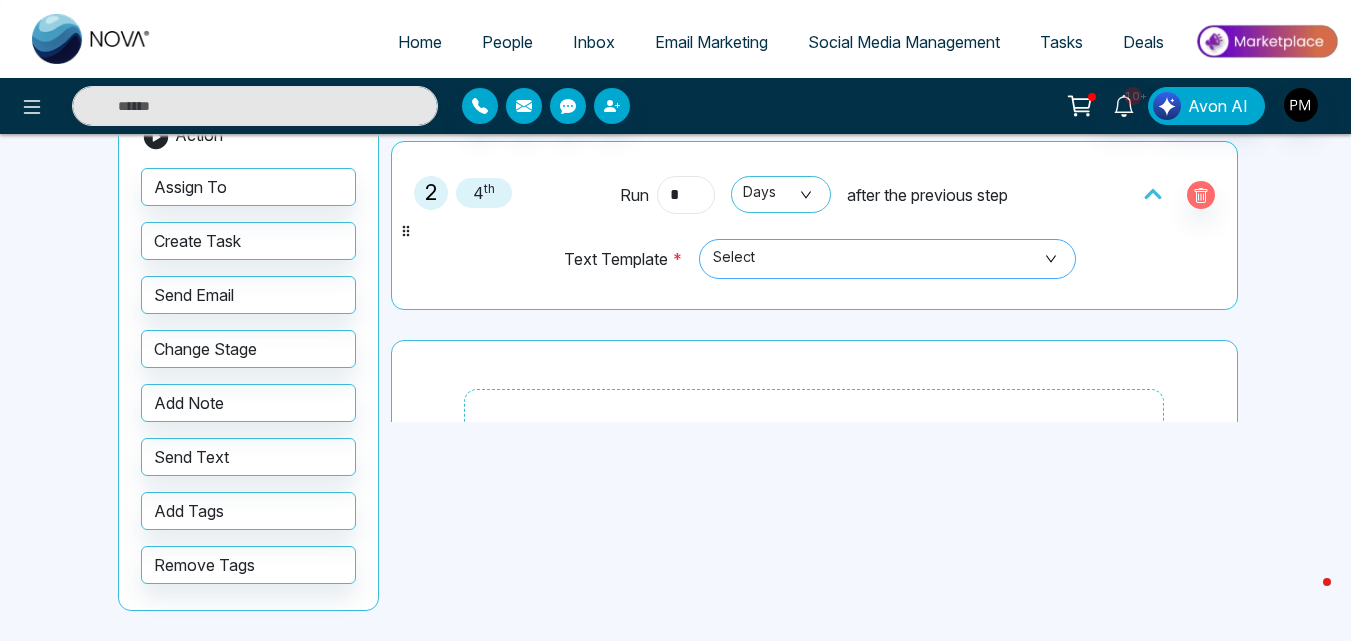 click on "Select" at bounding box center (887, 259) 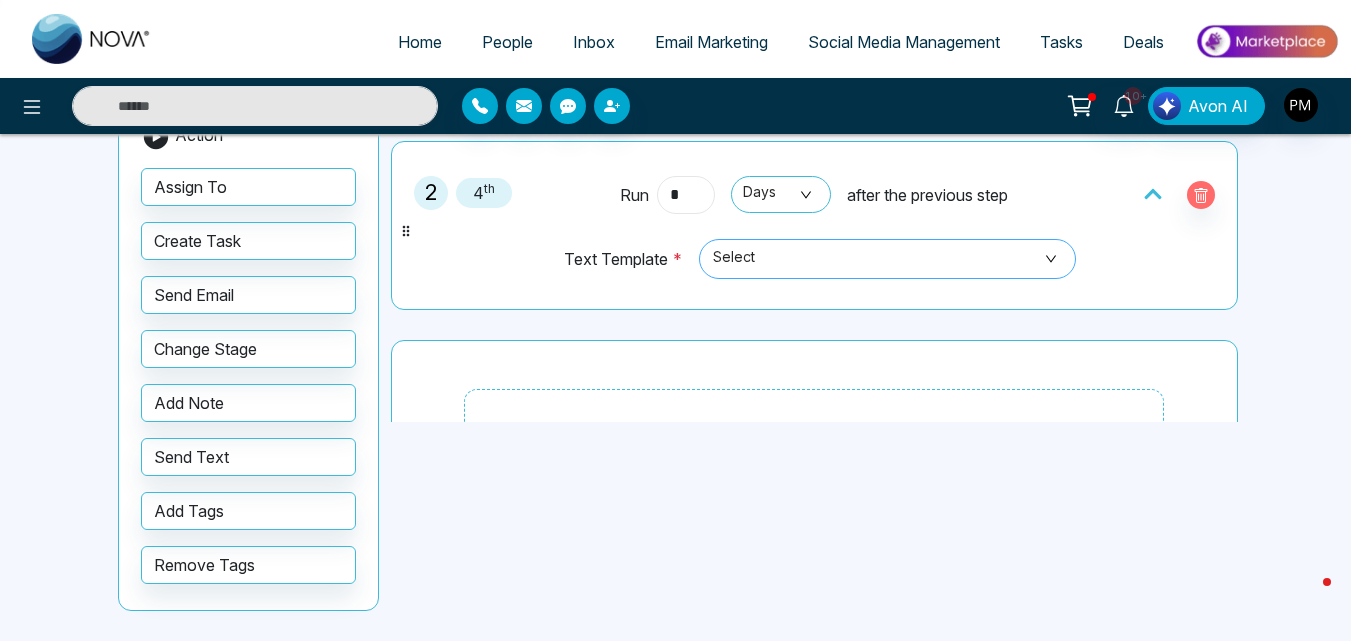 type on "*" 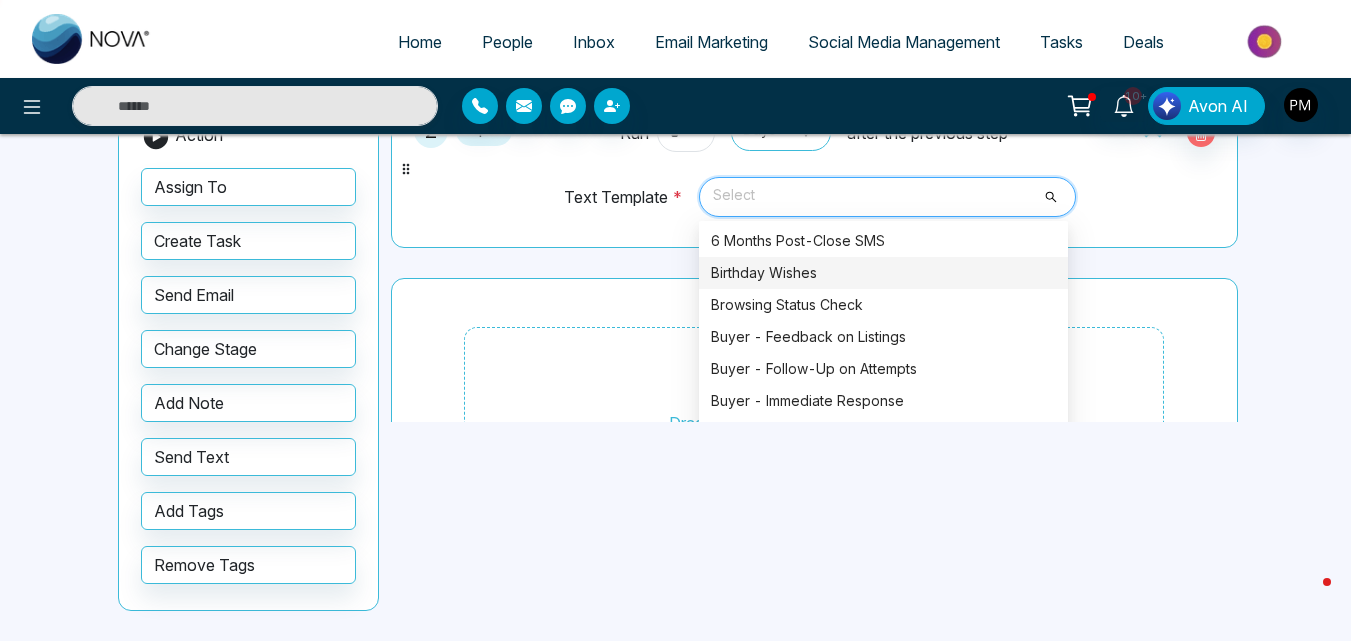 scroll, scrollTop: 284, scrollLeft: 0, axis: vertical 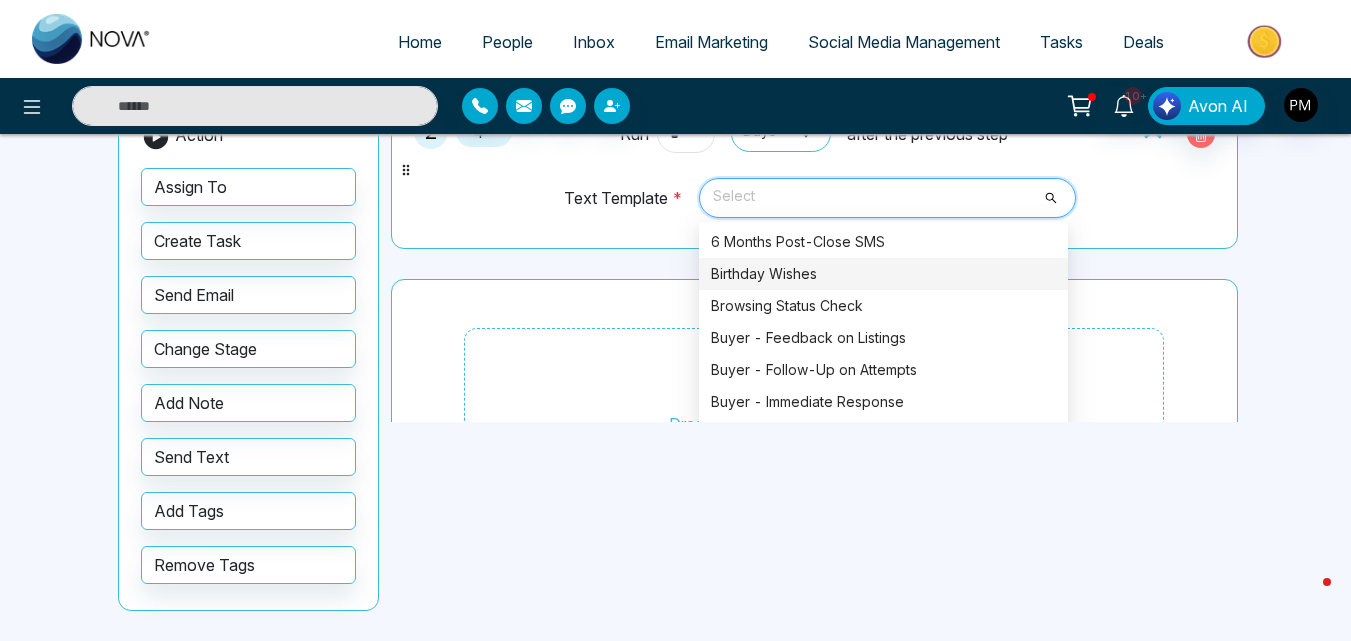 click on "1 Immediately Run * Days after the previous step Remove Tags   * #FBLEAD   80963 81254 81252 #FBLEAD #FTHB #pending bounced FBLEAD2 Investor Newlead Past Client Trail unsubscribe 2 4 th Run * Days after the previous step Text Template   * Select 437 435 386 6 Months Post-Close SMS Birthday Wishes Browsing Status Check Buyer - Feedback on Listings Buyer - Follow-Up on Attempts Buyer - Immediate Response Buyer - Investor Inquiry Buyer - Long Time No Contact Buyer - Opting Out of Updates Buyer - Scheduling a Call Drag and Drop action items to add steps" at bounding box center [814, 194] 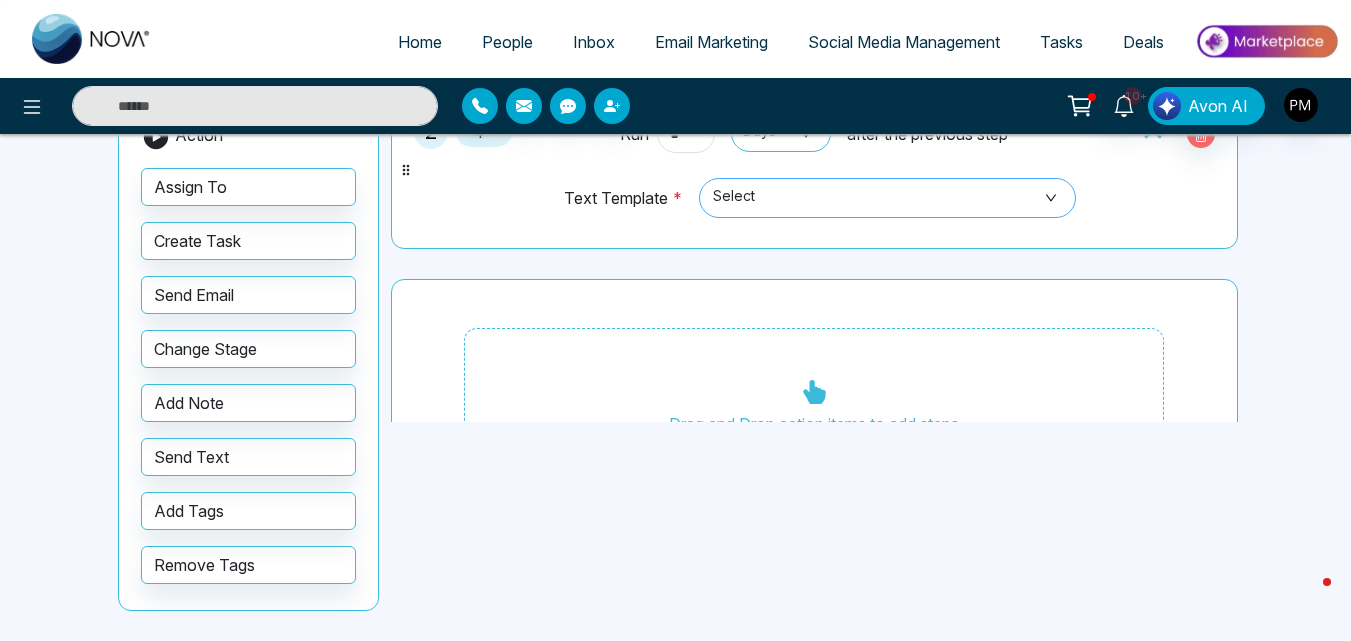 click on "Select" at bounding box center (887, 198) 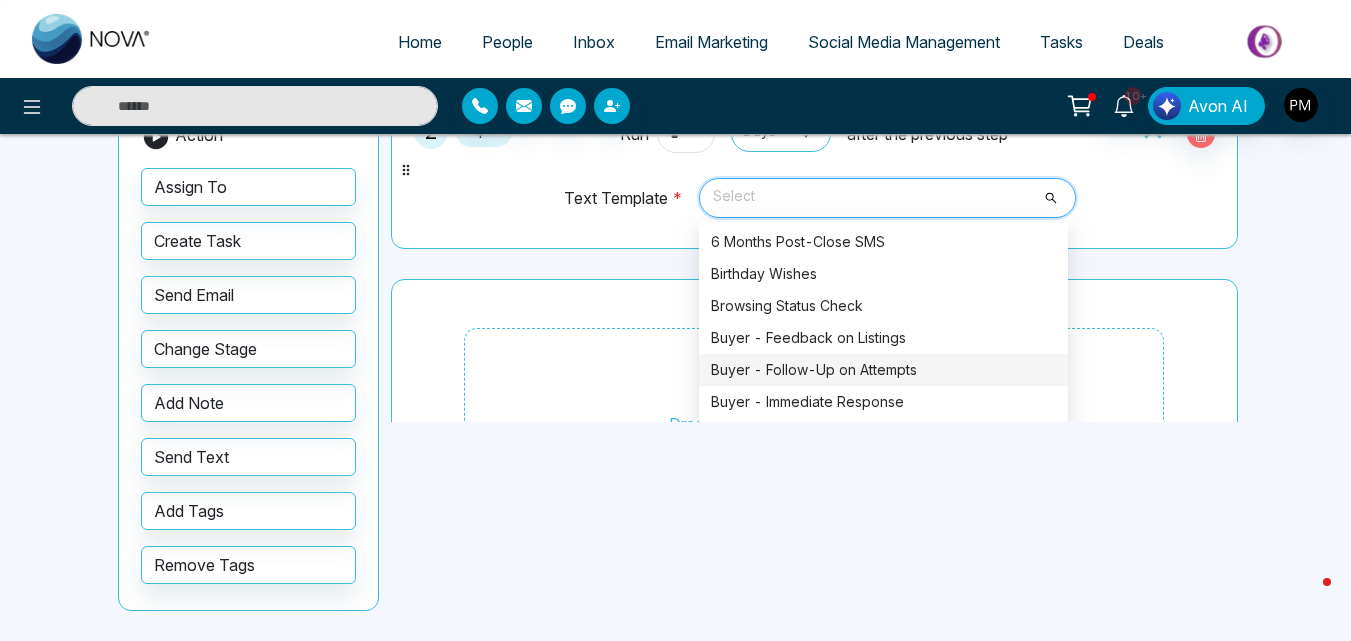click on "Drag and Drop action items to add steps" at bounding box center (814, 393) 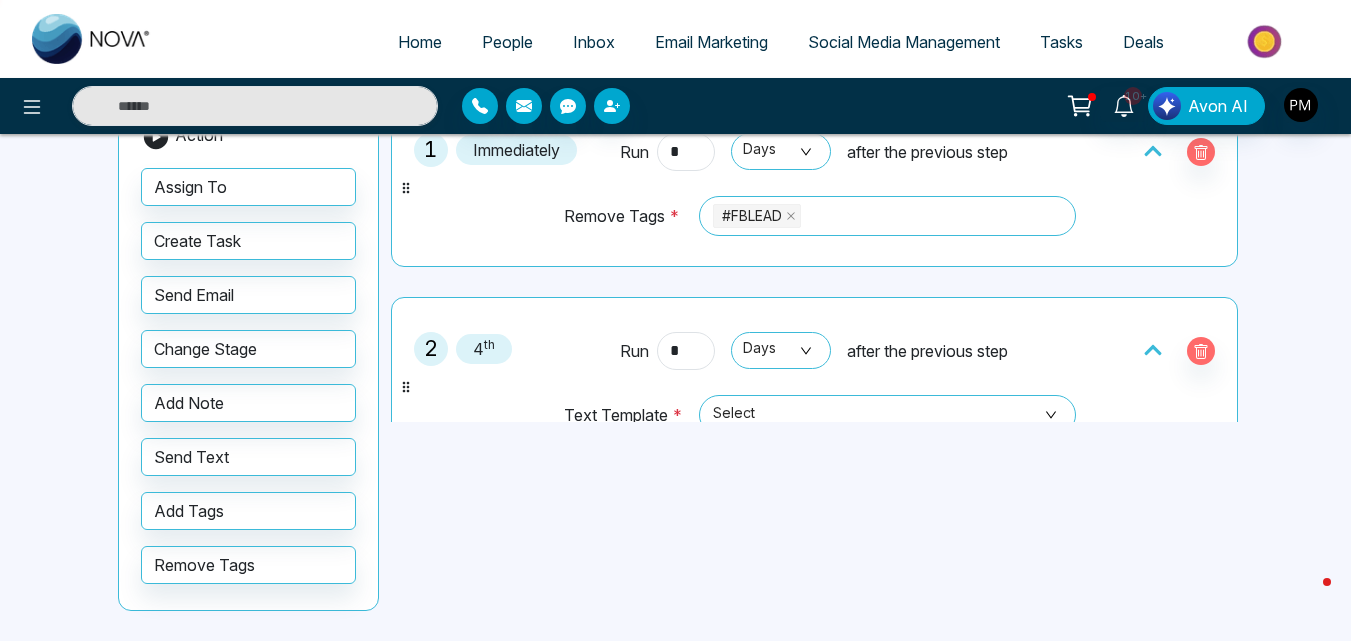 scroll, scrollTop: 0, scrollLeft: 0, axis: both 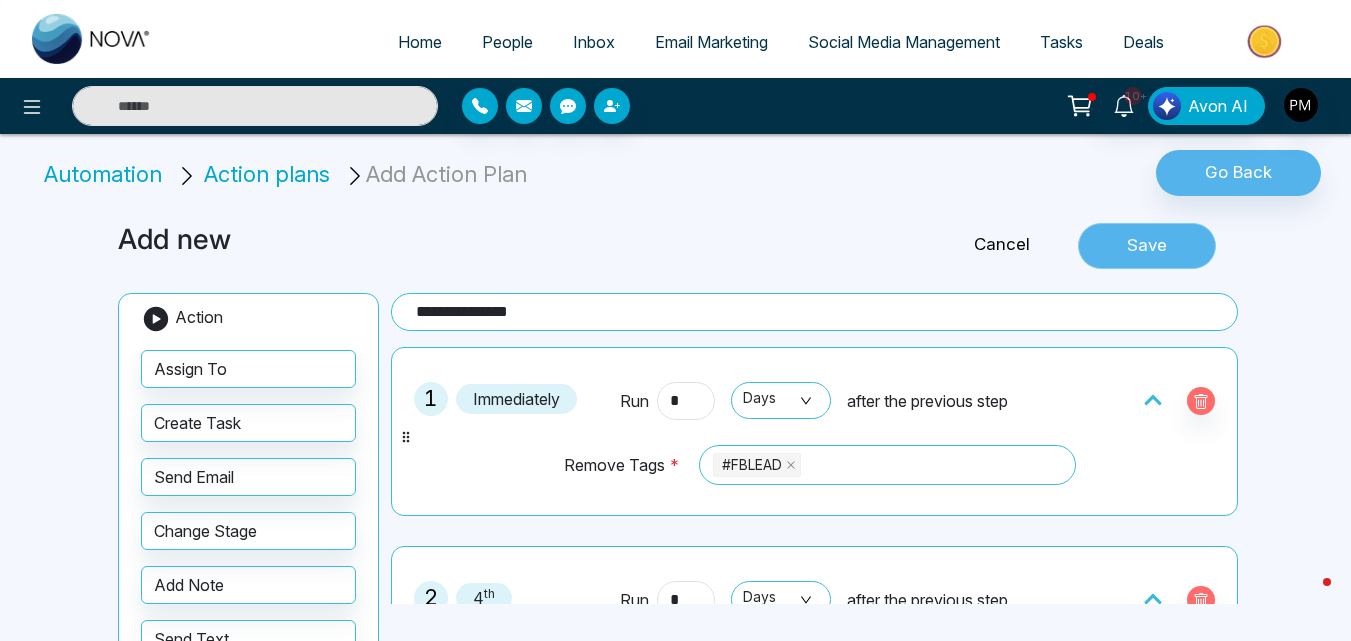click on "Save" at bounding box center (1147, 246) 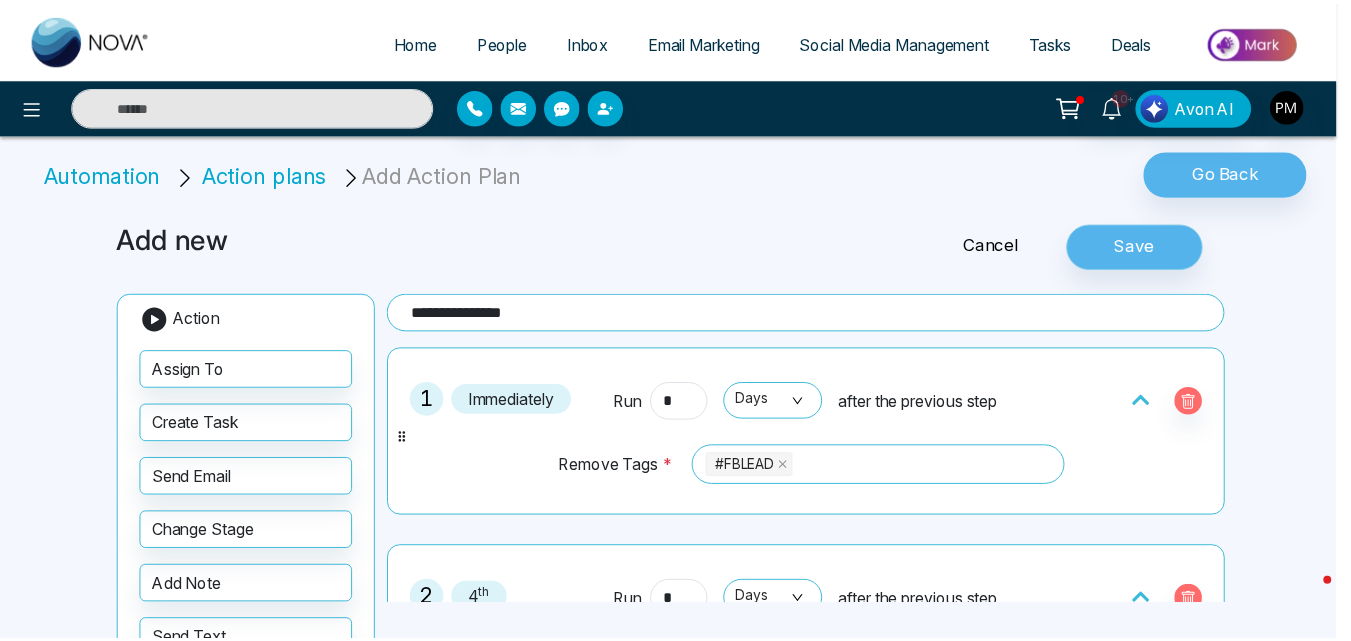 scroll, scrollTop: 232, scrollLeft: 0, axis: vertical 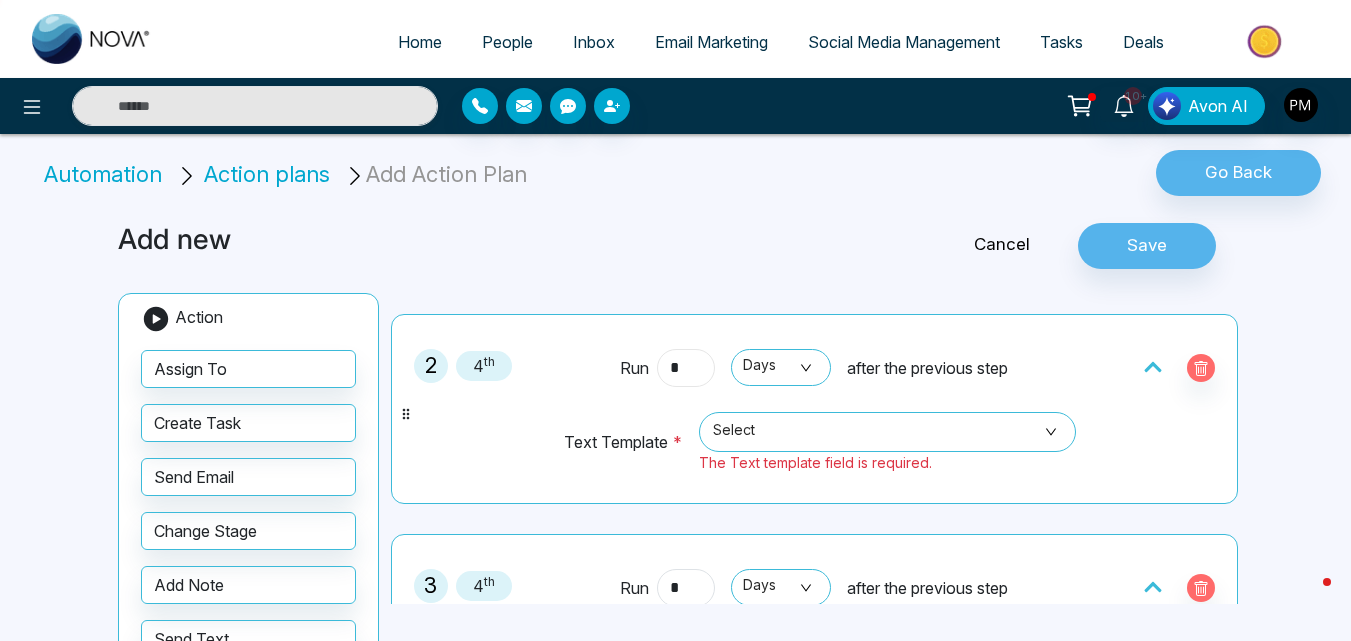 click on "*" at bounding box center [686, 368] 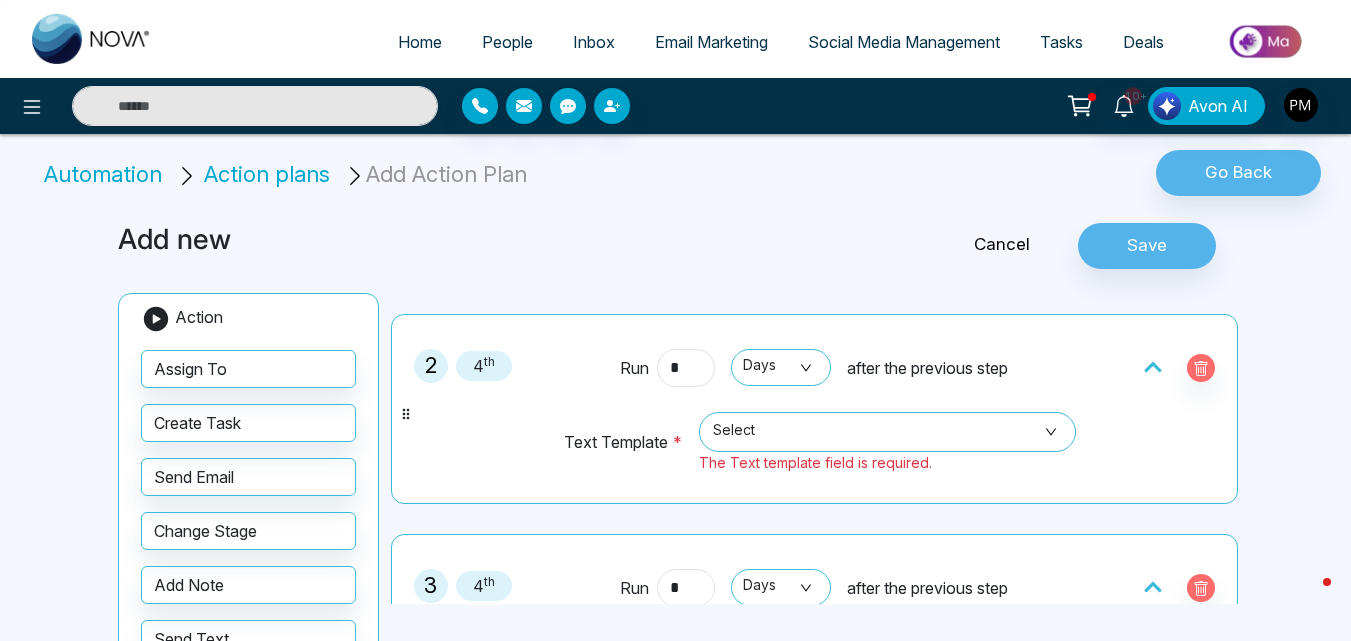click on "Automation" at bounding box center [106, 174] 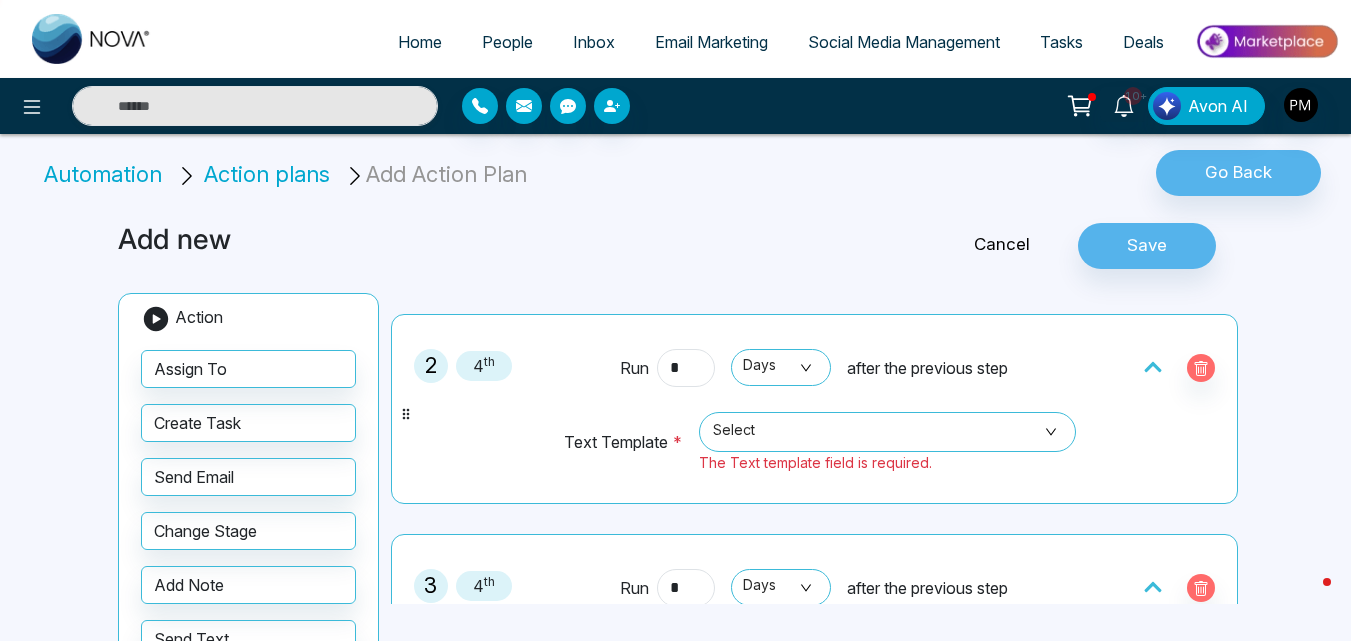 click on "Action plans" at bounding box center [267, 174] 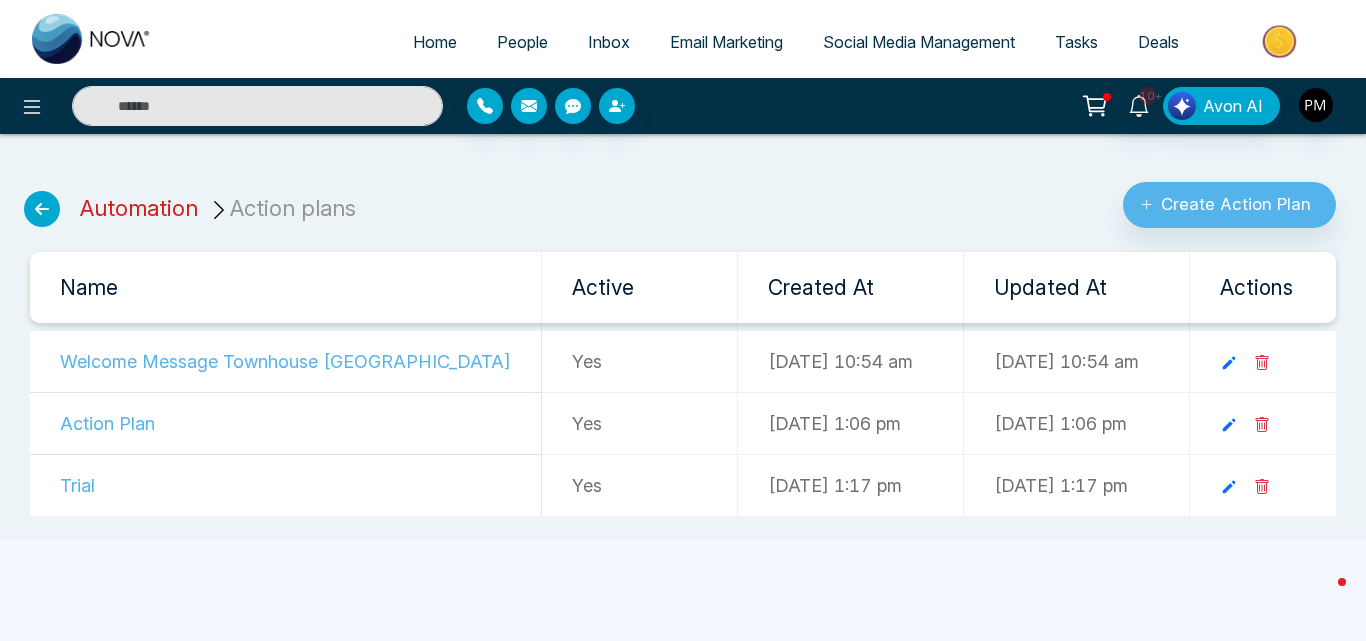 click on "Automation" at bounding box center (139, 208) 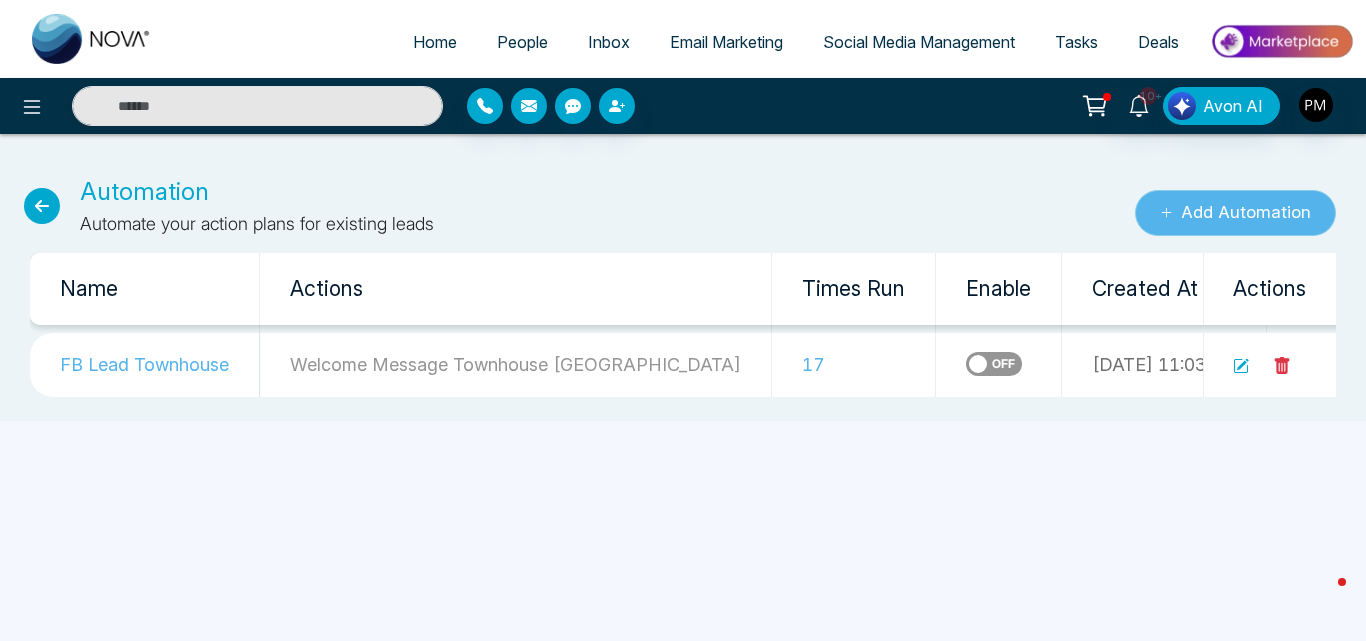click on "Add Automation" at bounding box center [1235, 213] 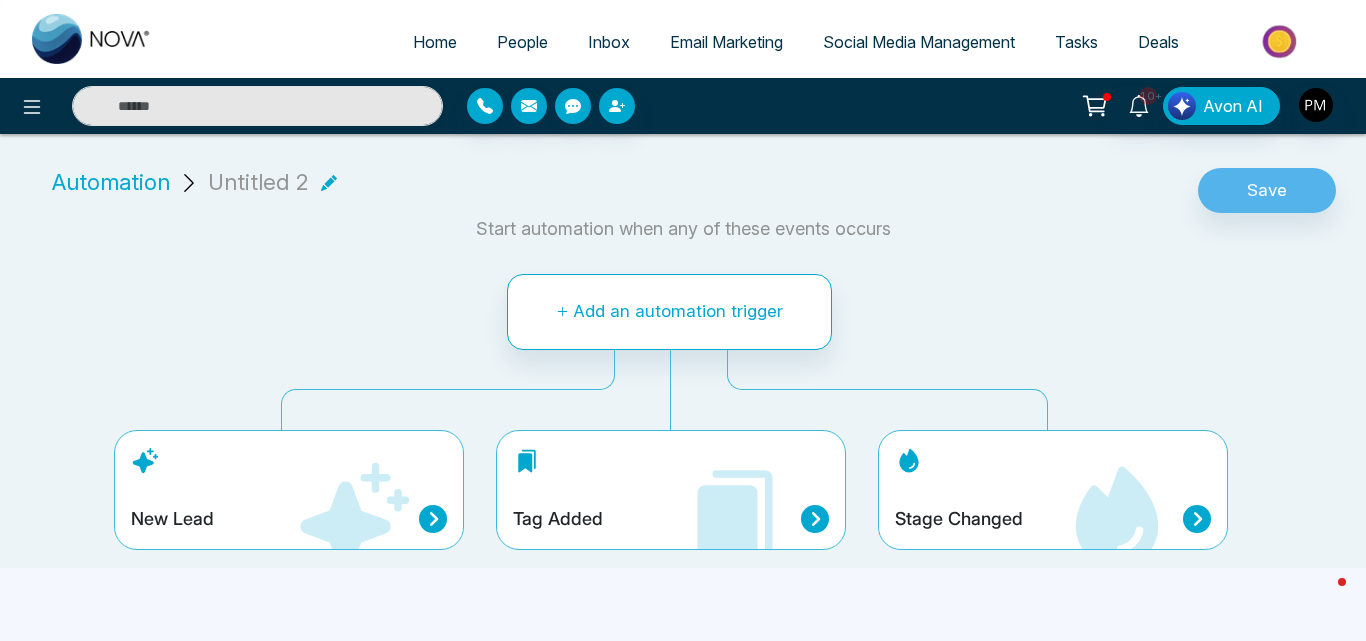 click on "Tag Added" at bounding box center (671, 490) 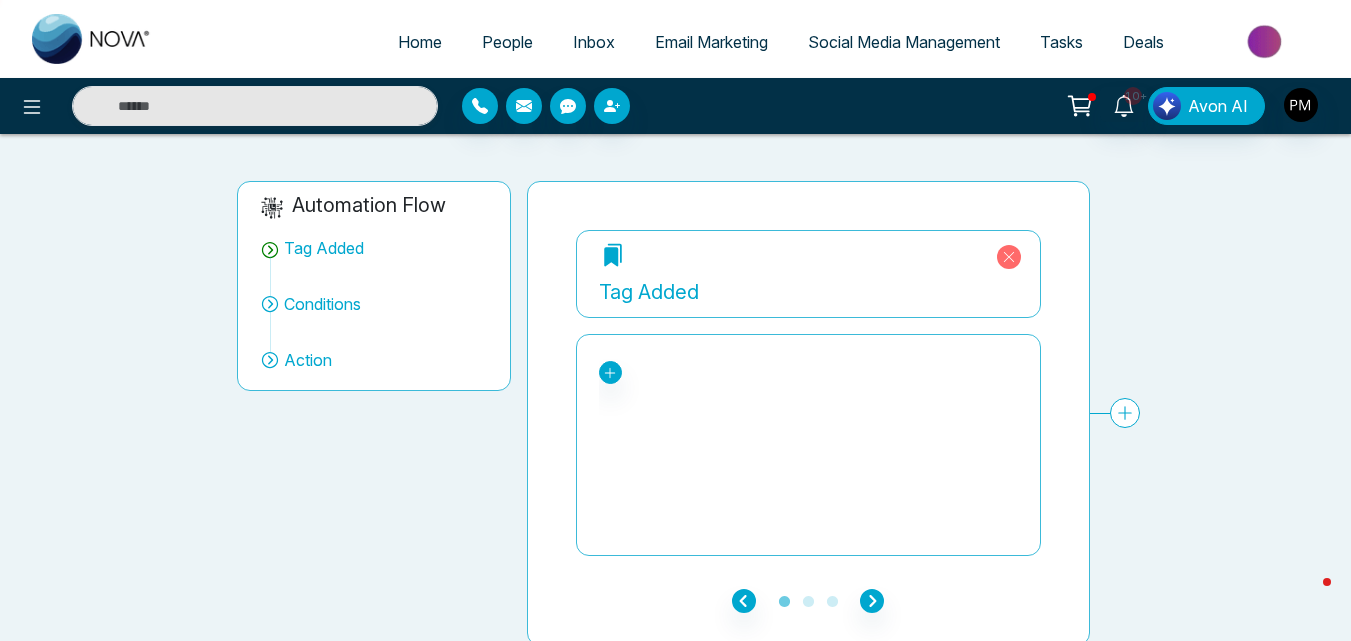 scroll, scrollTop: 110, scrollLeft: 0, axis: vertical 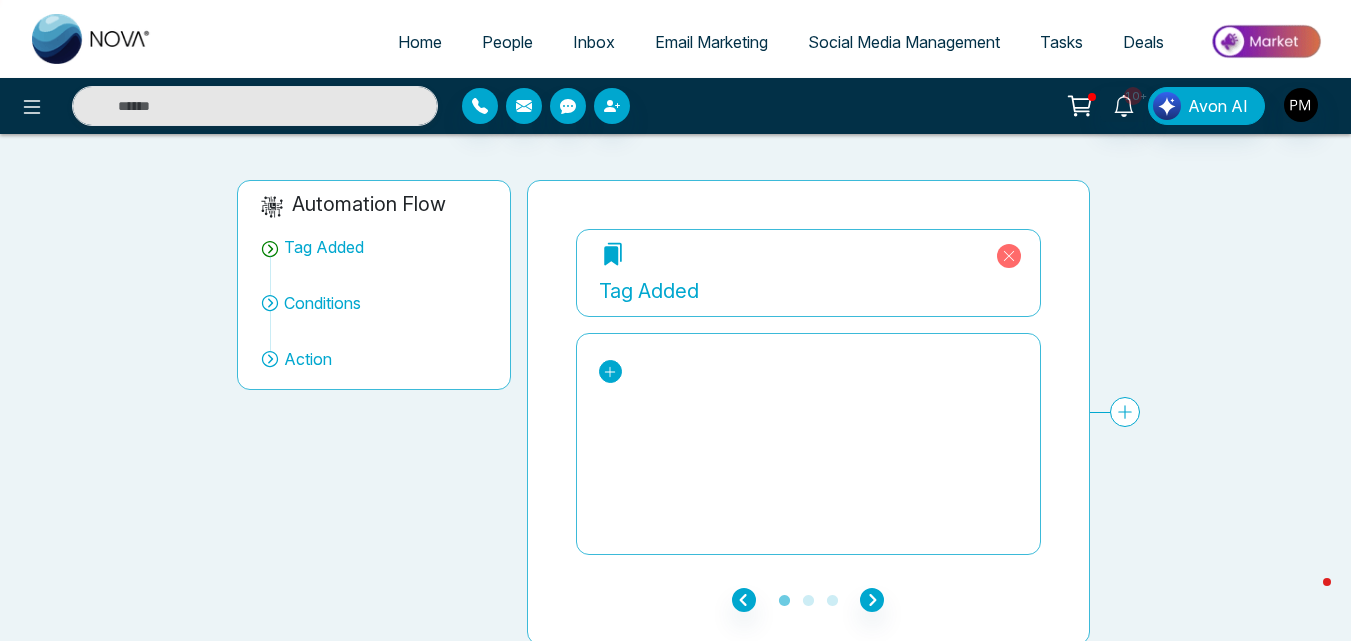 click at bounding box center [610, 371] 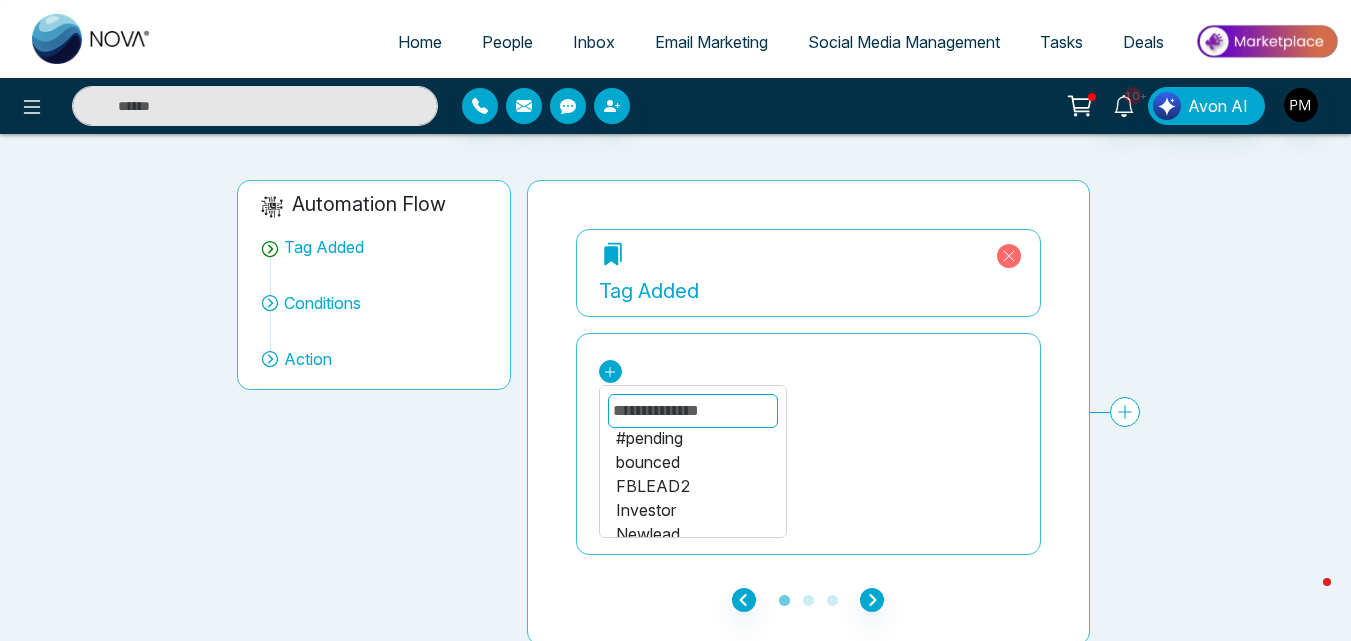 scroll, scrollTop: 75, scrollLeft: 0, axis: vertical 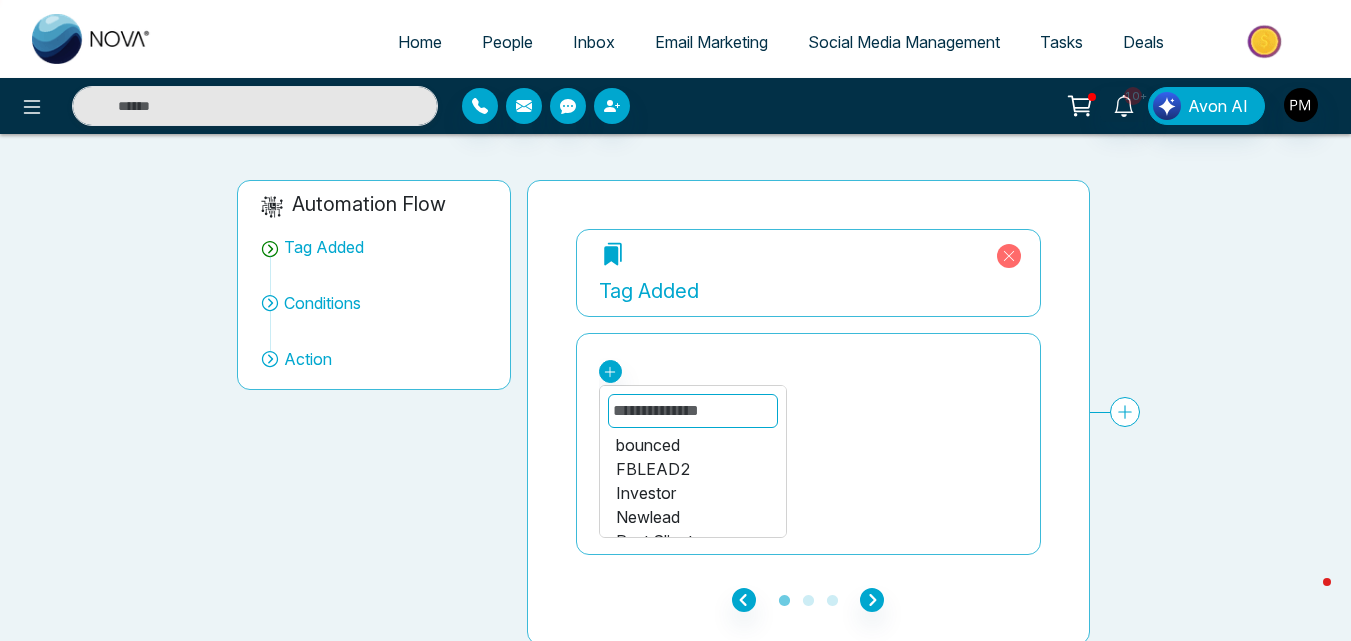 click on "FBLEAD2" at bounding box center (693, 469) 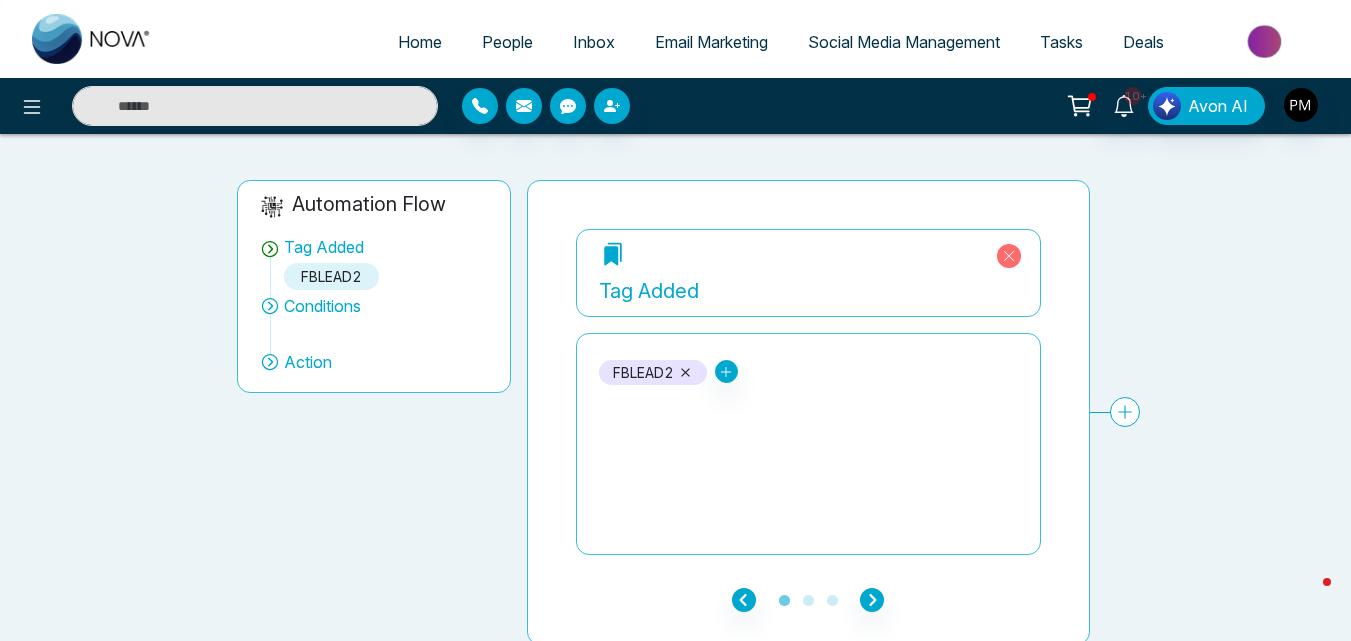 scroll, scrollTop: 114, scrollLeft: 0, axis: vertical 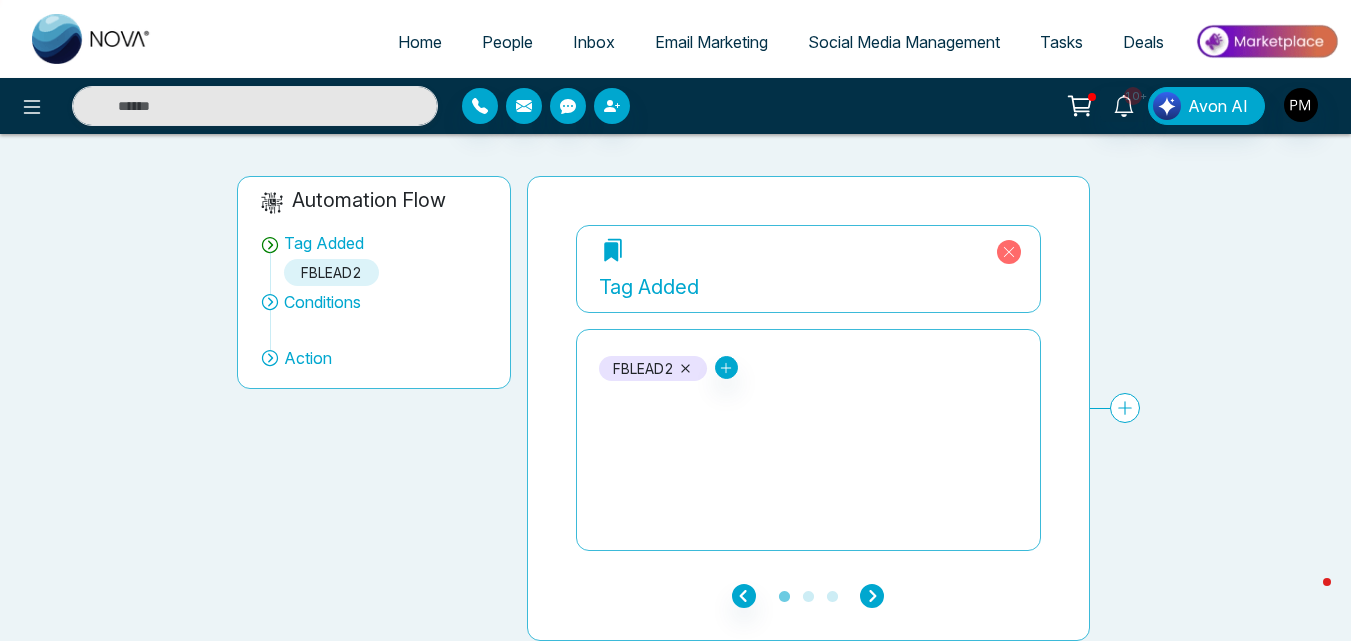 click 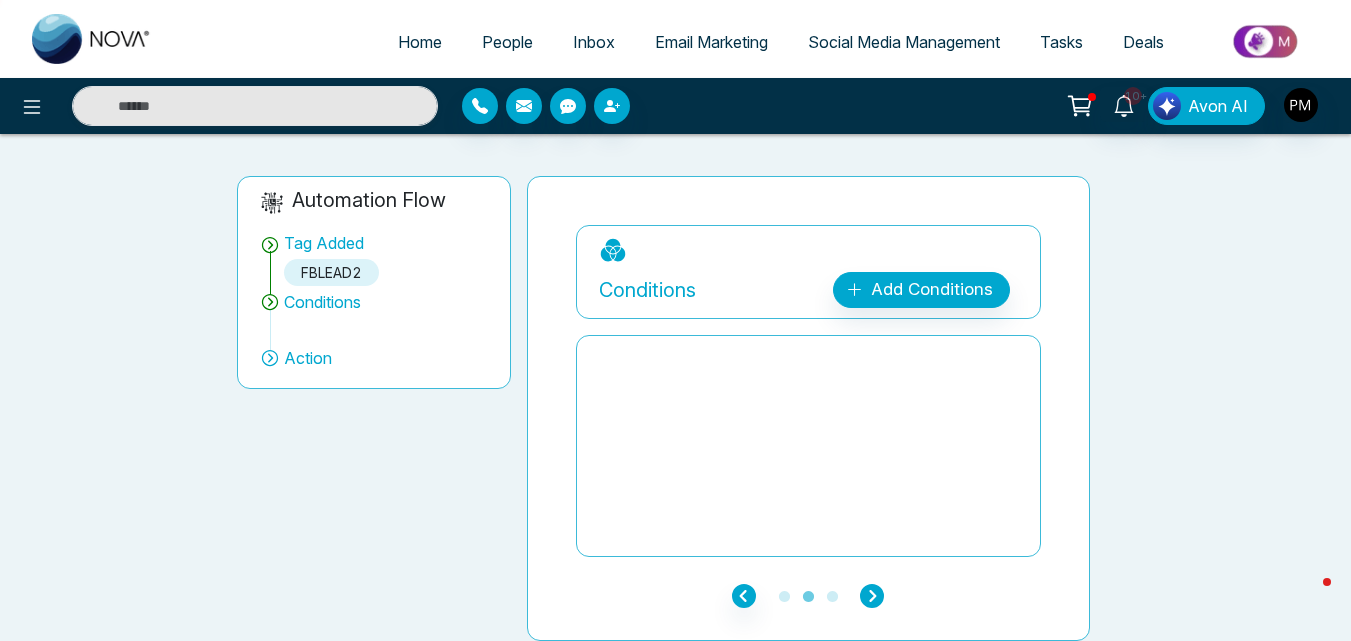 click 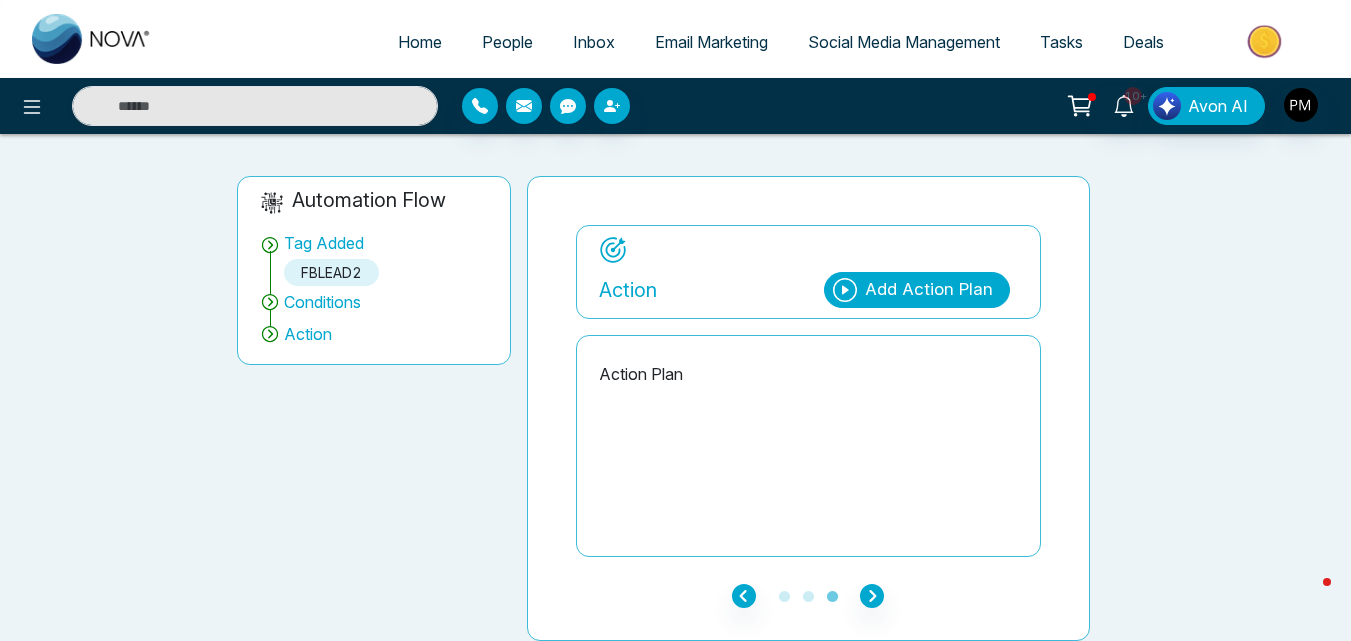 click on "Add Action Plan" at bounding box center [929, 290] 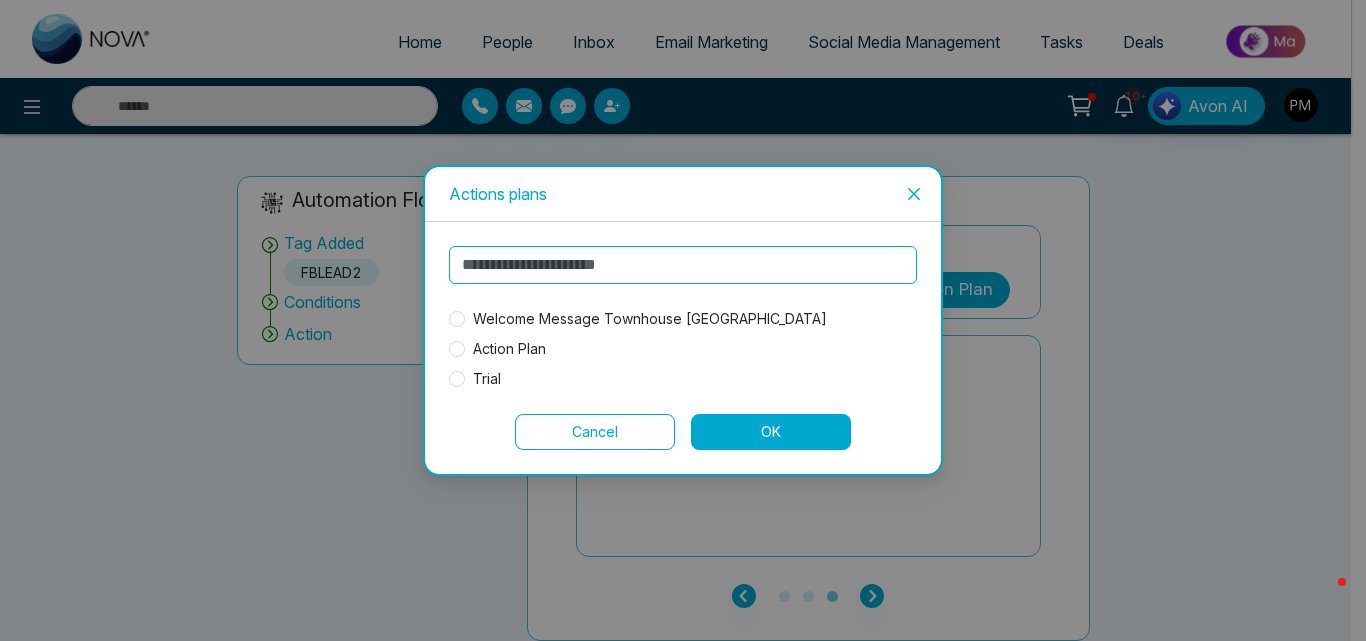 click on "Action Plan" at bounding box center (509, 349) 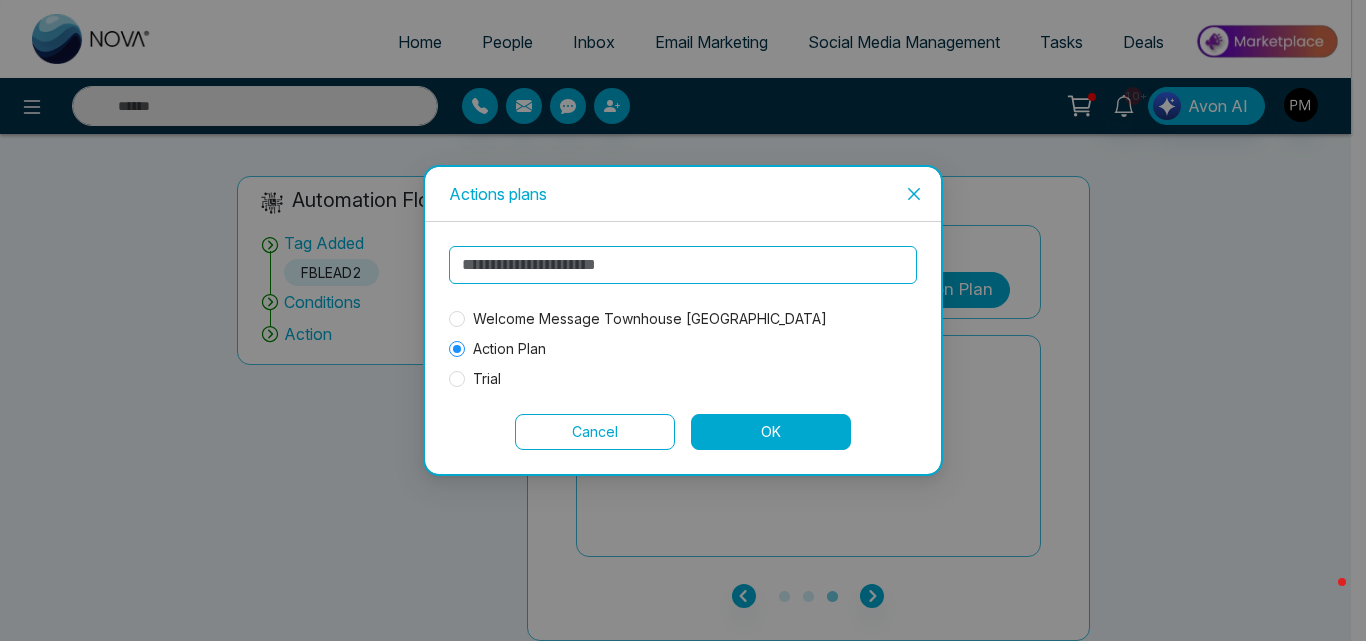 click on "OK" at bounding box center [771, 432] 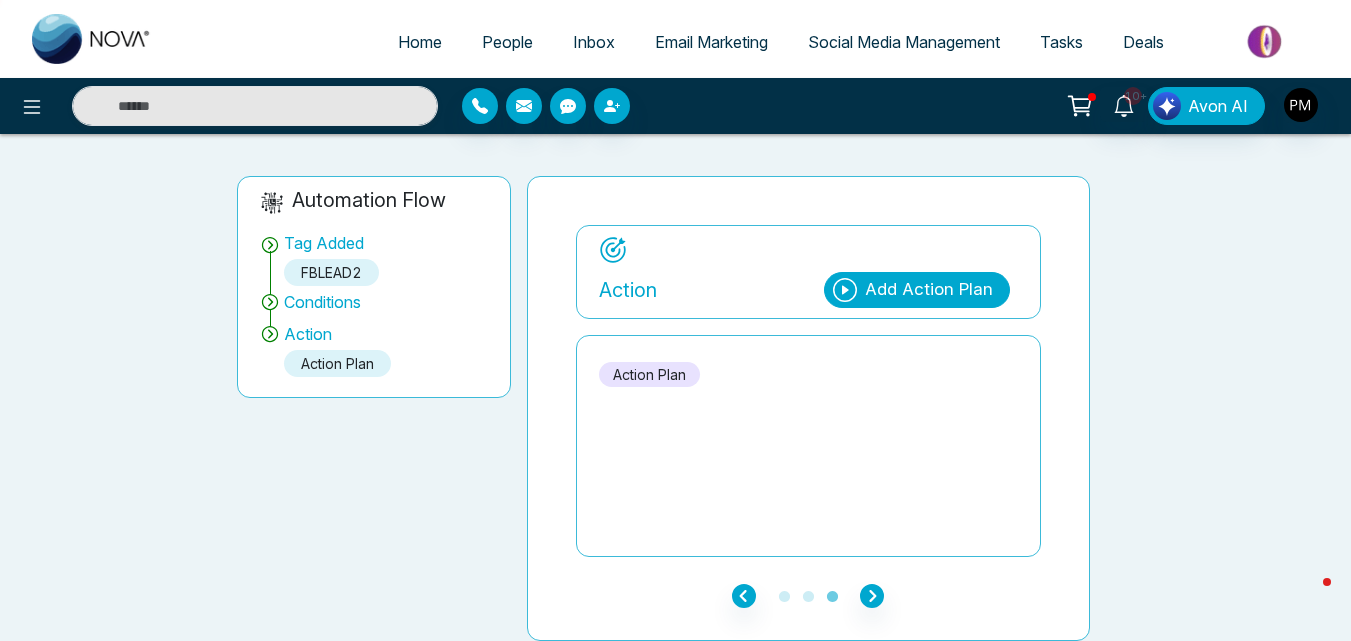 click on "Add Action Plan" at bounding box center [929, 290] 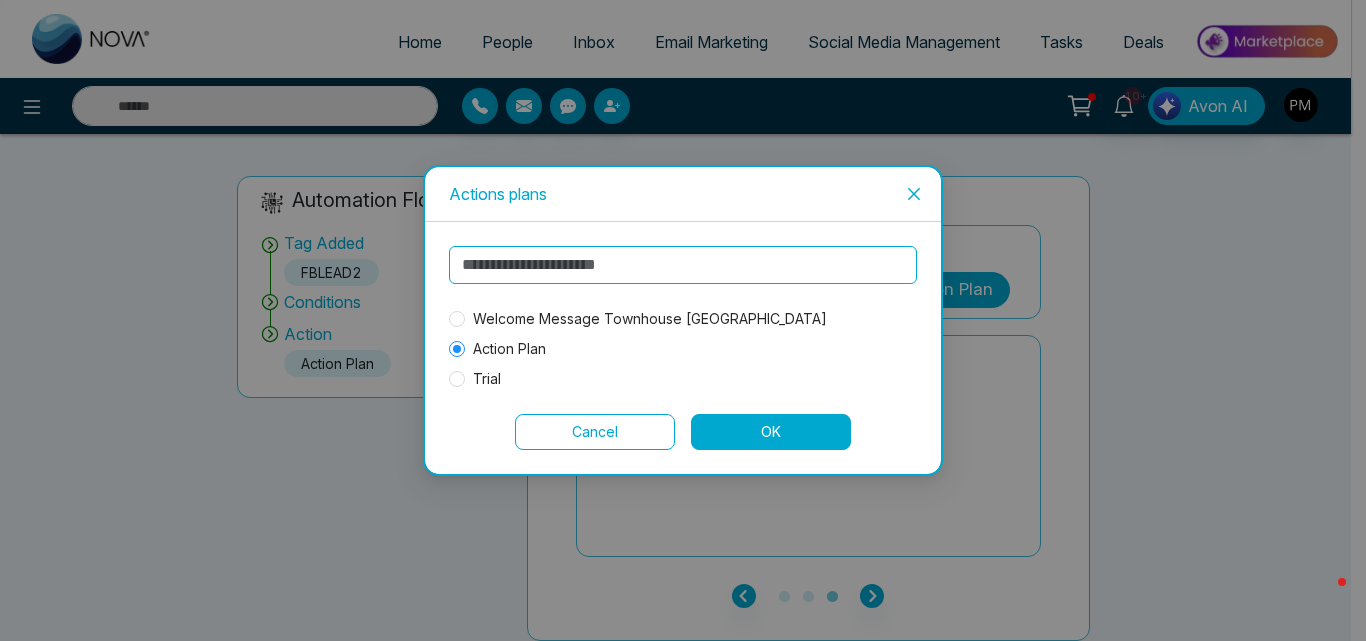 click on "Cancel" at bounding box center [595, 432] 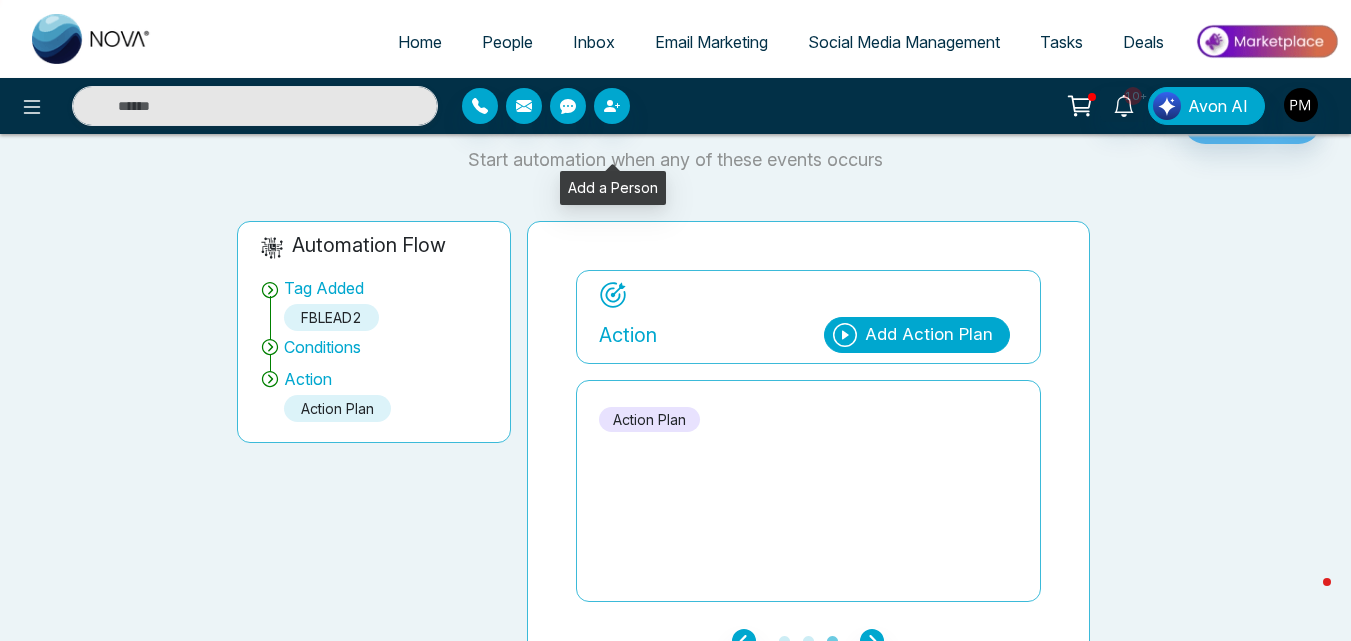 scroll, scrollTop: 0, scrollLeft: 0, axis: both 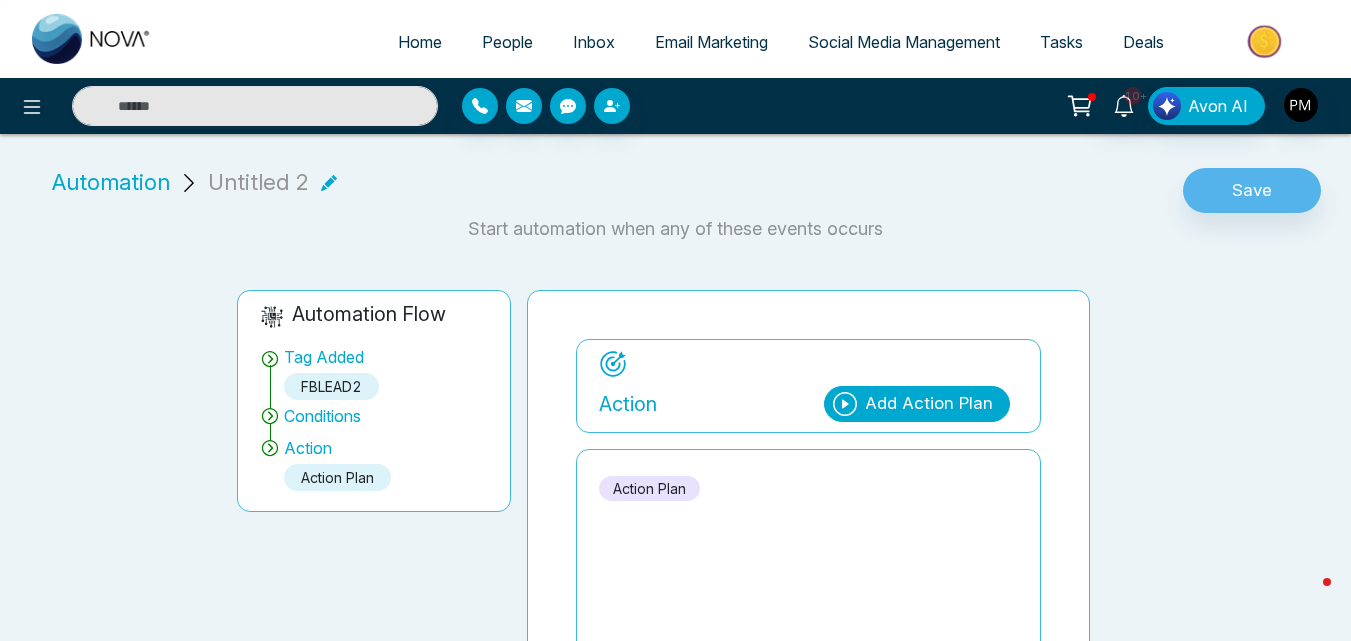 click on "Automation" at bounding box center (111, 182) 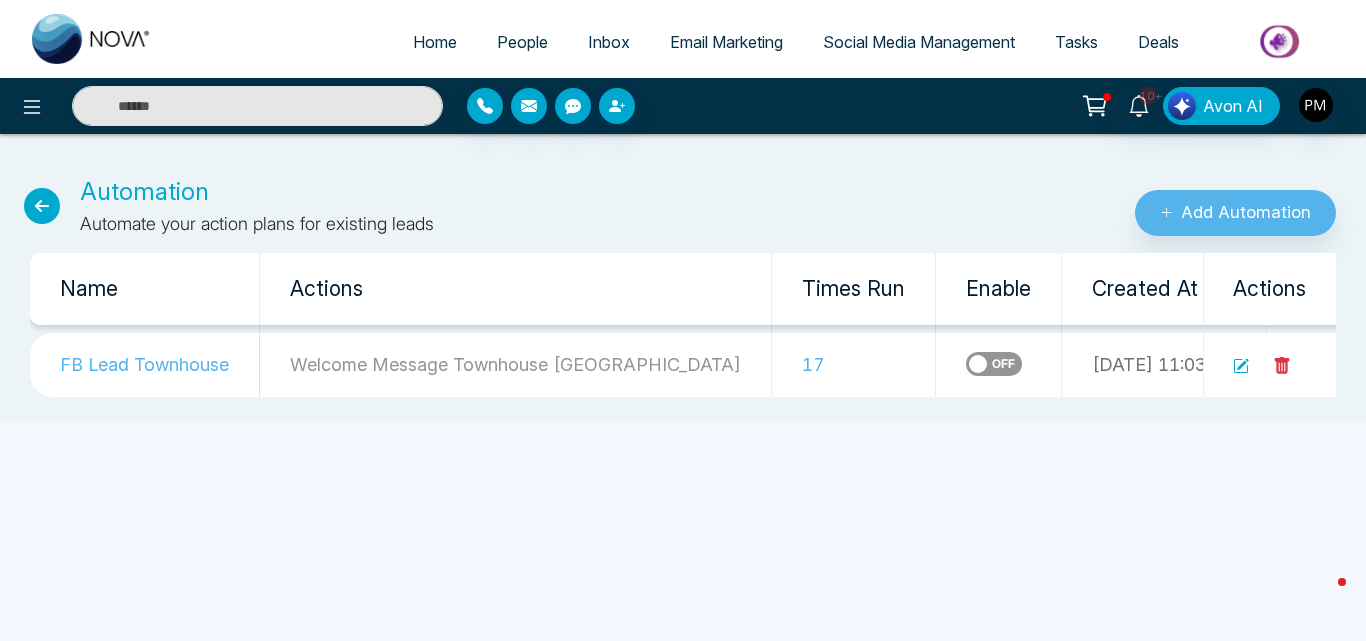 click 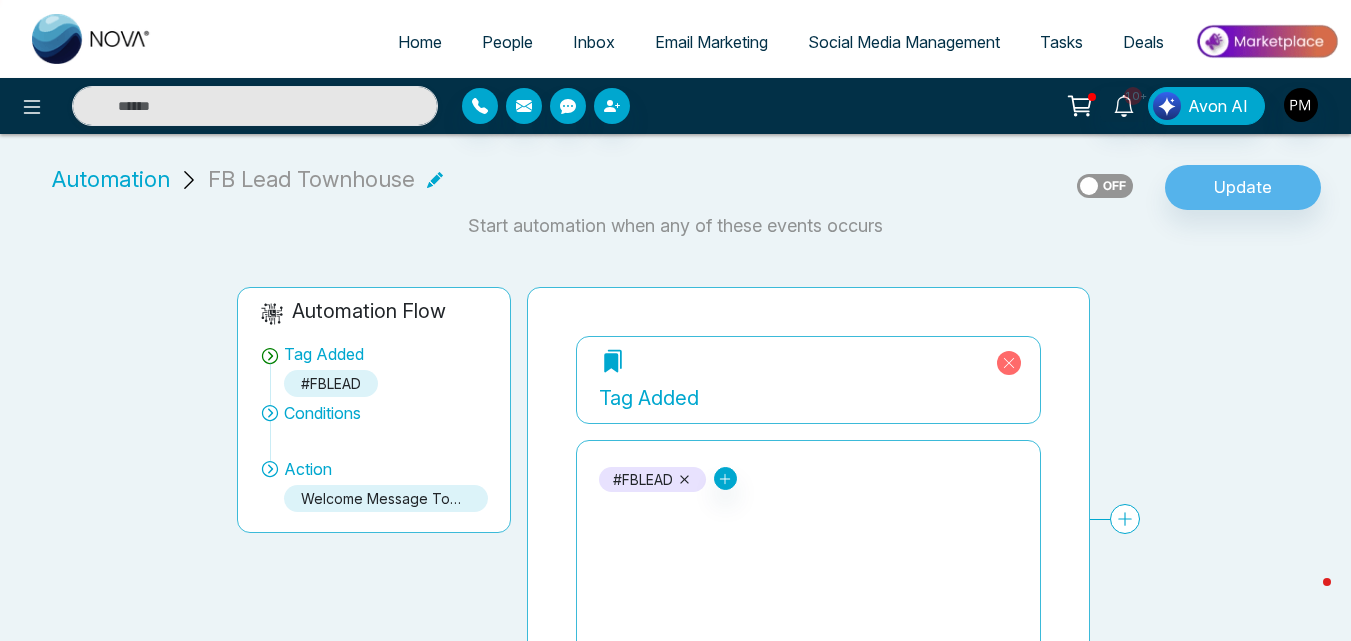 scroll, scrollTop: 0, scrollLeft: 0, axis: both 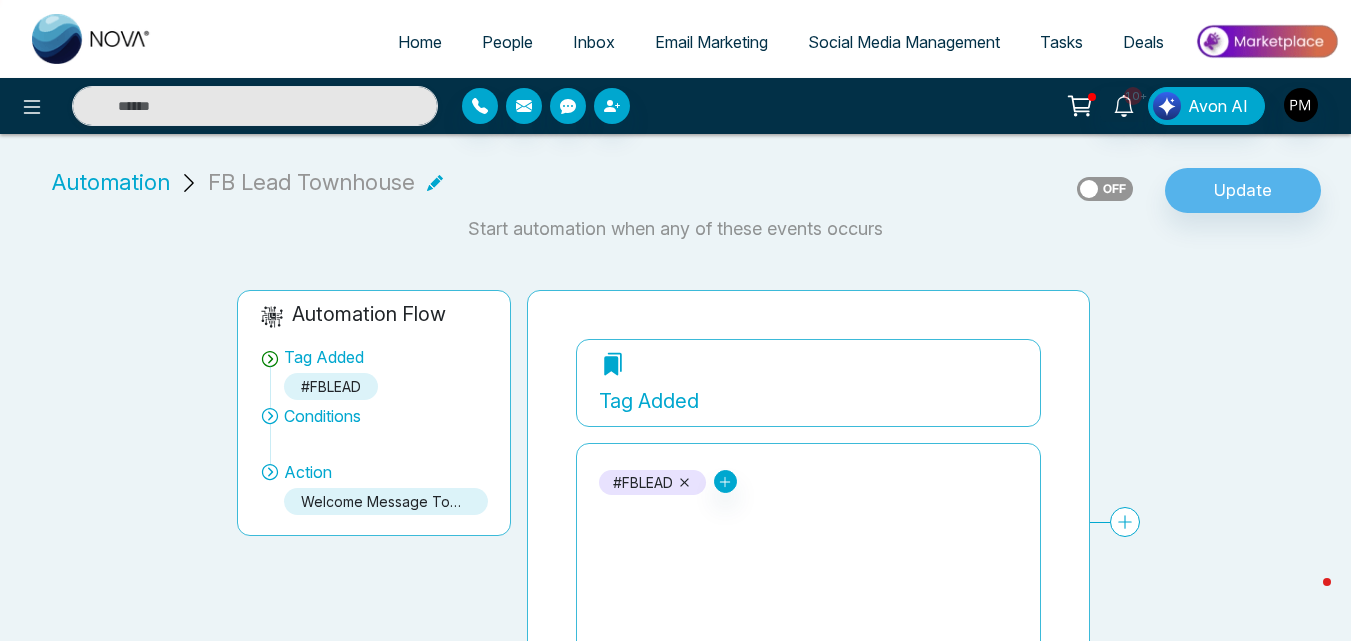 click on "Automation" at bounding box center [111, 182] 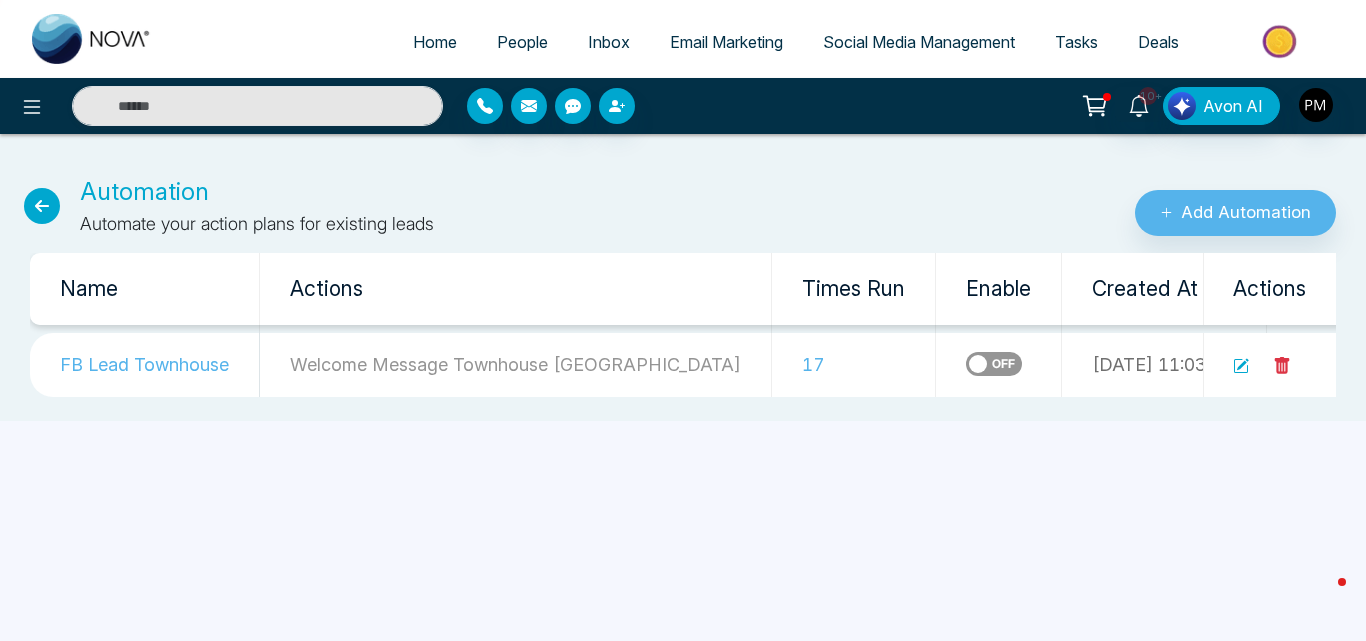 click at bounding box center (42, 206) 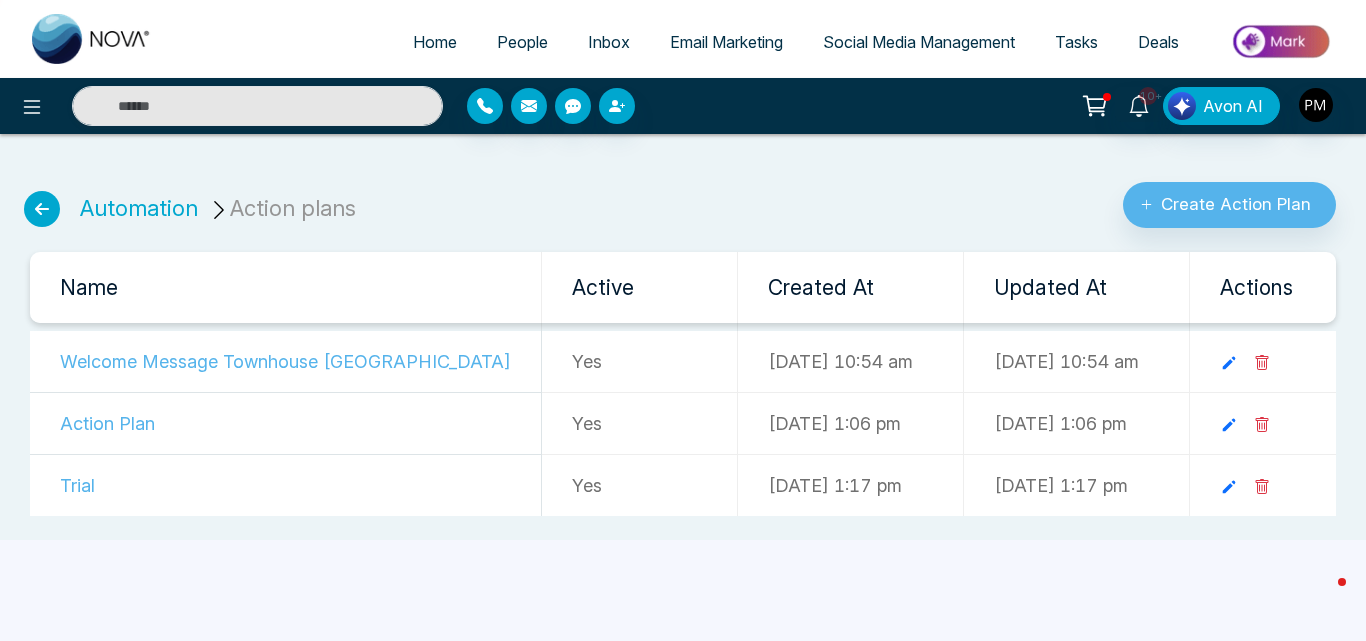click on "Action plans" at bounding box center (285, 208) 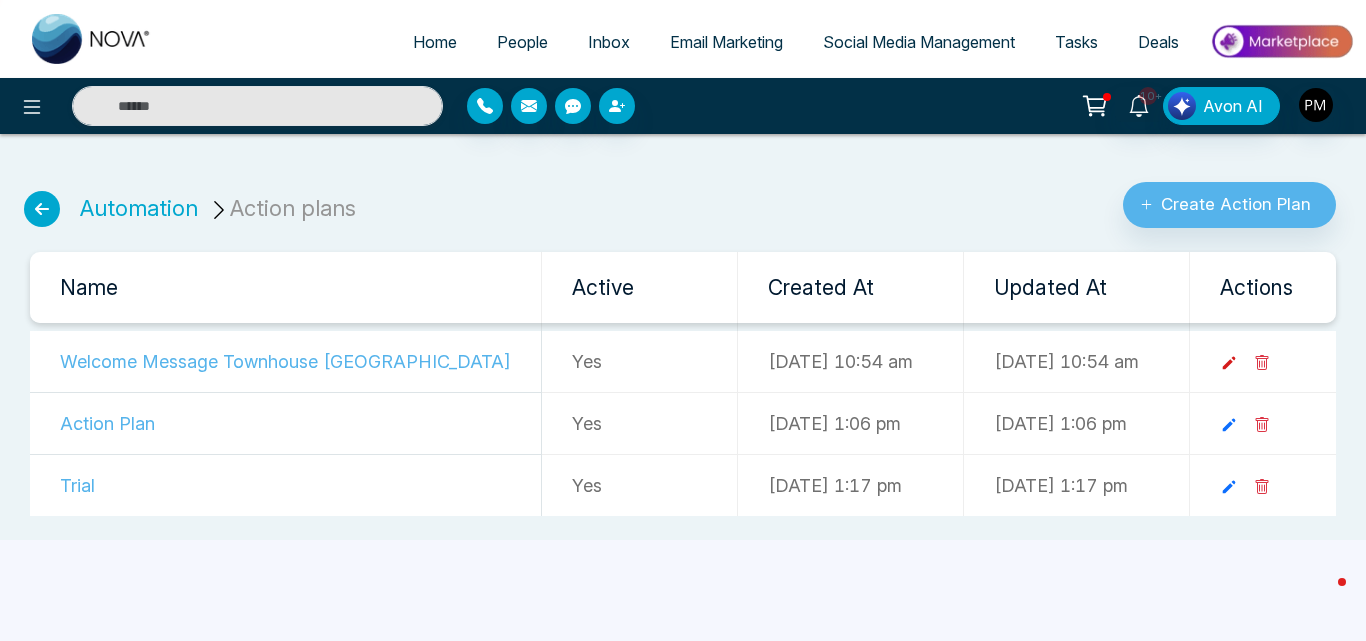 click 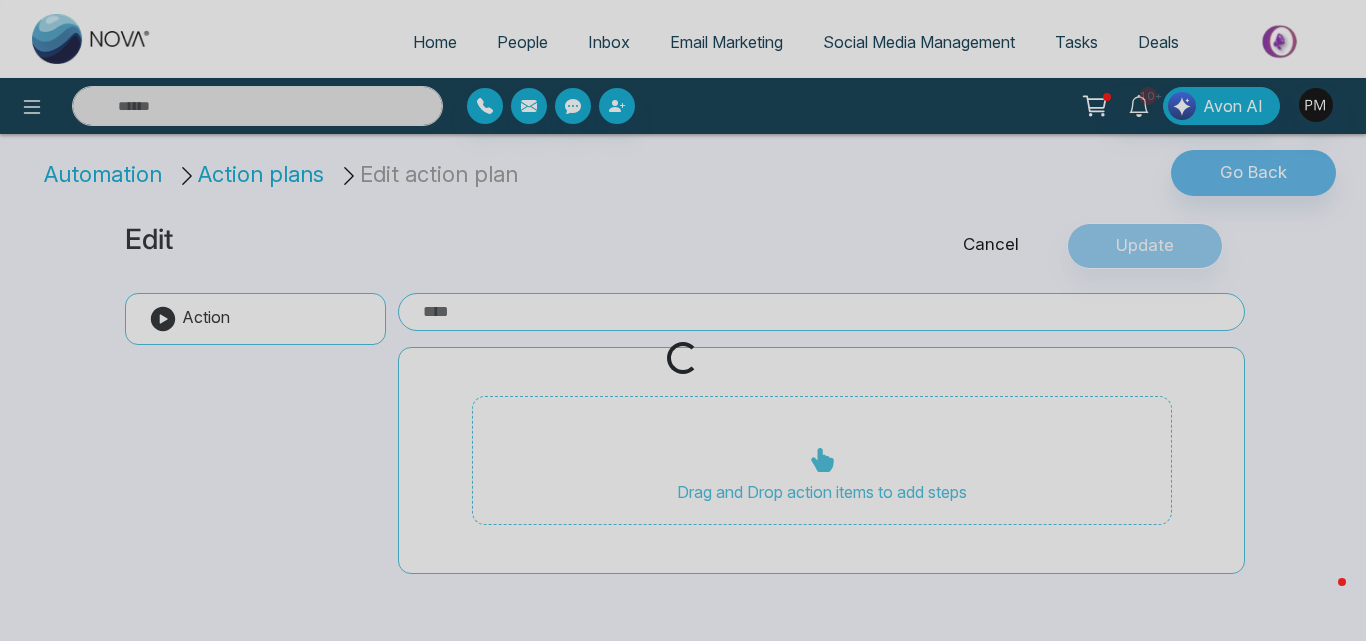 type on "**********" 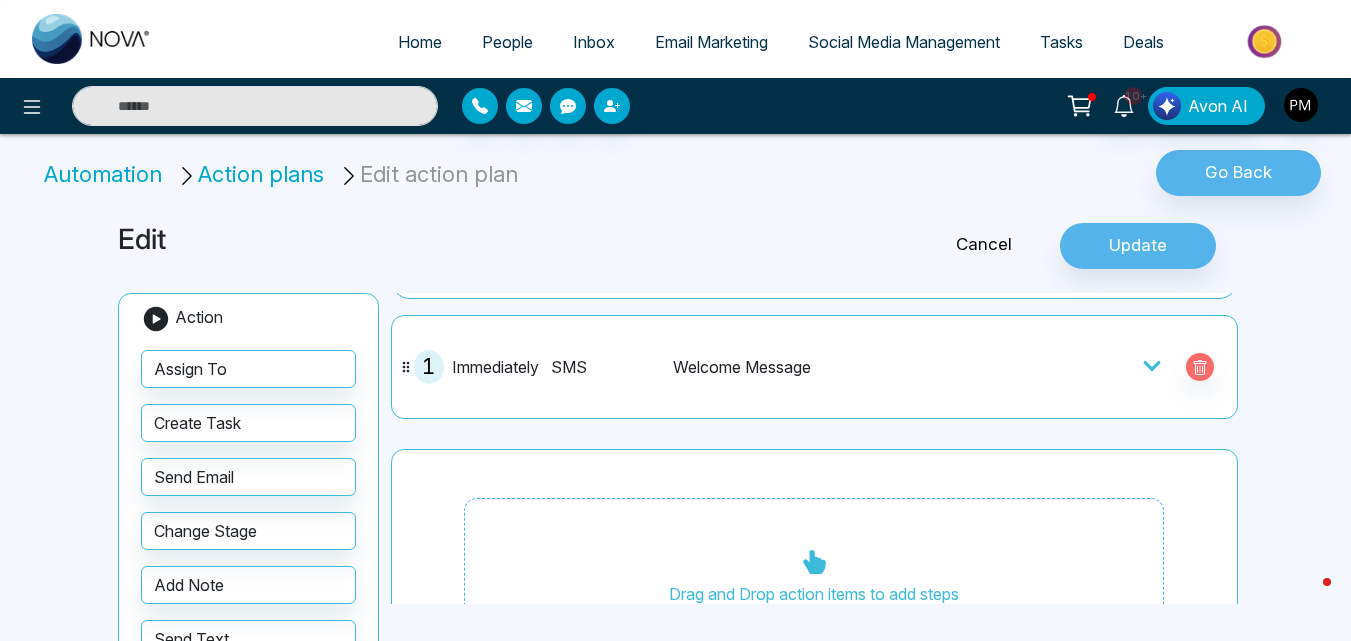scroll, scrollTop: 104, scrollLeft: 0, axis: vertical 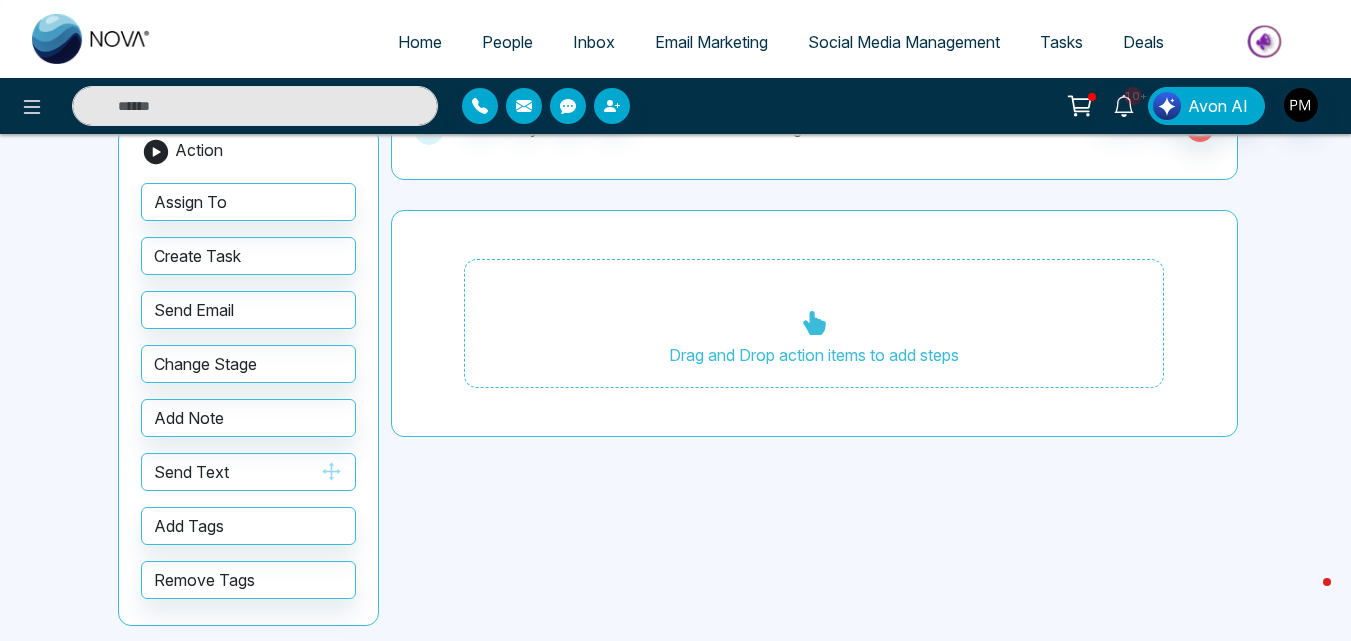click on "Send Text" at bounding box center [248, 472] 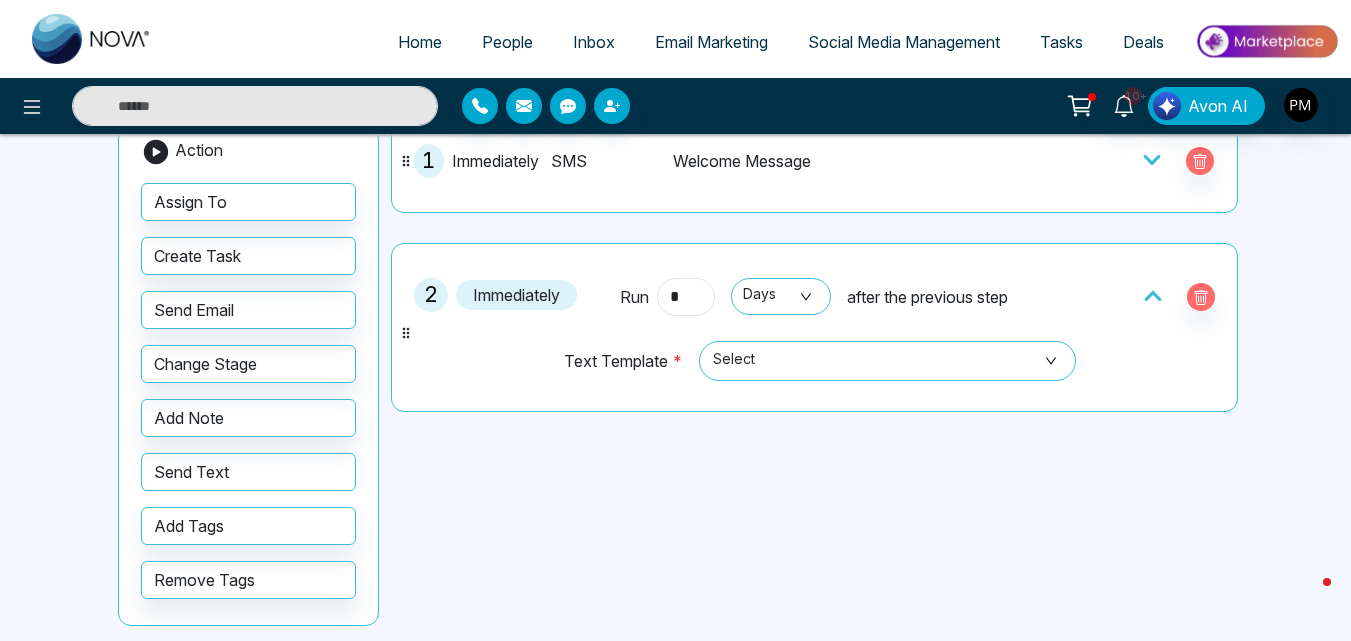 scroll, scrollTop: 75, scrollLeft: 0, axis: vertical 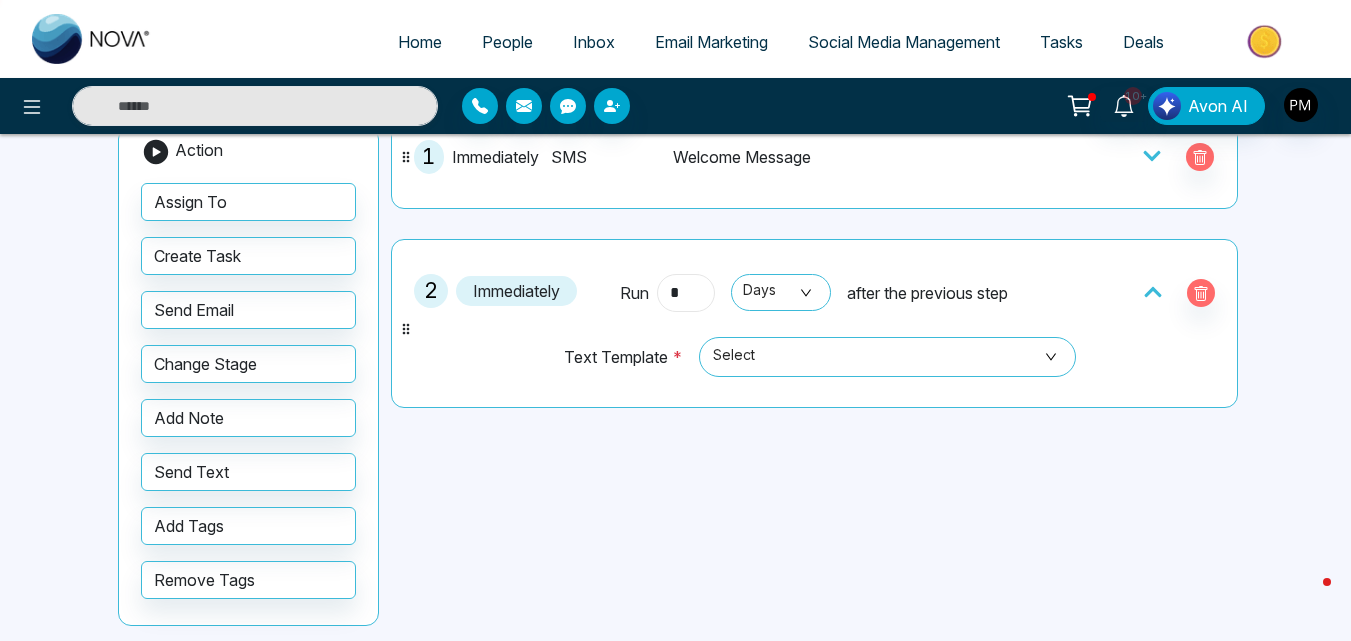 click on "*" at bounding box center [686, 293] 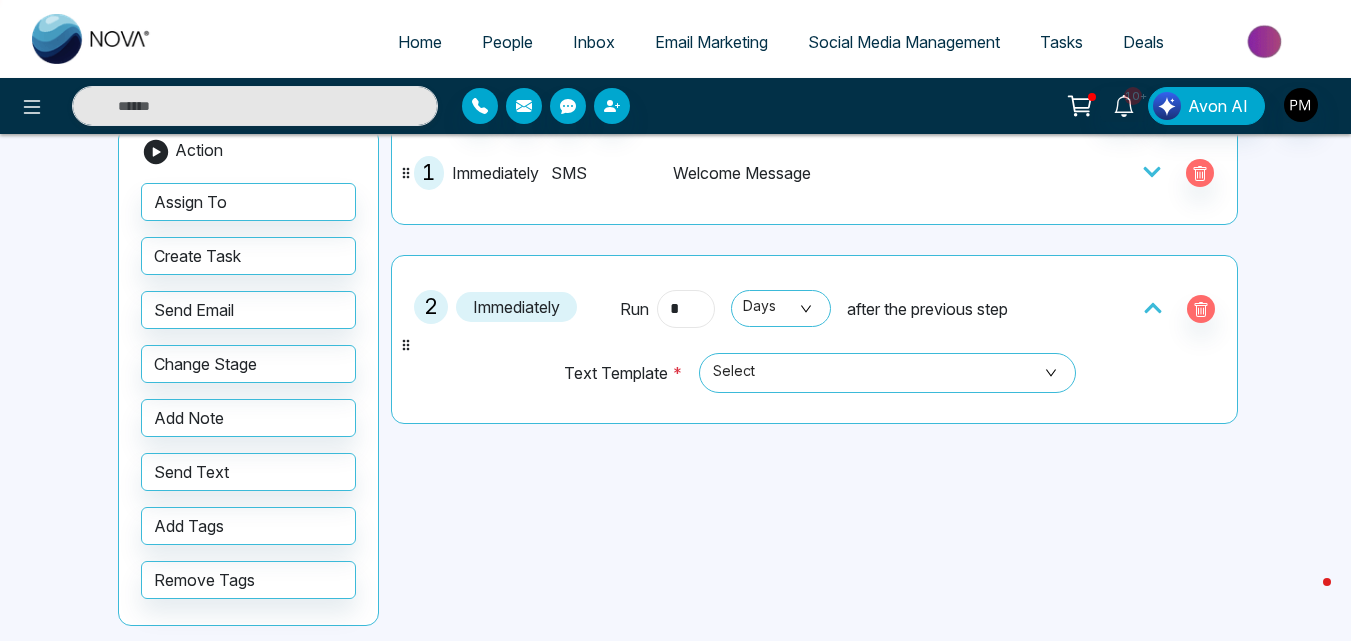 scroll, scrollTop: 0, scrollLeft: 0, axis: both 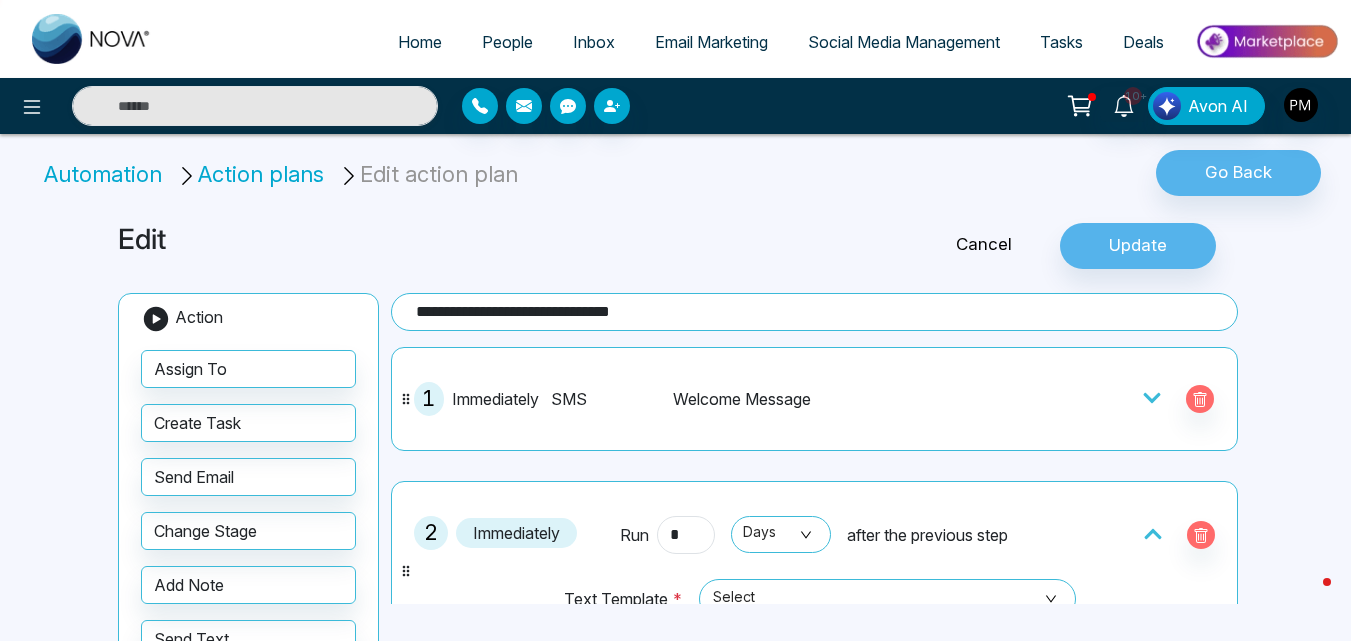 click on "Automation" at bounding box center (106, 174) 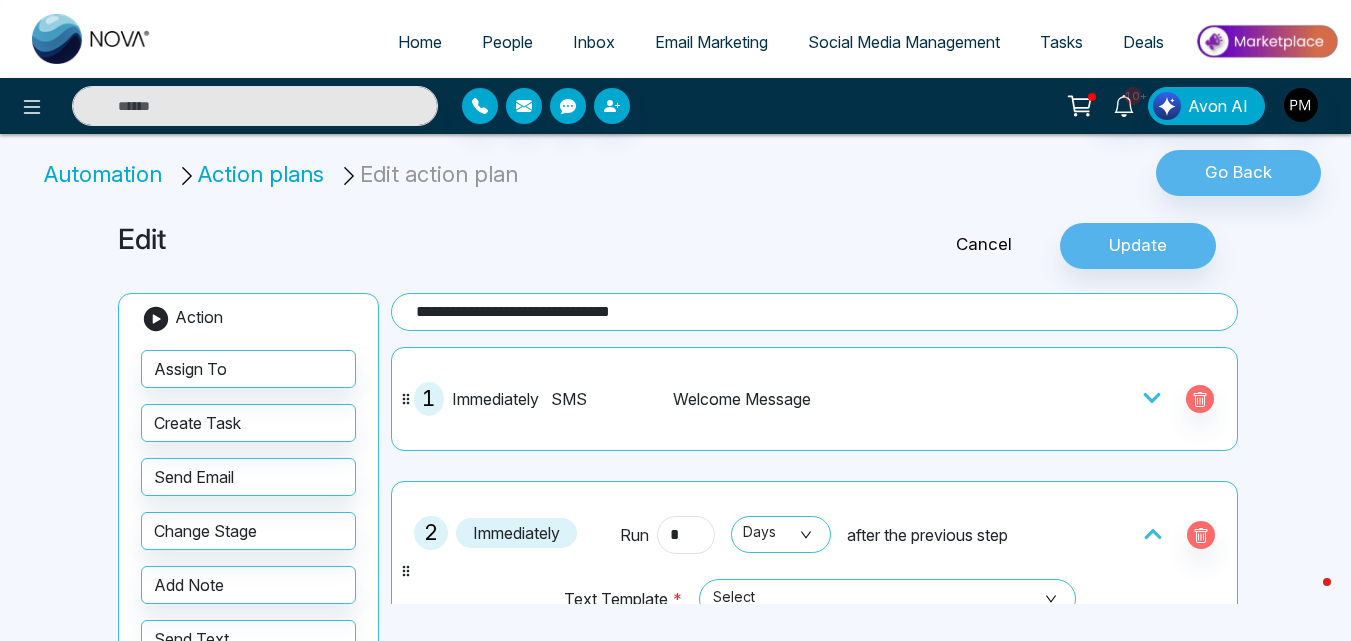click on "Action plans" at bounding box center (253, 174) 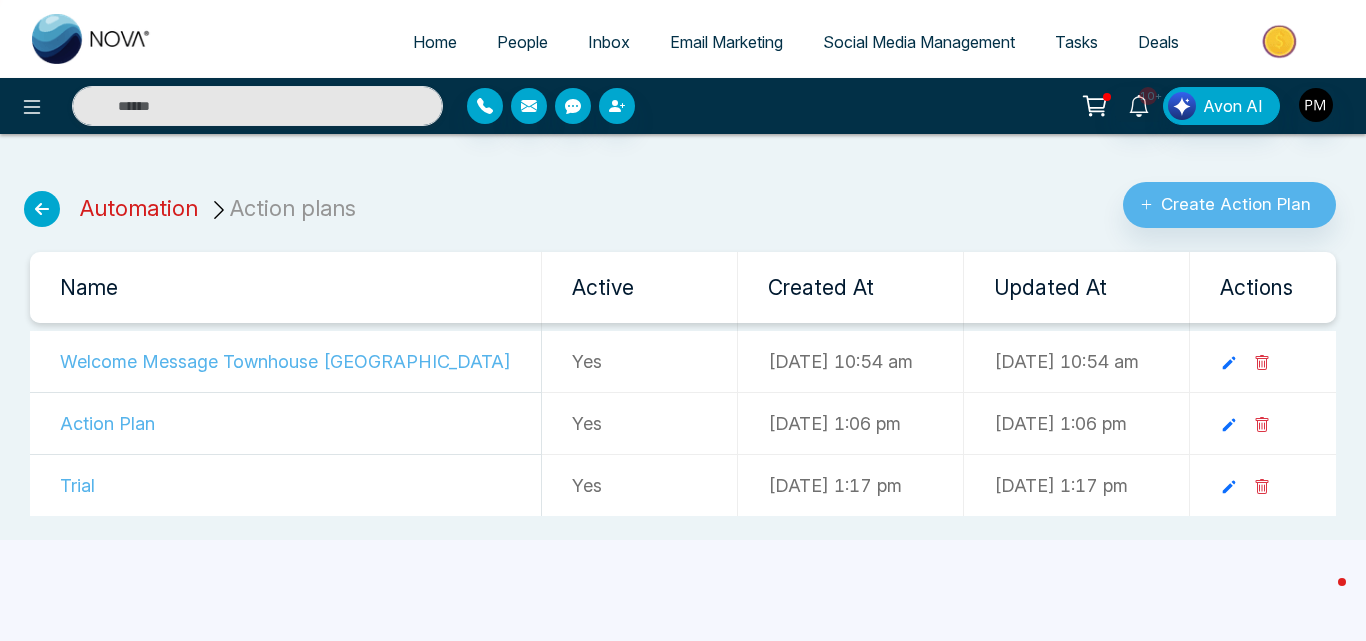 click on "Automation" at bounding box center (139, 208) 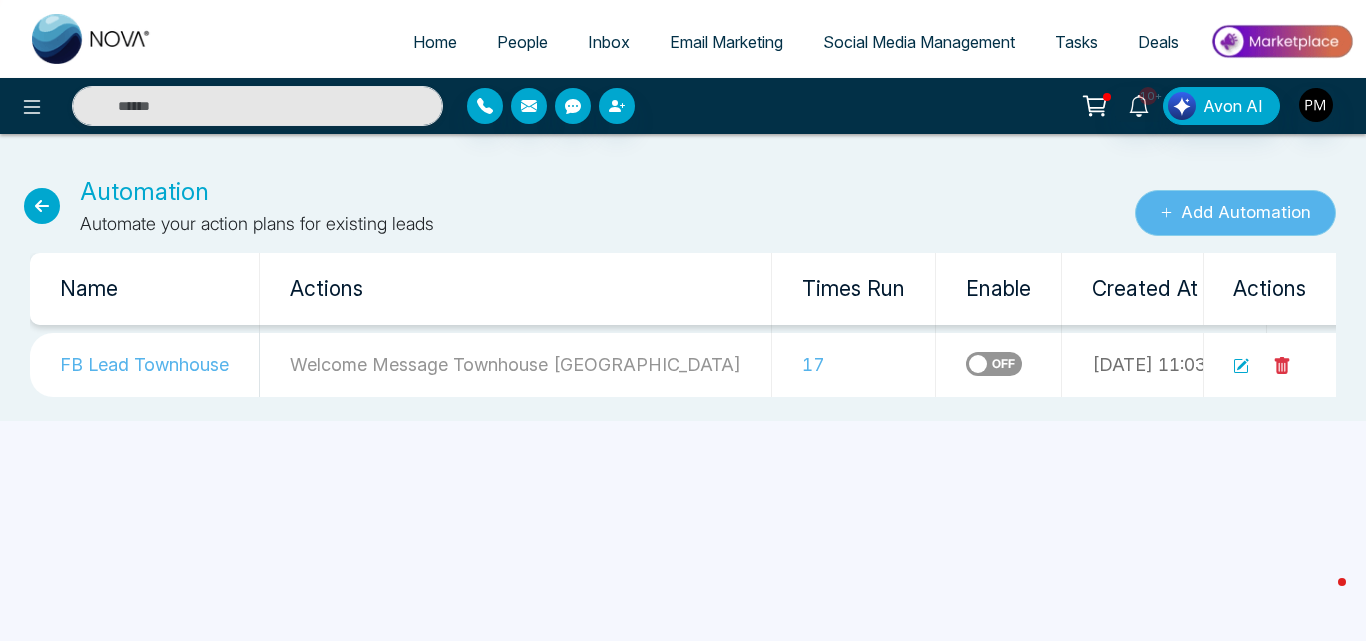 click on "Add Automation" at bounding box center [1235, 213] 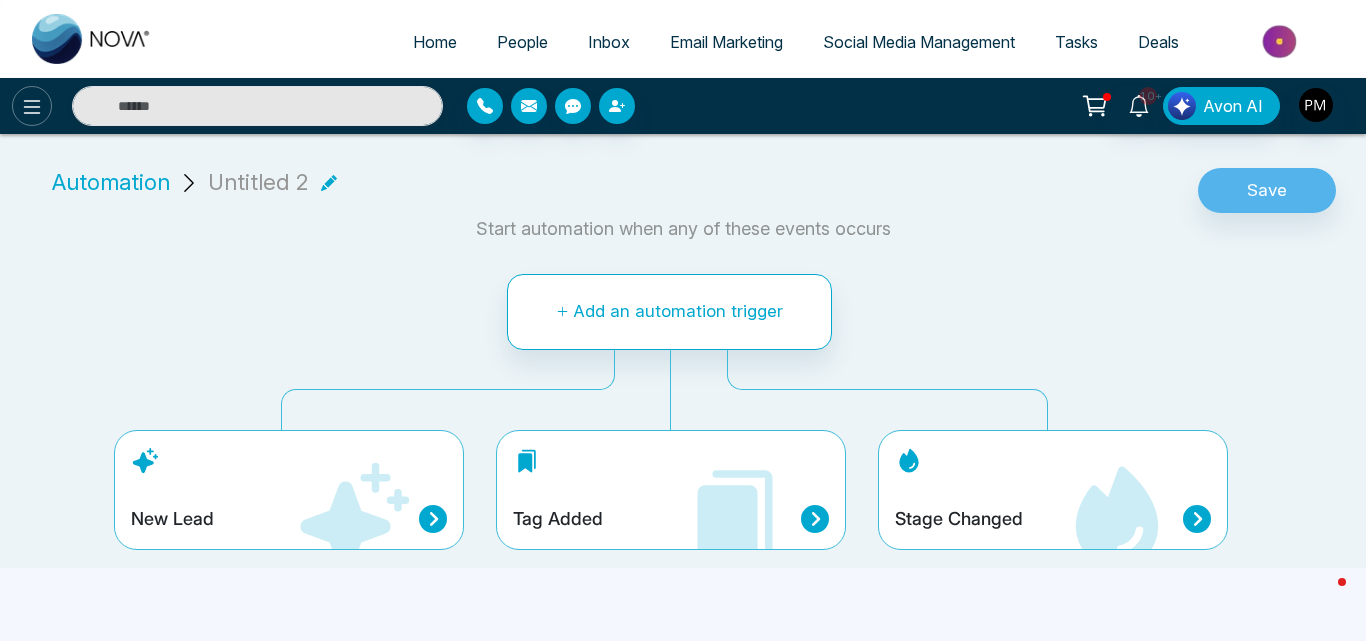click 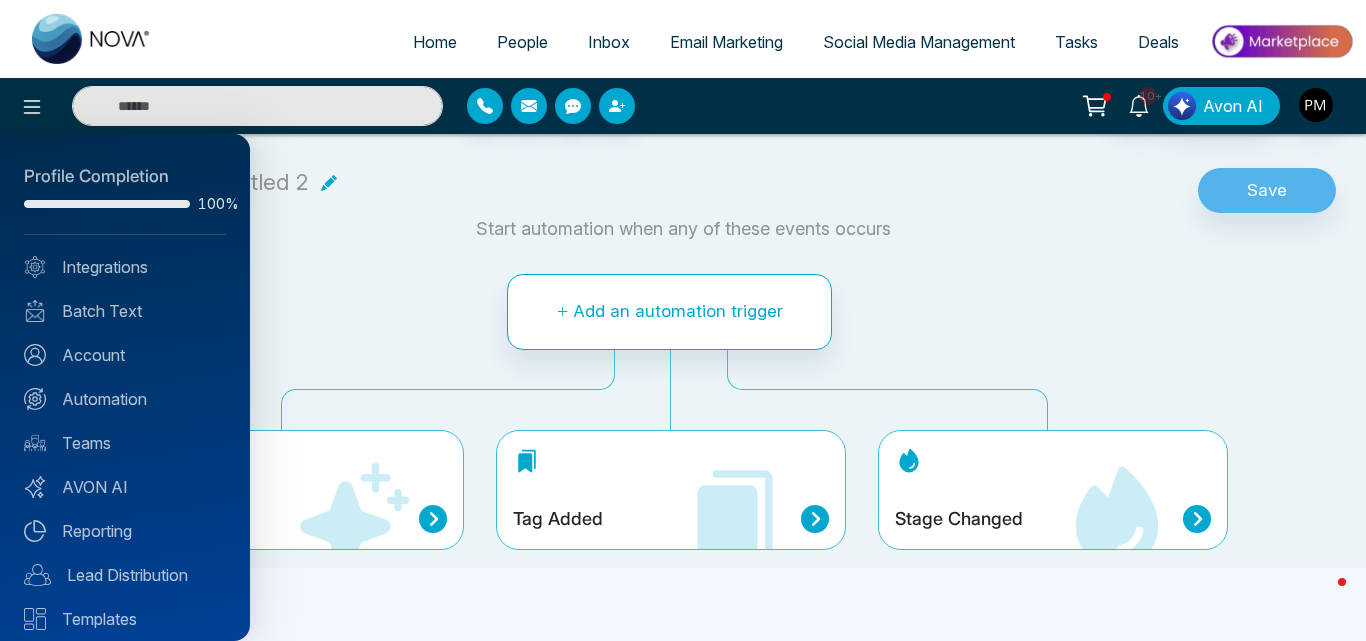 click at bounding box center (683, 320) 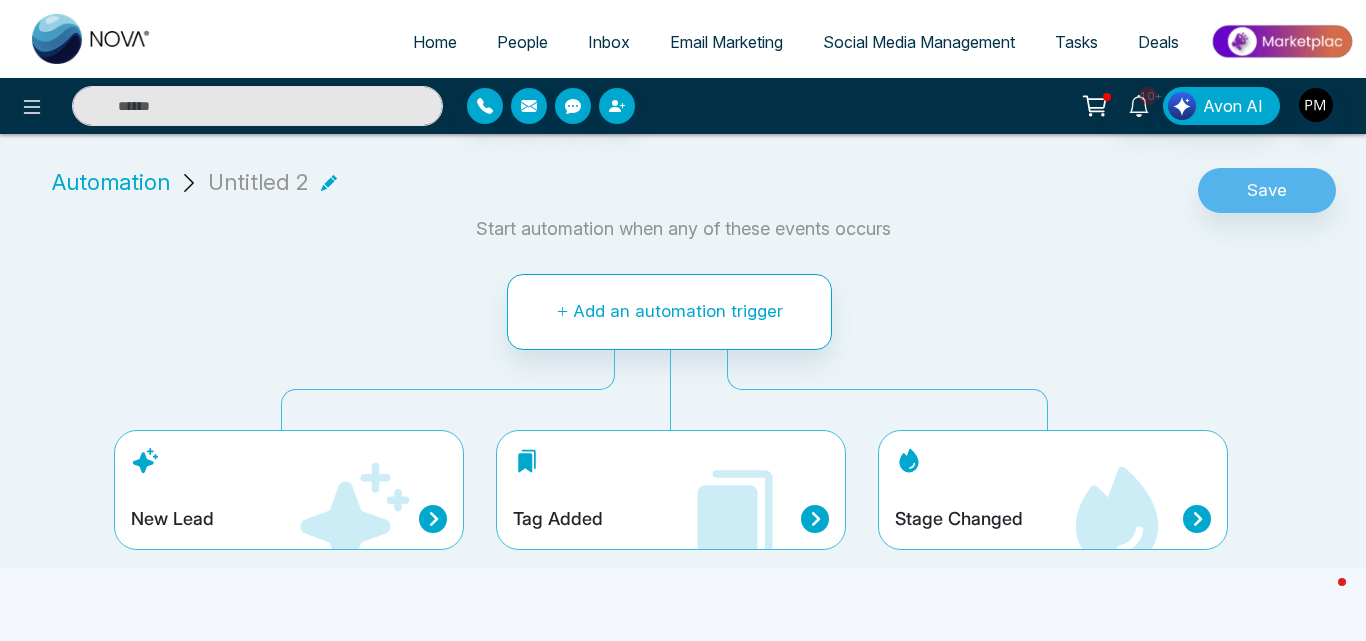 click on "Automation" at bounding box center (111, 182) 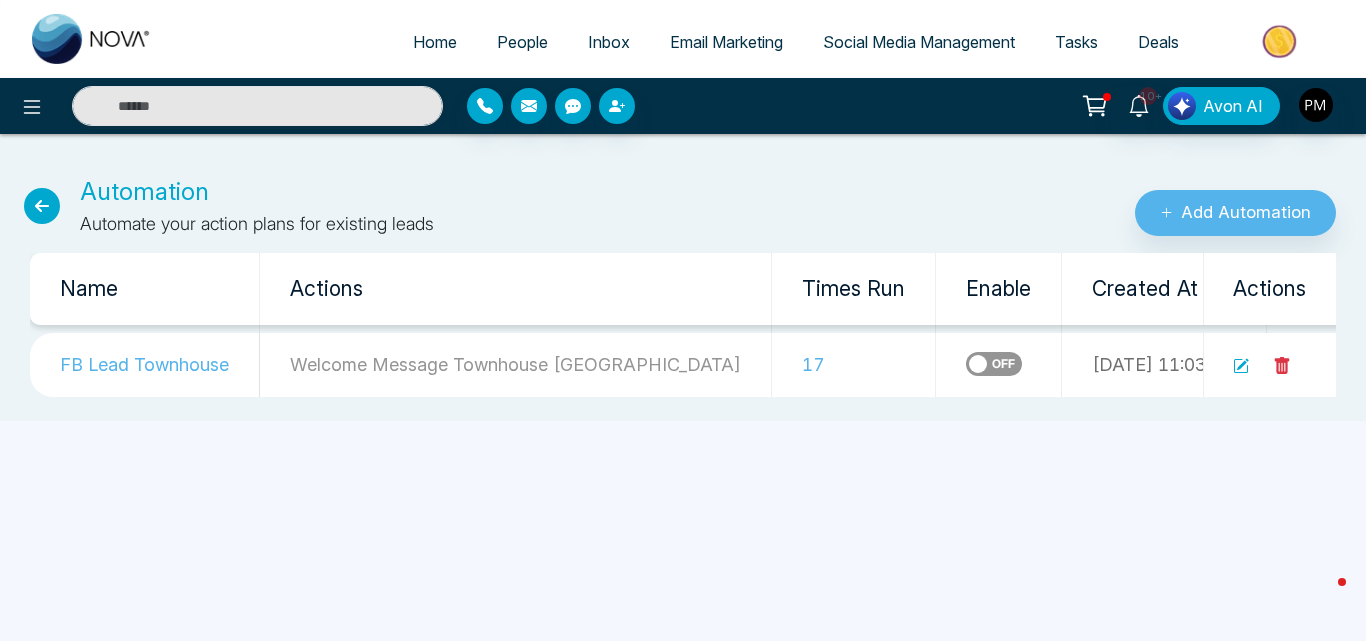 click at bounding box center [42, 206] 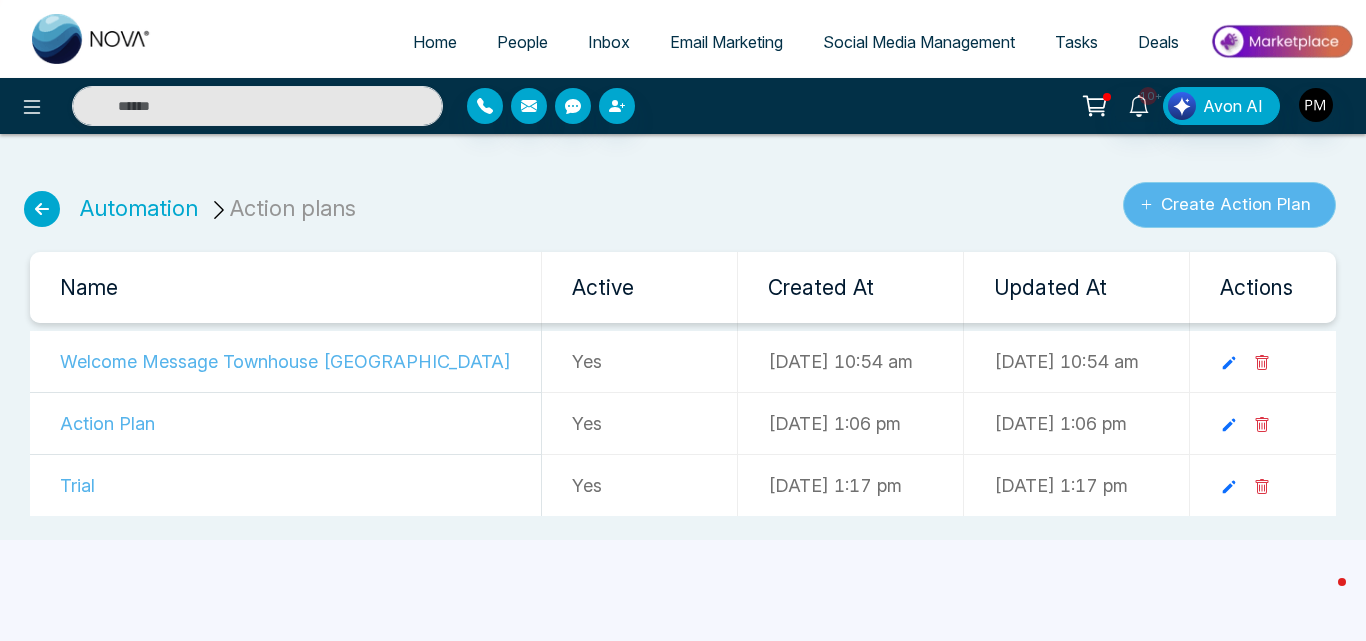 click on "Create Action Plan" at bounding box center (1229, 205) 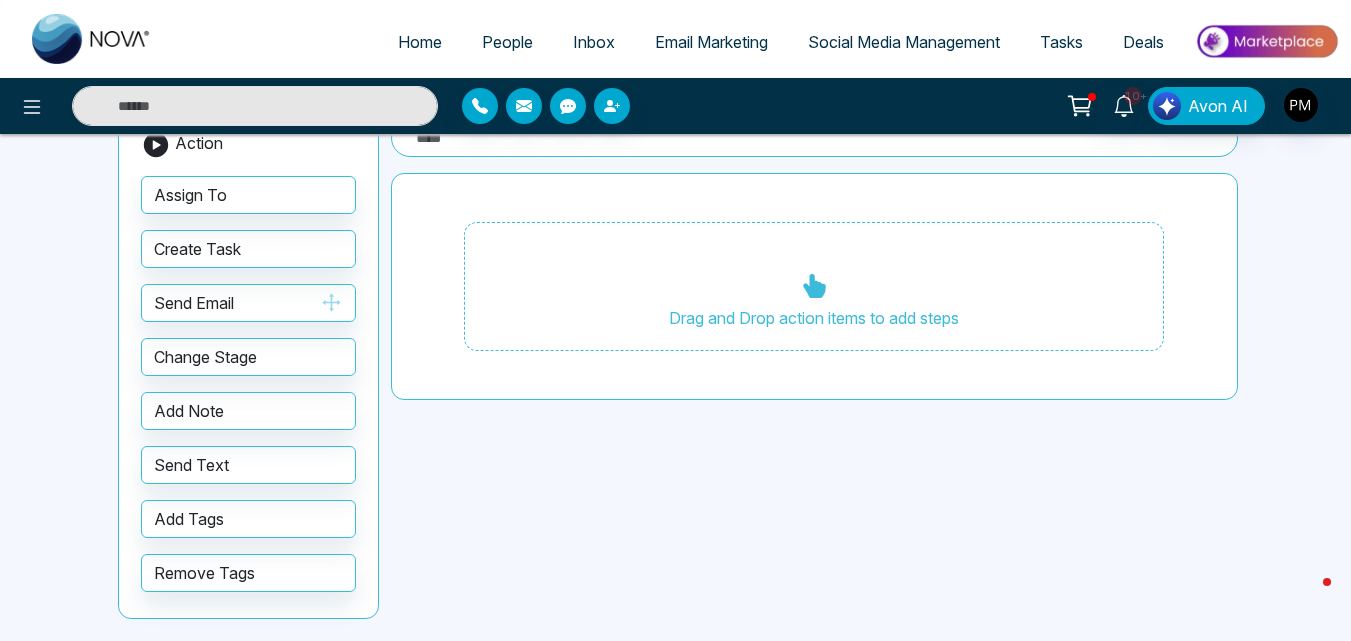 scroll, scrollTop: 182, scrollLeft: 0, axis: vertical 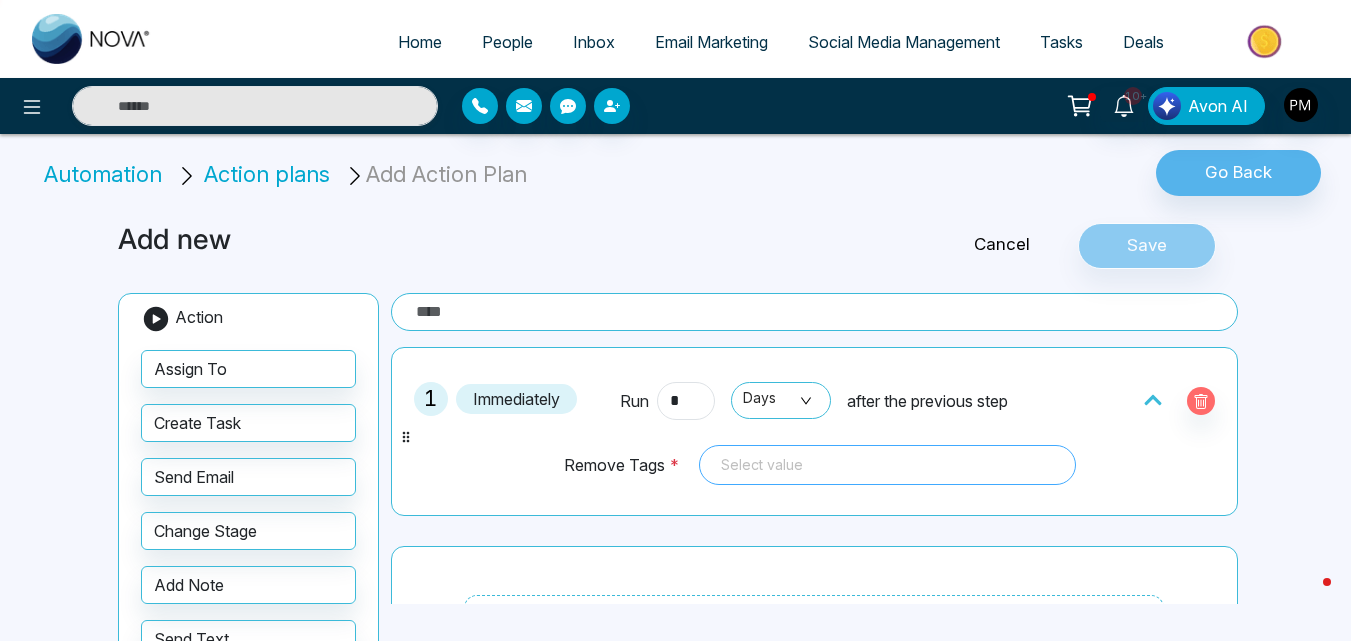 click on "Select value" at bounding box center [887, 465] 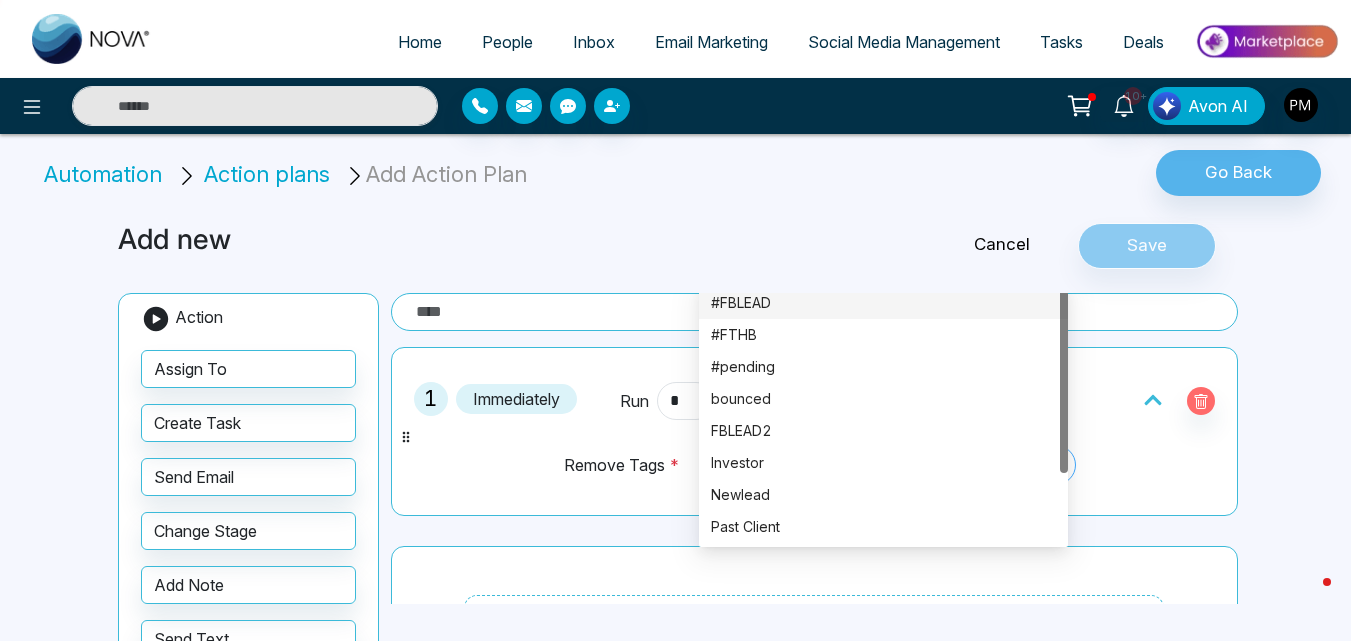 click on "#FBLEAD" at bounding box center (883, 303) 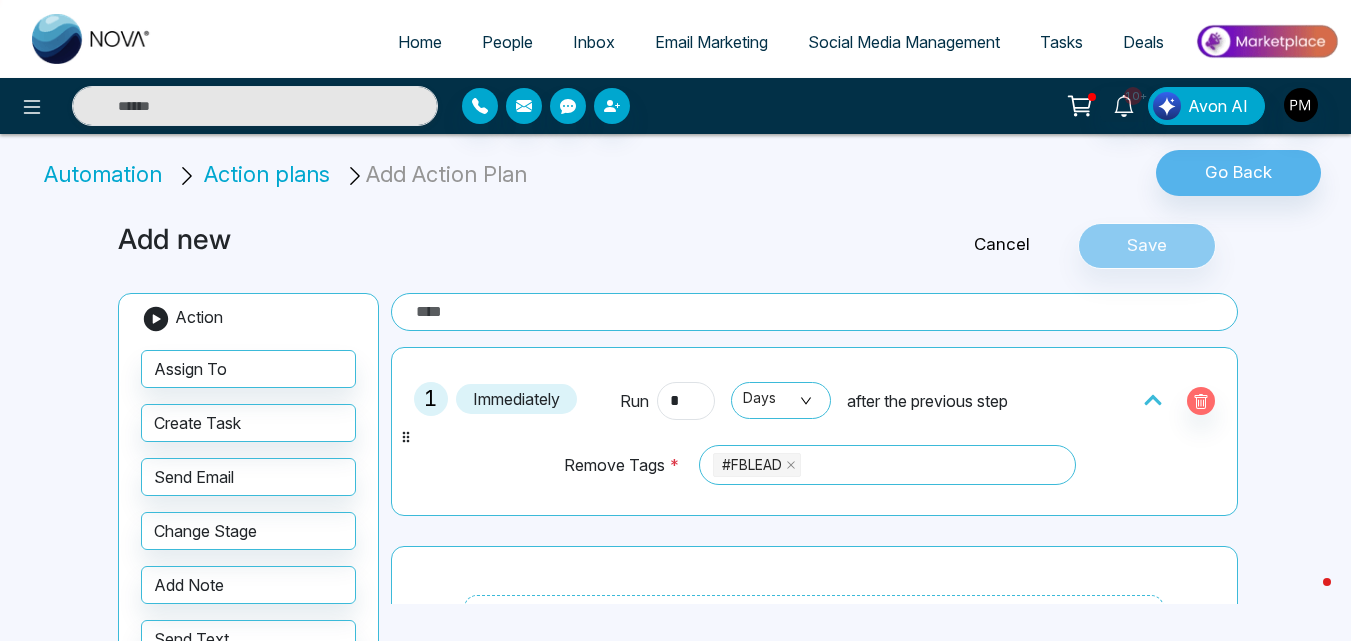 click on "Drag and Drop action items to add steps" at bounding box center (814, 660) 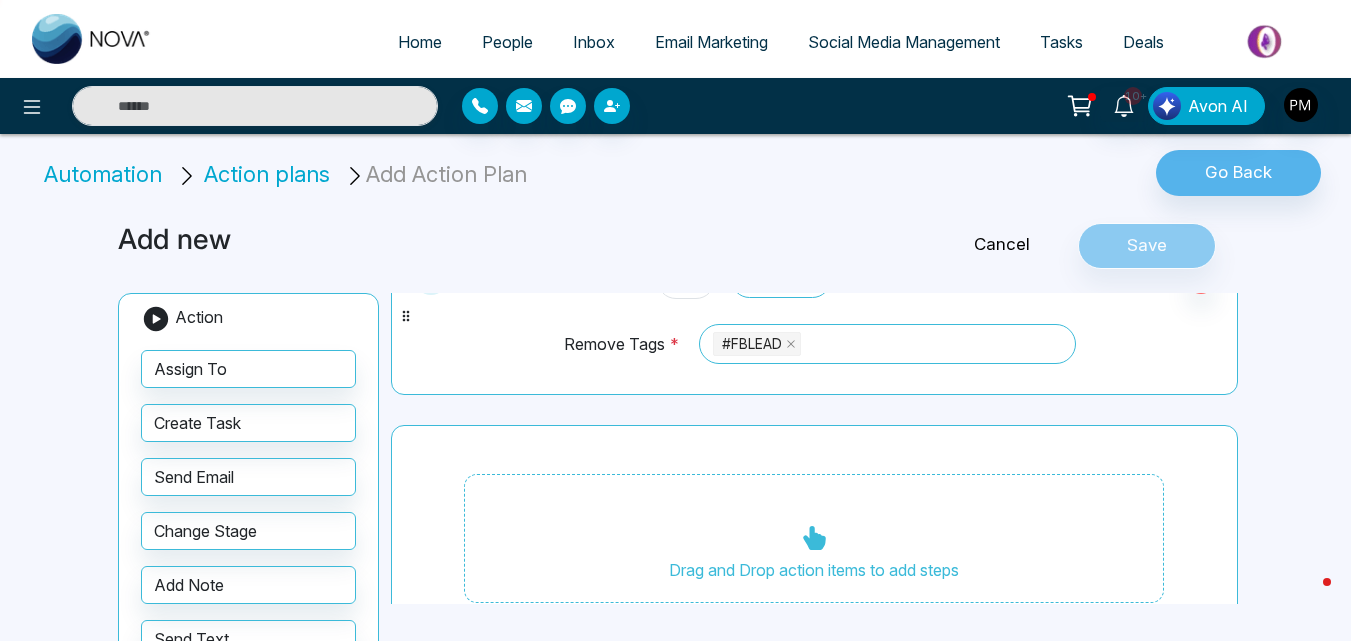 scroll, scrollTop: 129, scrollLeft: 0, axis: vertical 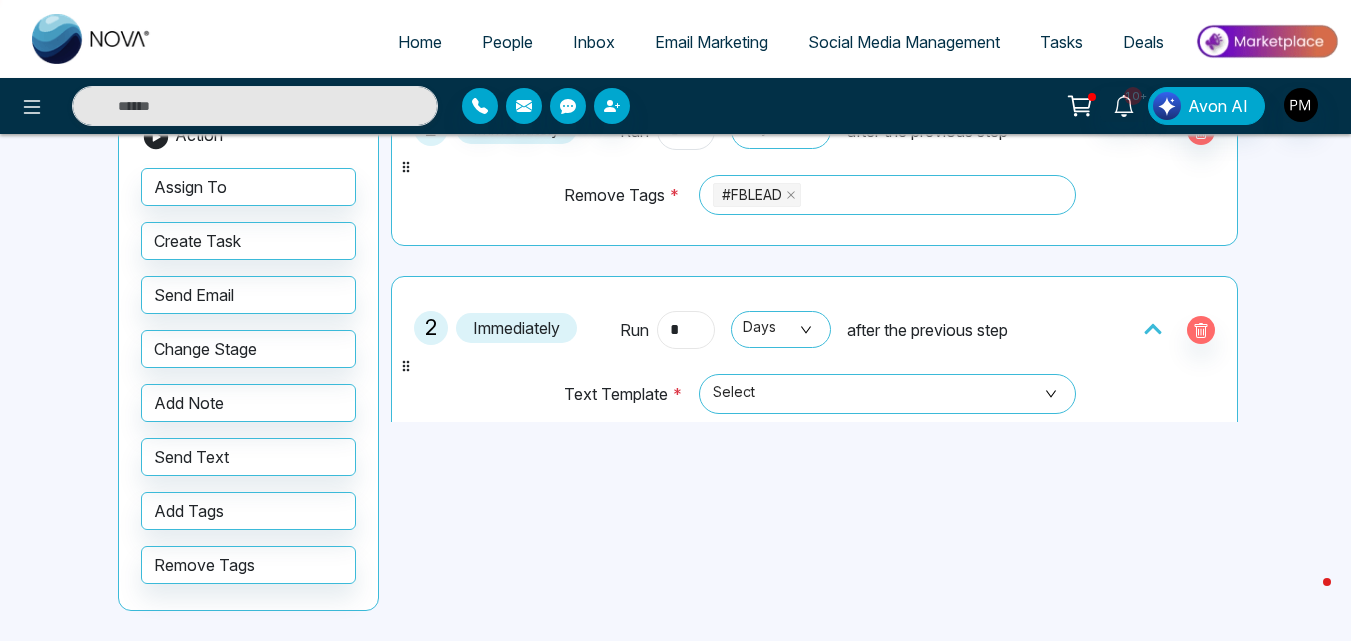 click on "*" at bounding box center (686, 330) 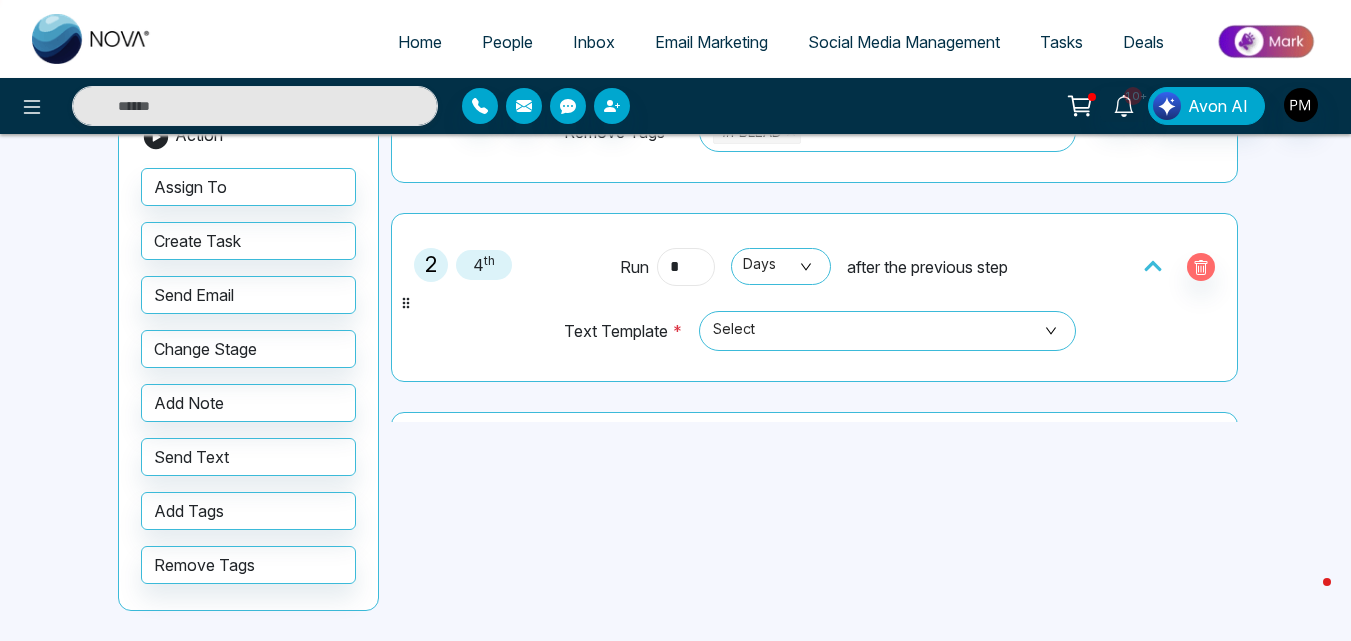 scroll, scrollTop: 161, scrollLeft: 0, axis: vertical 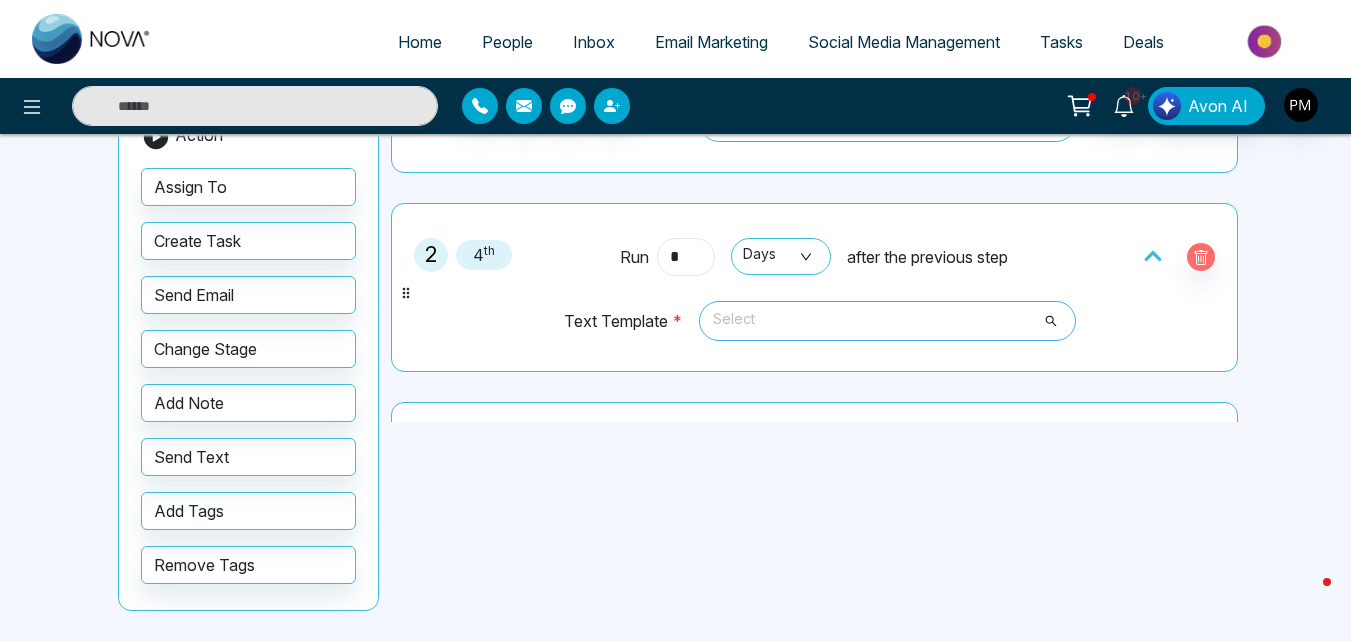 click on "Select" at bounding box center (887, 321) 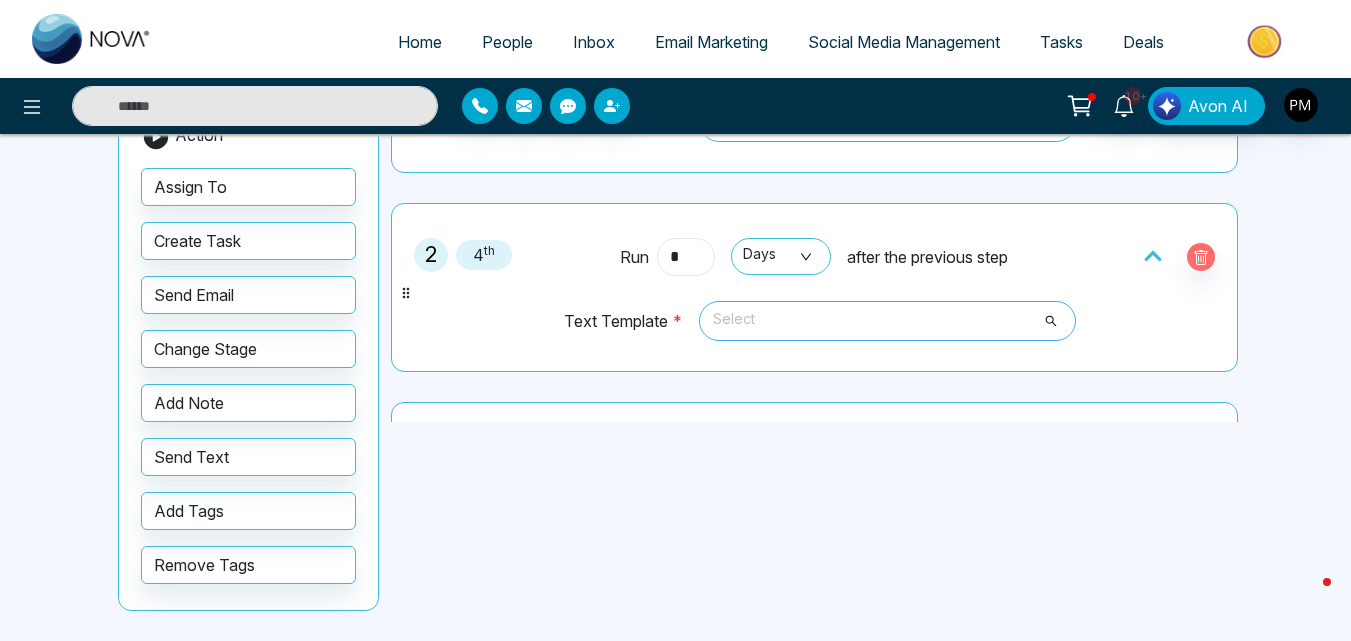 type on "*" 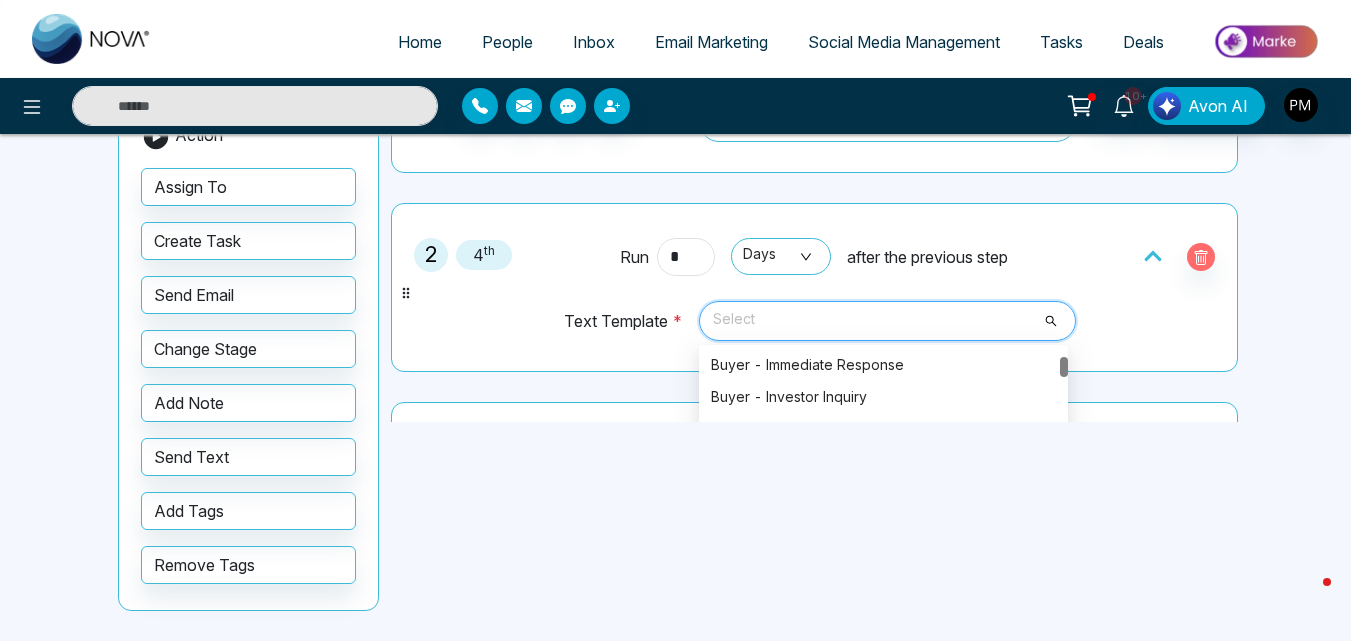 scroll, scrollTop: 163, scrollLeft: 0, axis: vertical 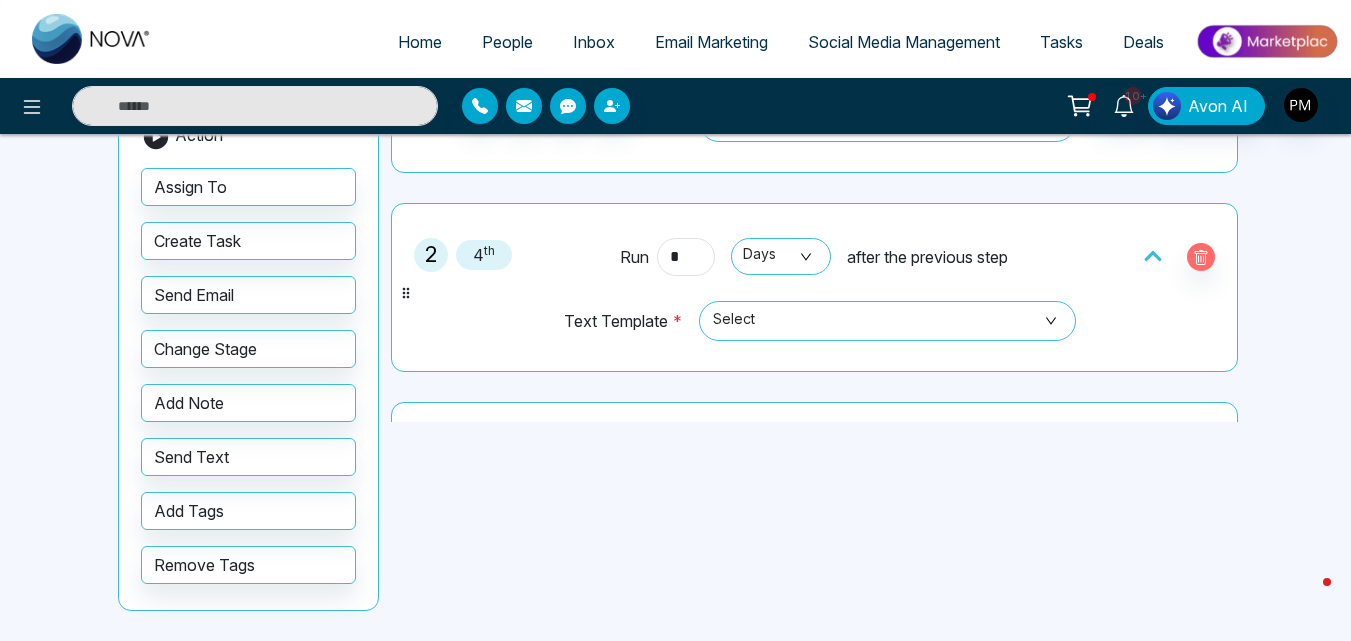 click on "2 4 th Run * Days after the previous step Text Template   * Select 289 291 287 Buyer - Immediate Response Buyer - Investor Inquiry Buyer - Long Time No Contact Buyer - Opting Out of Updates Buyer - Scheduling a Call Buyer - Setting Up Alerts Buyer Expertise Assurance Buyer Type Inquiry Buying Inquiry Follow-Up Check-In for Potential Sellers" at bounding box center (814, 287) 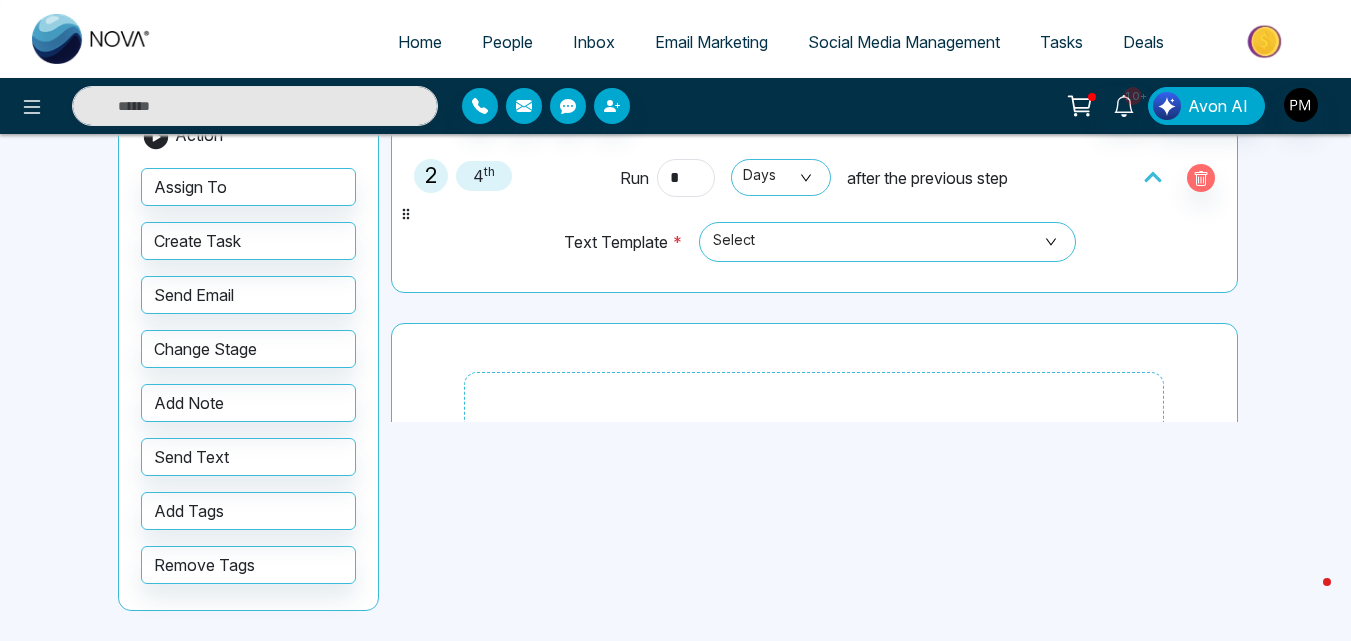 scroll, scrollTop: 241, scrollLeft: 0, axis: vertical 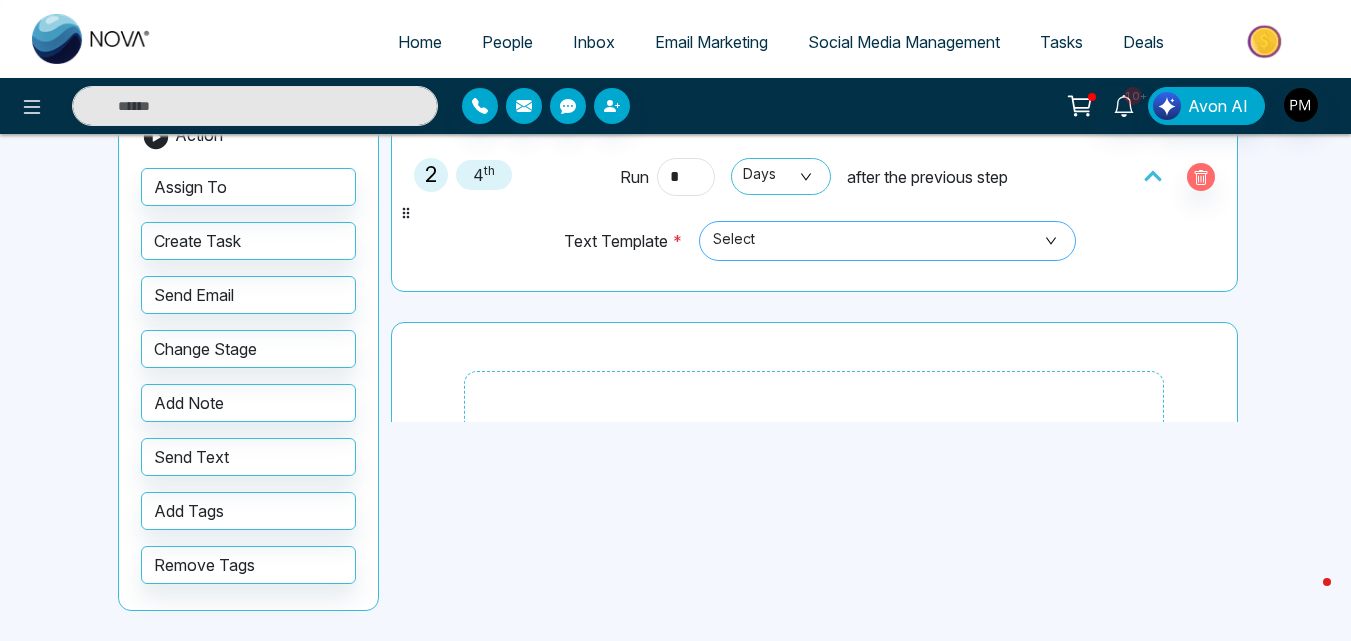 click on "Select" at bounding box center (887, 241) 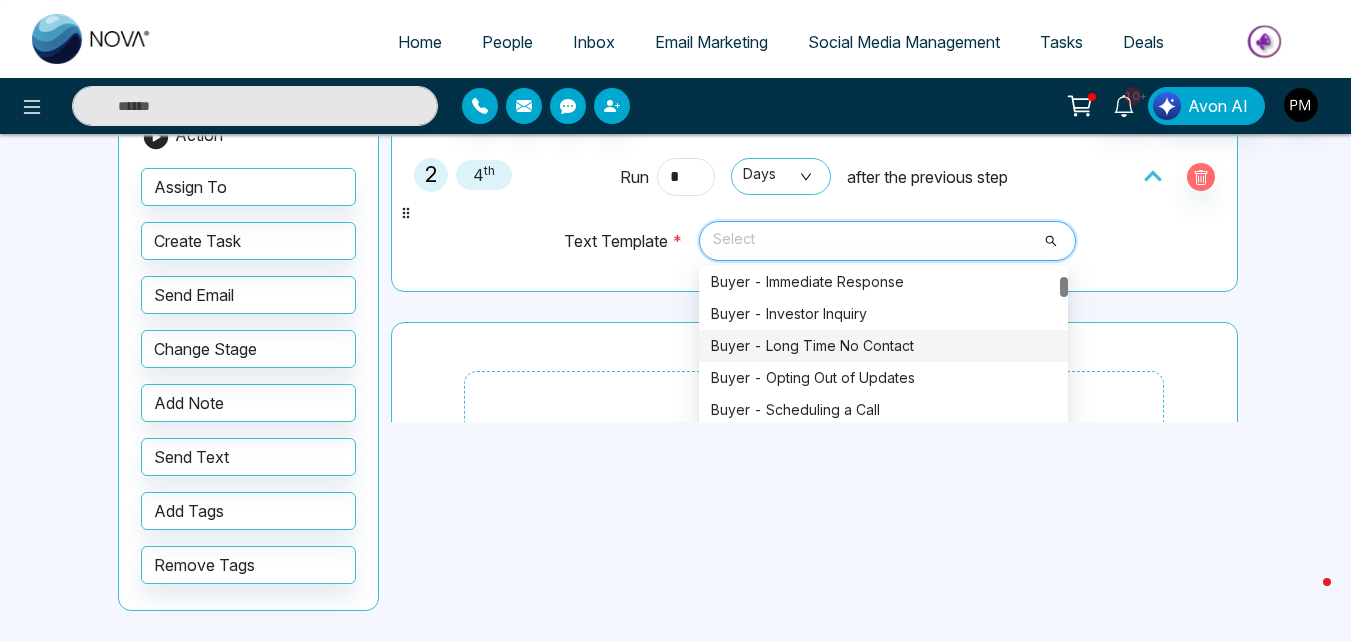 scroll, scrollTop: 0, scrollLeft: 0, axis: both 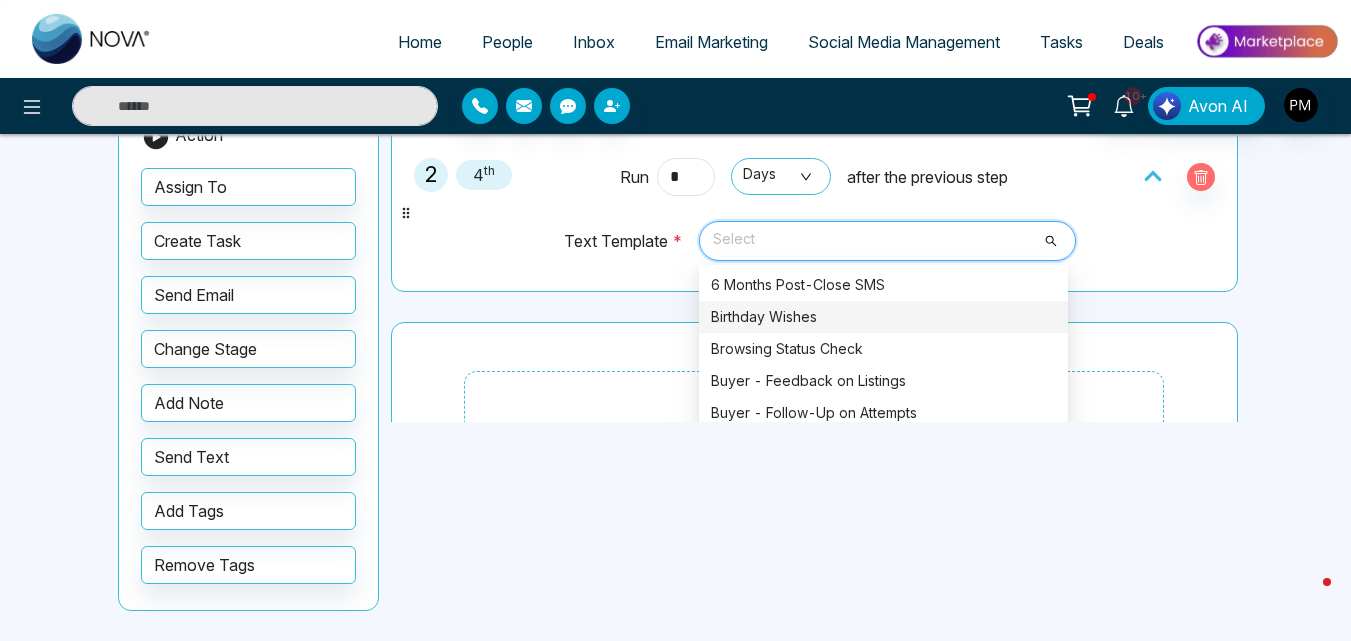 click on "1 Immediately Run * Days after the previous step Remove Tags   * #FBLEAD   88245 80963 81254 #FBLEAD #FTHB #pending bounced FBLEAD2 Investor Newlead Past Client Trail unsubscribe 2 4 th Run * Days after the previous step Text Template   * Select 437 435 386 6 Months Post-Close SMS Birthday Wishes Browsing Status Check Buyer - Feedback on Listings Buyer - Follow-Up on Attempts Buyer - Immediate Response Buyer - Investor Inquiry Buyer - Long Time No Contact Buyer - Opting Out of Updates Buyer - Scheduling a Call Drag and Drop action items to add steps" at bounding box center (814, 237) 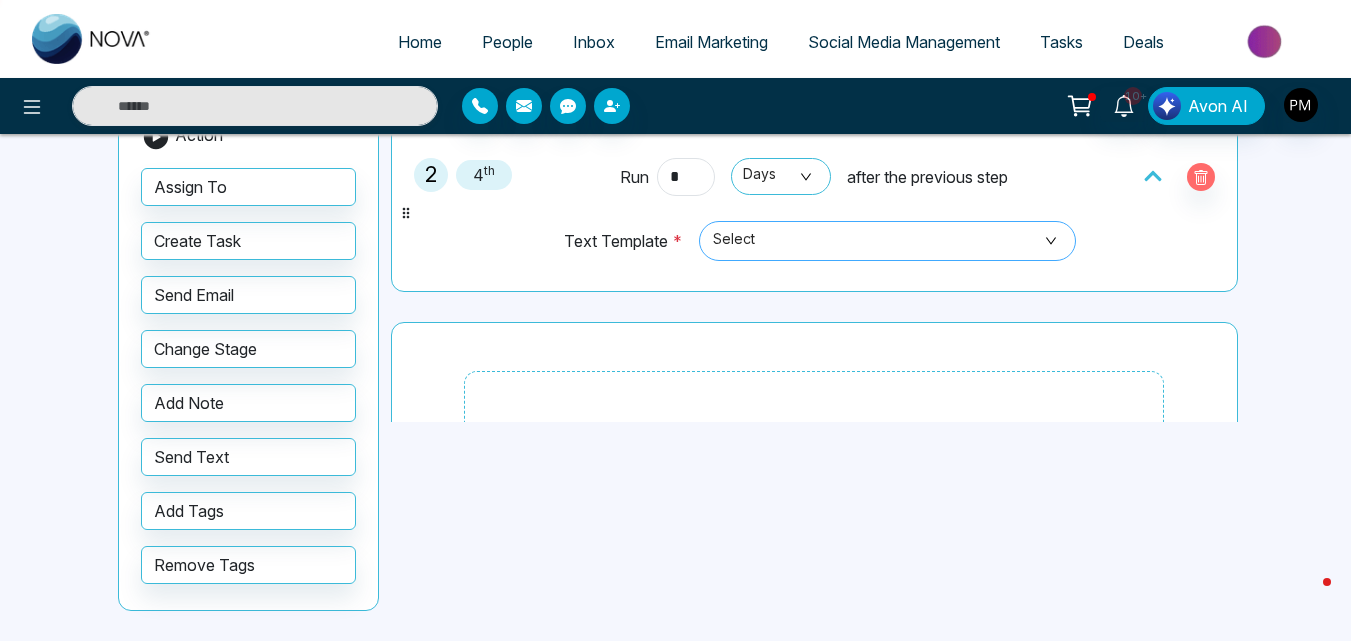 click on "Select" at bounding box center [887, 241] 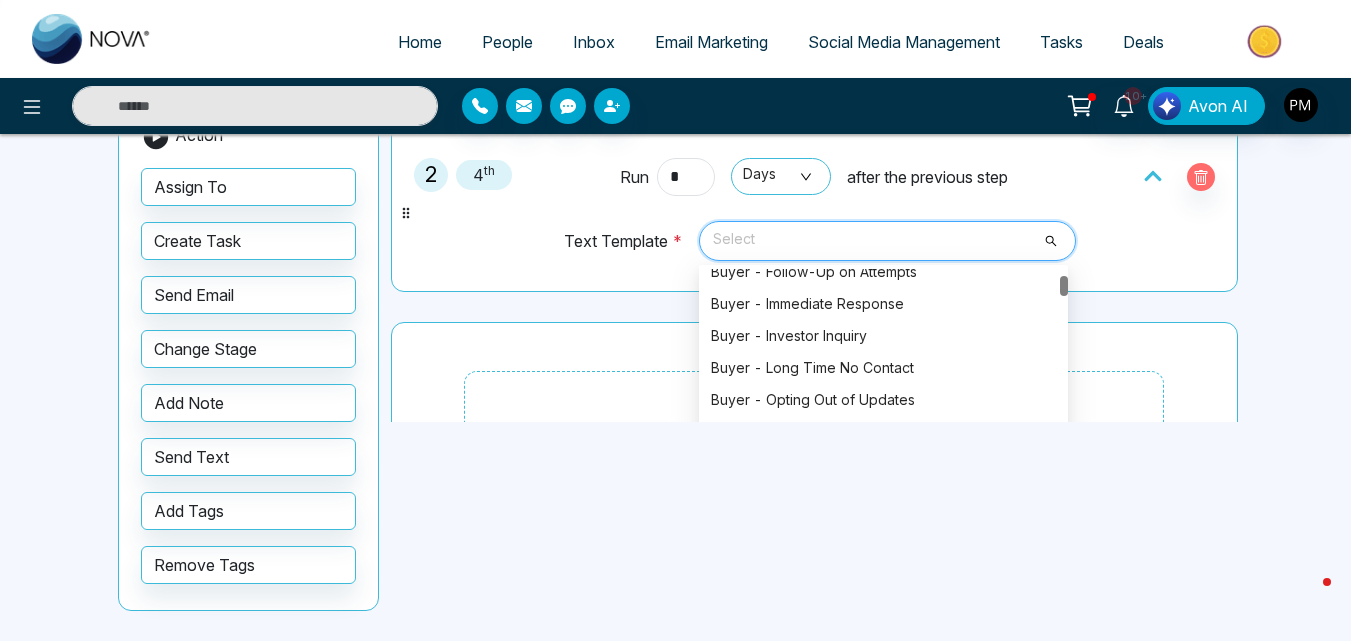 scroll, scrollTop: 129, scrollLeft: 0, axis: vertical 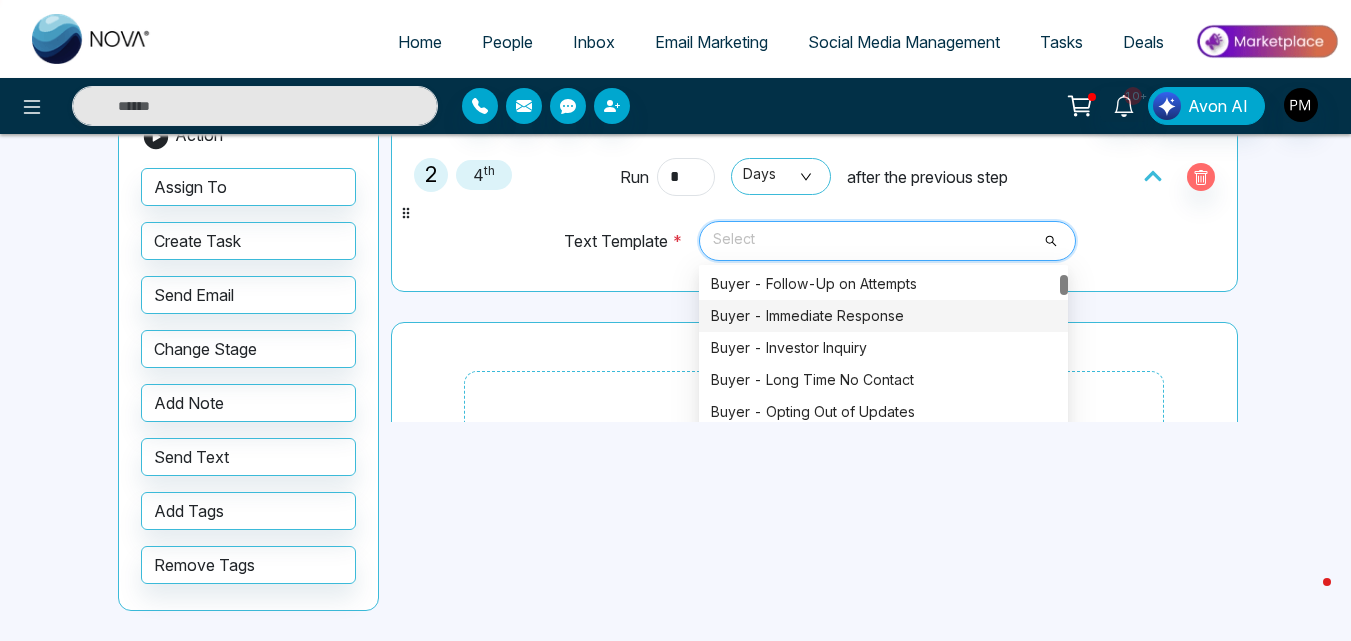 click on "Buyer - Immediate Response" at bounding box center (883, 316) 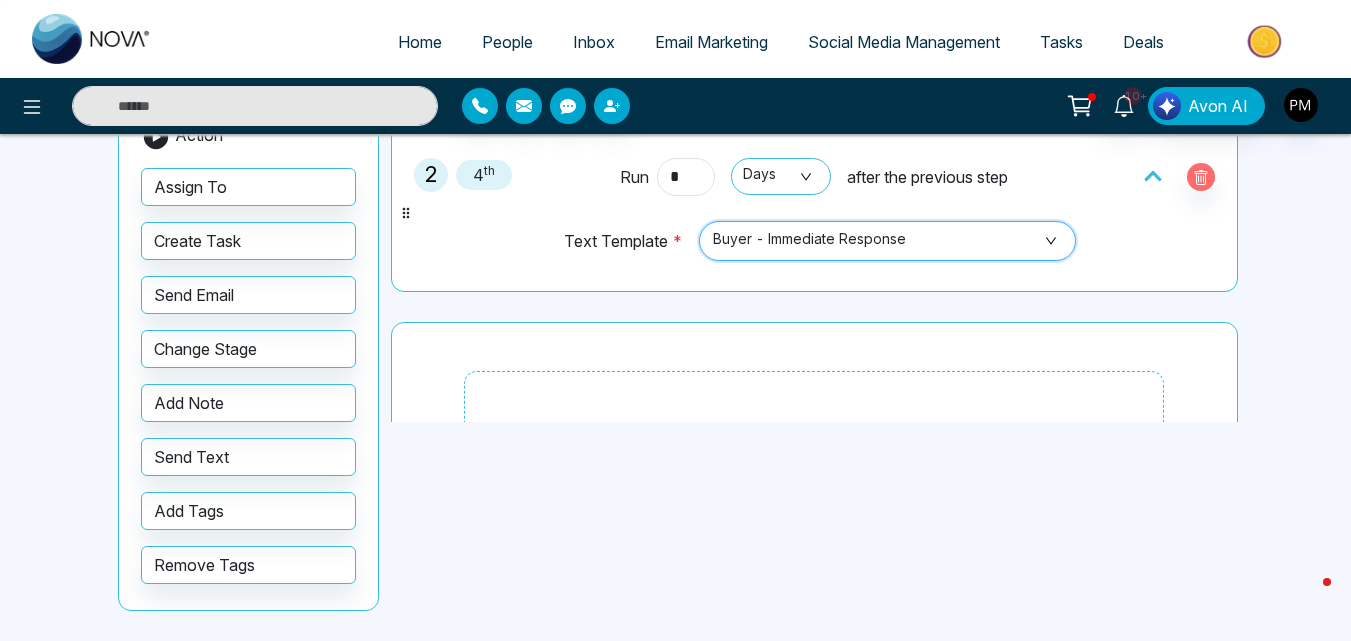click on "Drag and Drop action items to add steps" at bounding box center [814, 436] 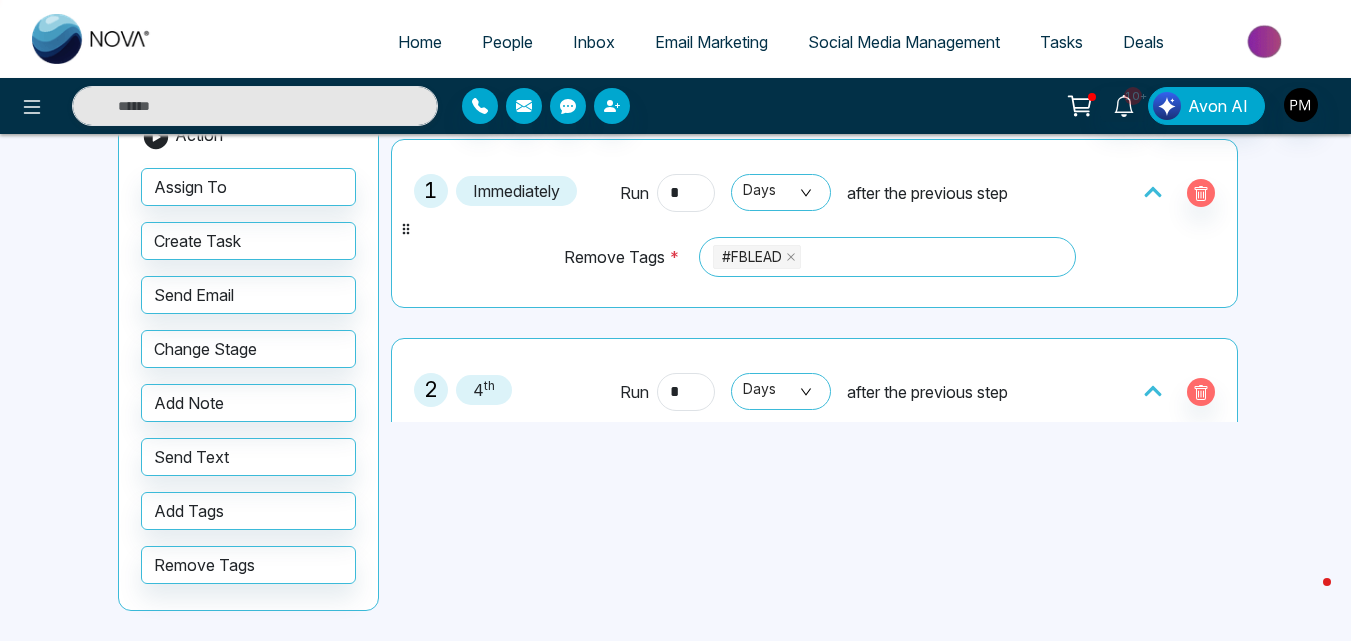 scroll, scrollTop: 0, scrollLeft: 0, axis: both 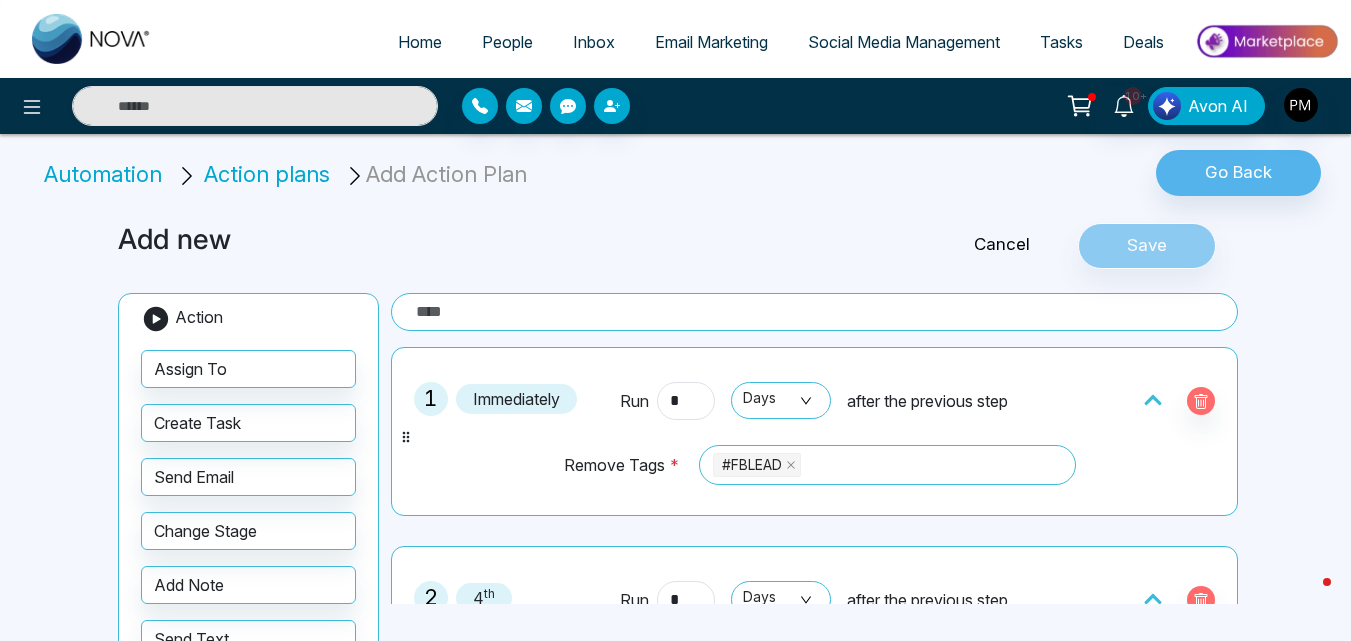 click at bounding box center (814, 312) 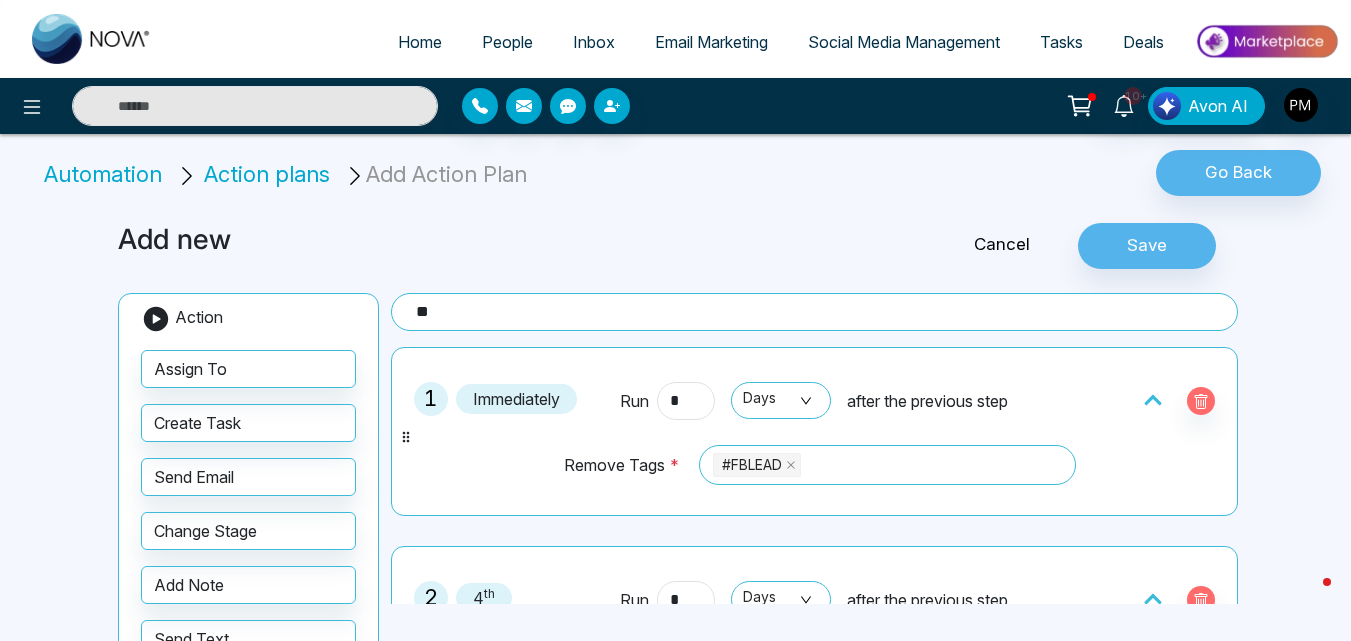 type on "*" 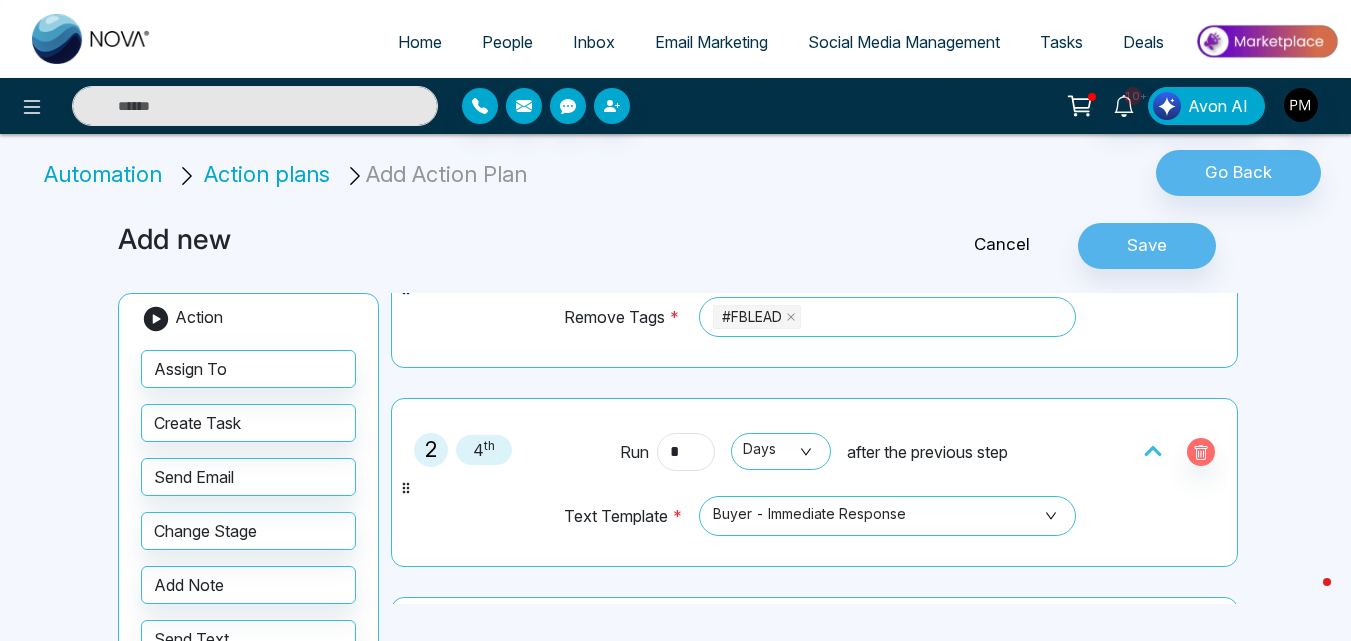scroll, scrollTop: 273, scrollLeft: 0, axis: vertical 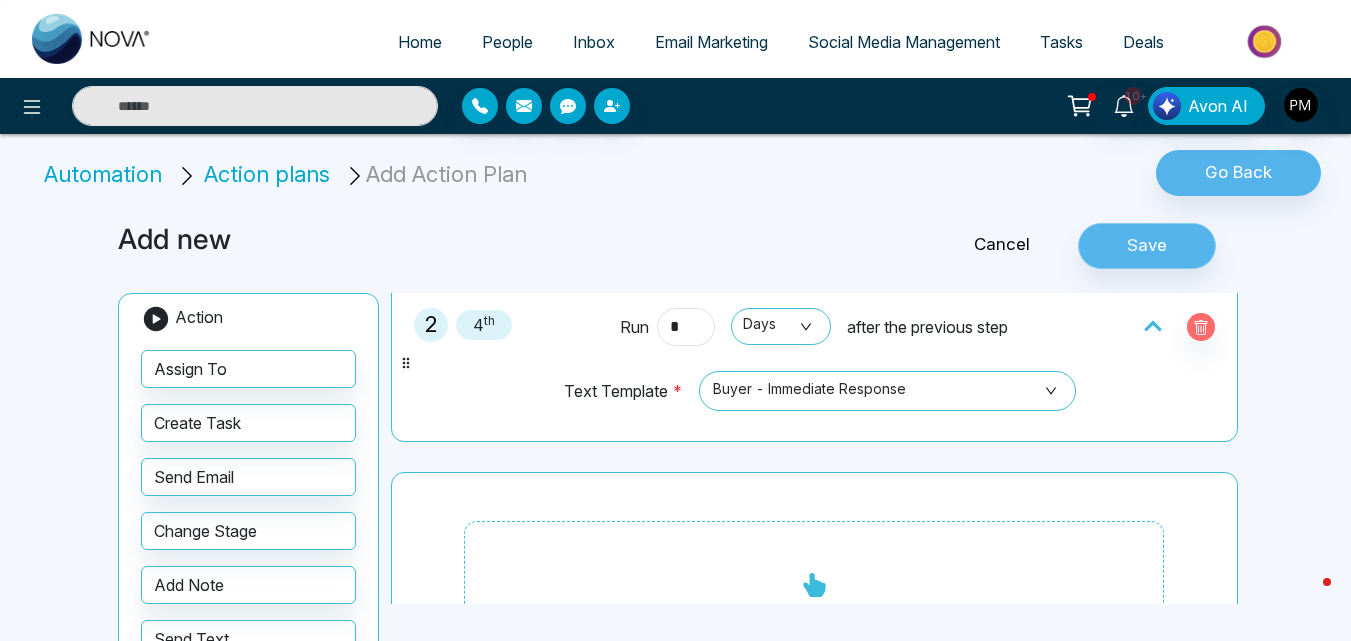 type on "**********" 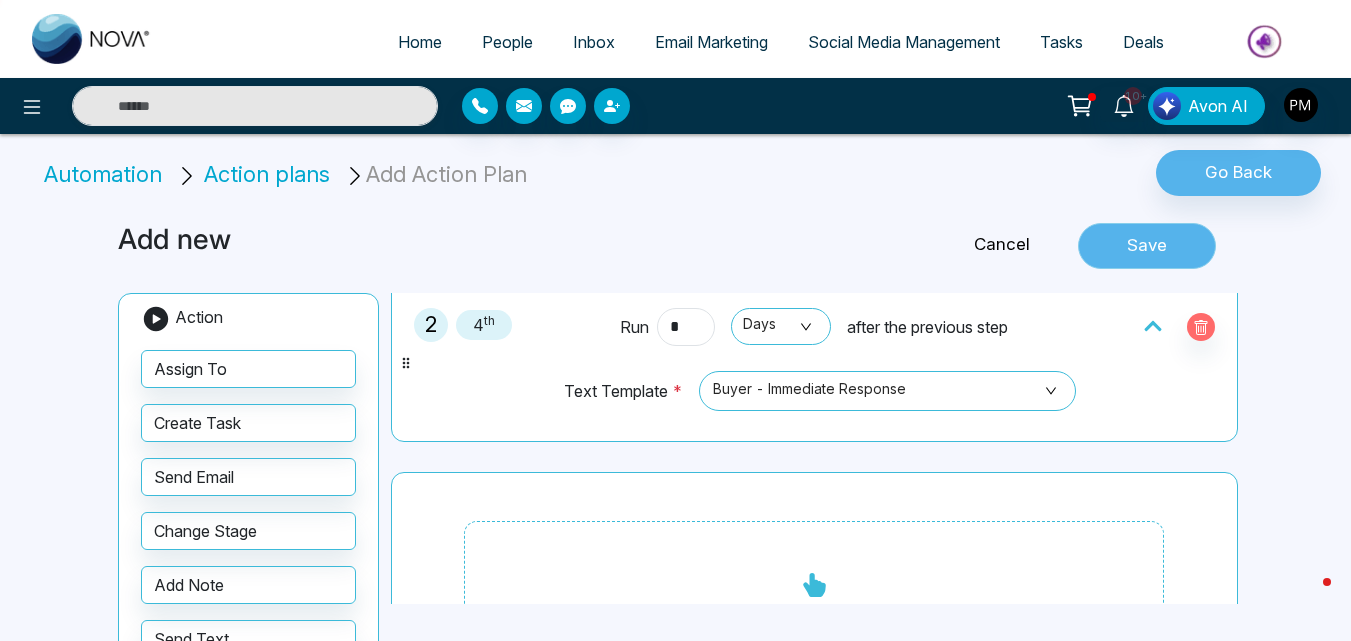click on "Save" at bounding box center (1147, 246) 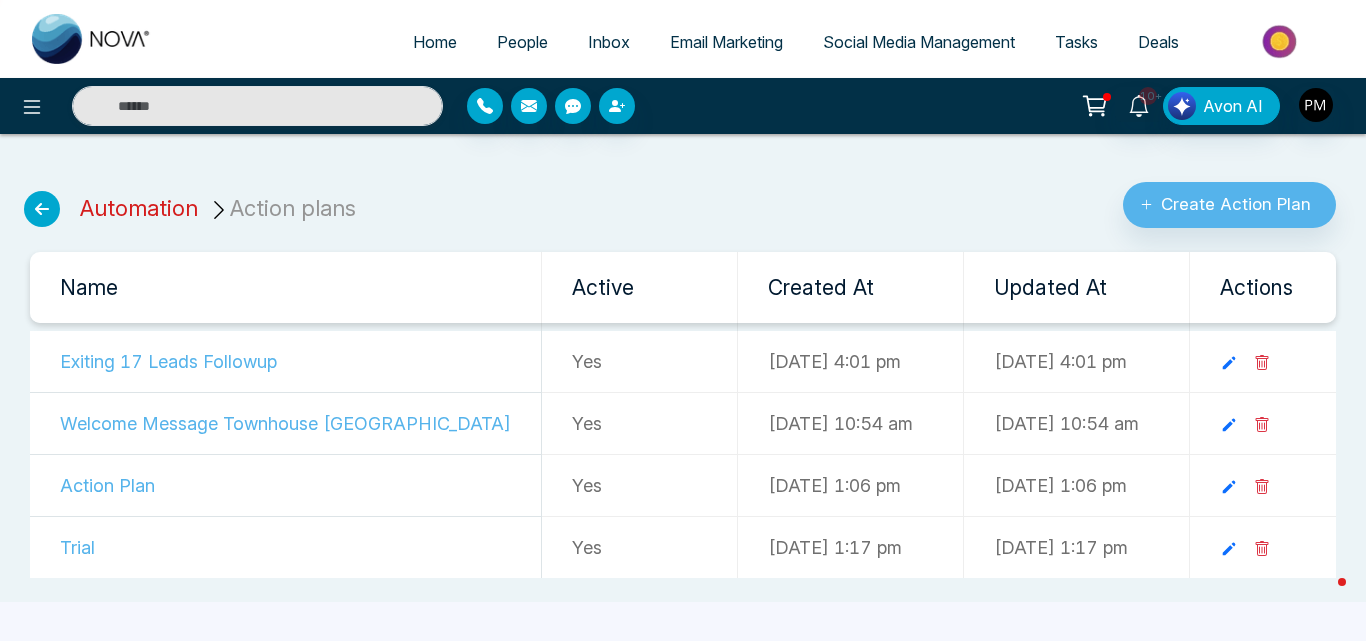 click on "Automation" at bounding box center [139, 208] 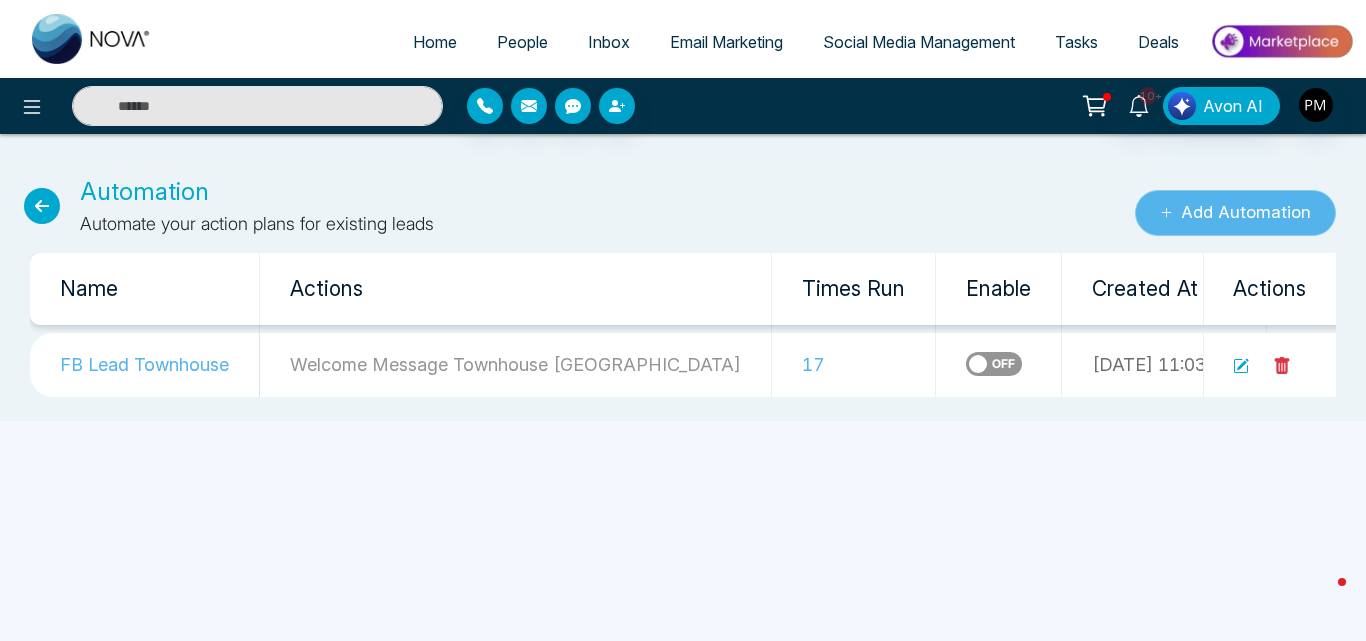 click on "Add Automation" at bounding box center [1235, 213] 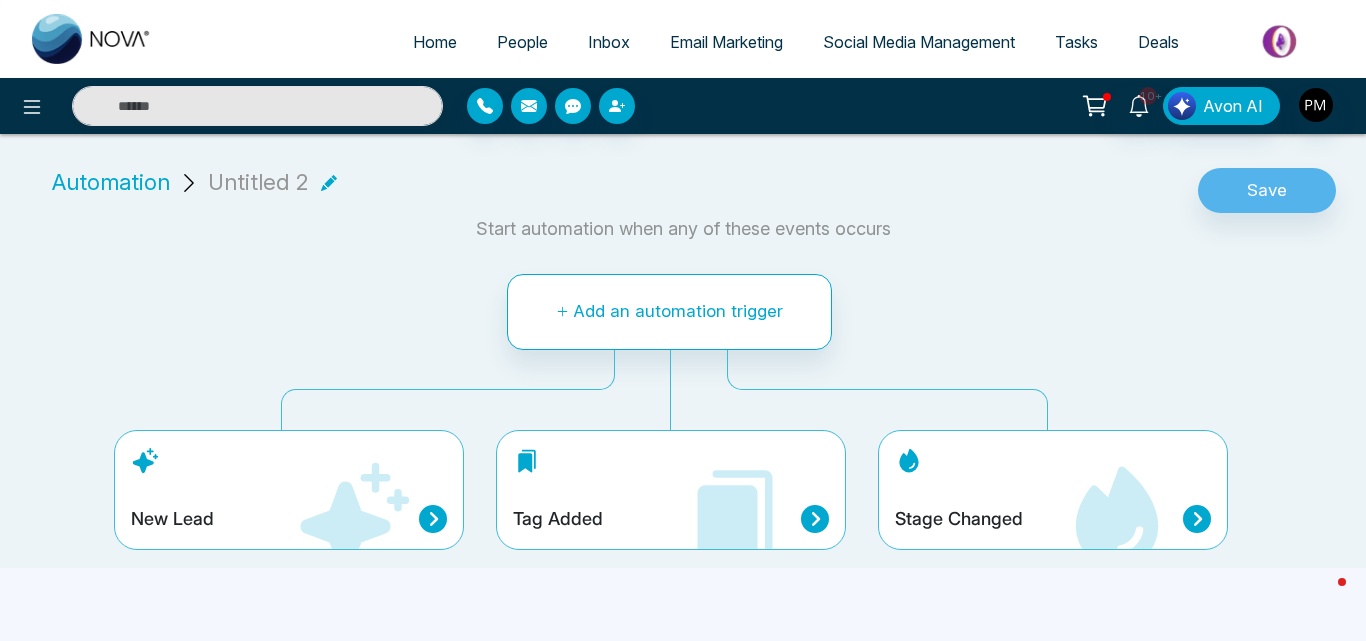 click on "Tag Added" at bounding box center [671, 490] 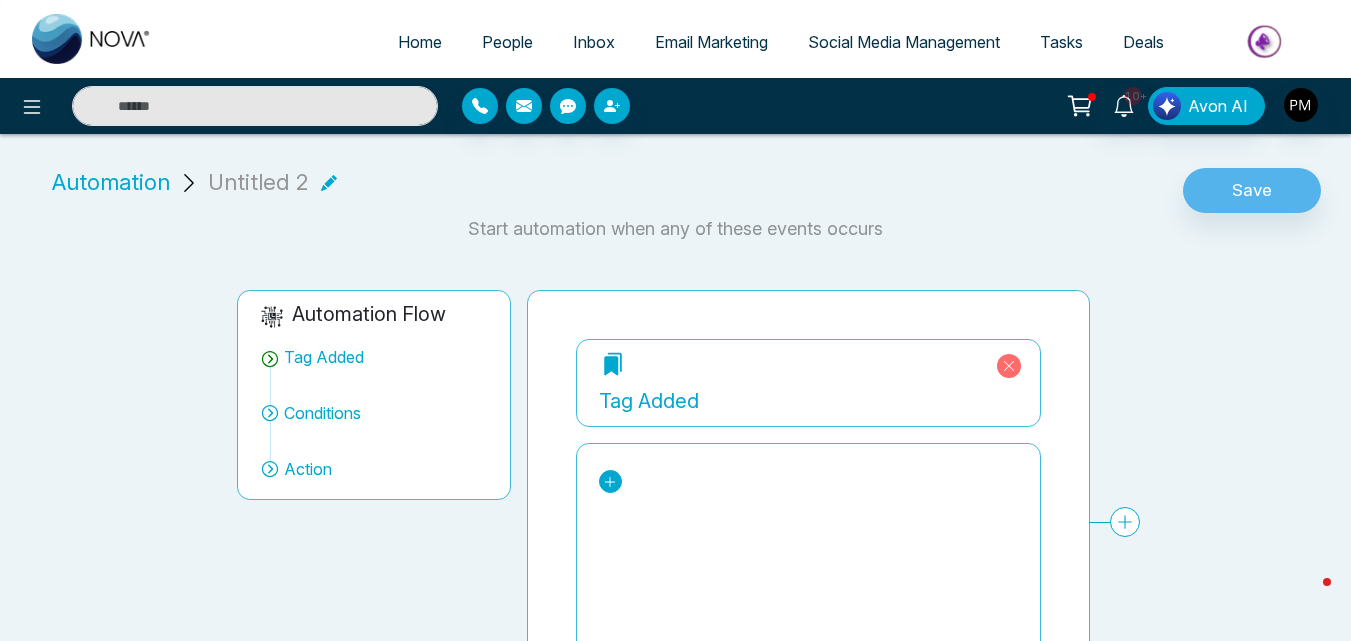 click at bounding box center (610, 481) 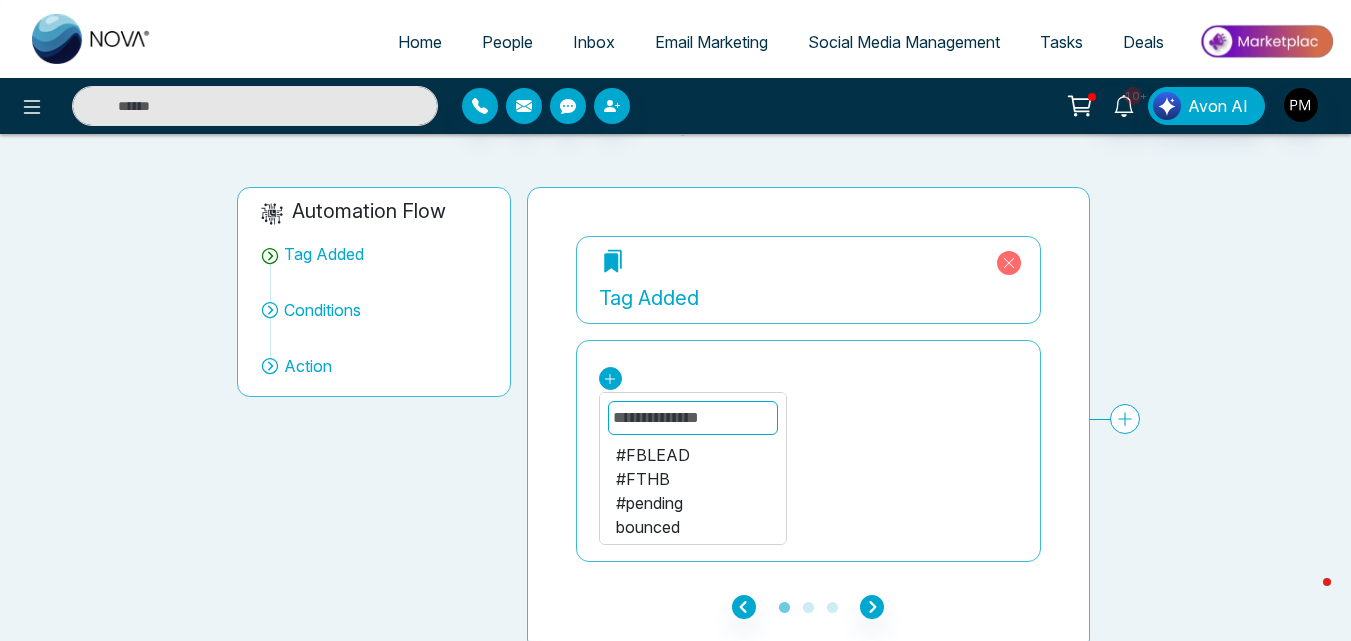 scroll, scrollTop: 114, scrollLeft: 0, axis: vertical 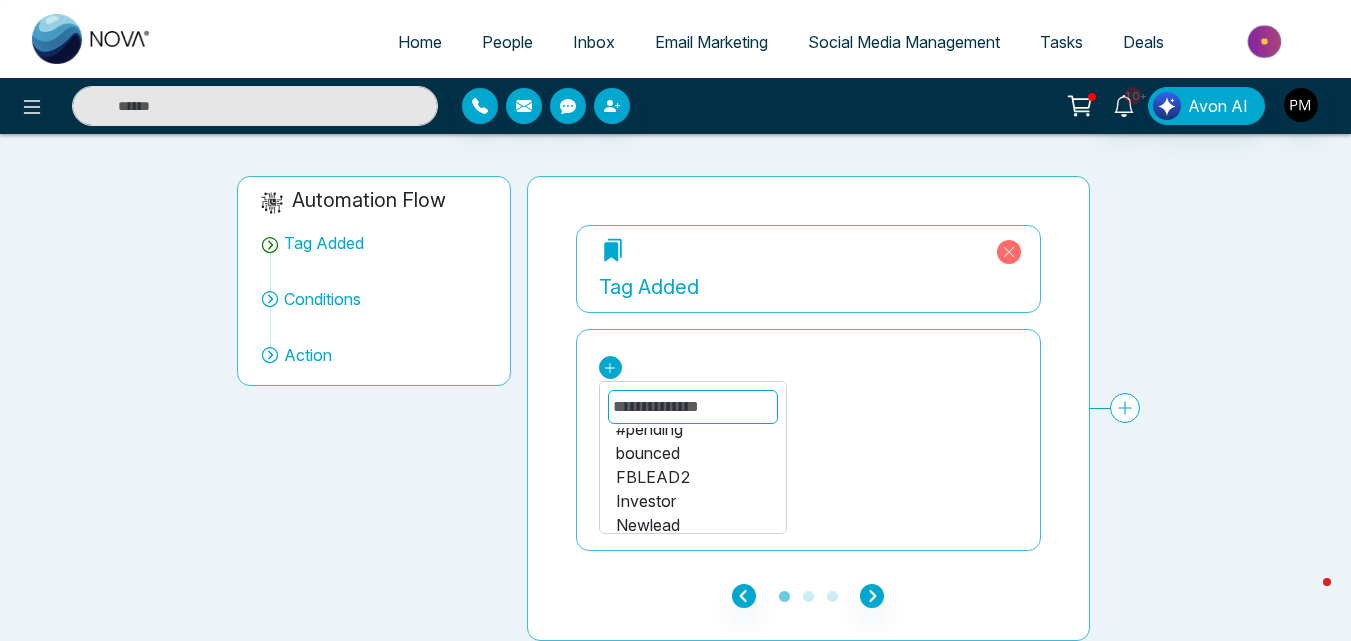 click on "FBLEAD2" at bounding box center [693, 477] 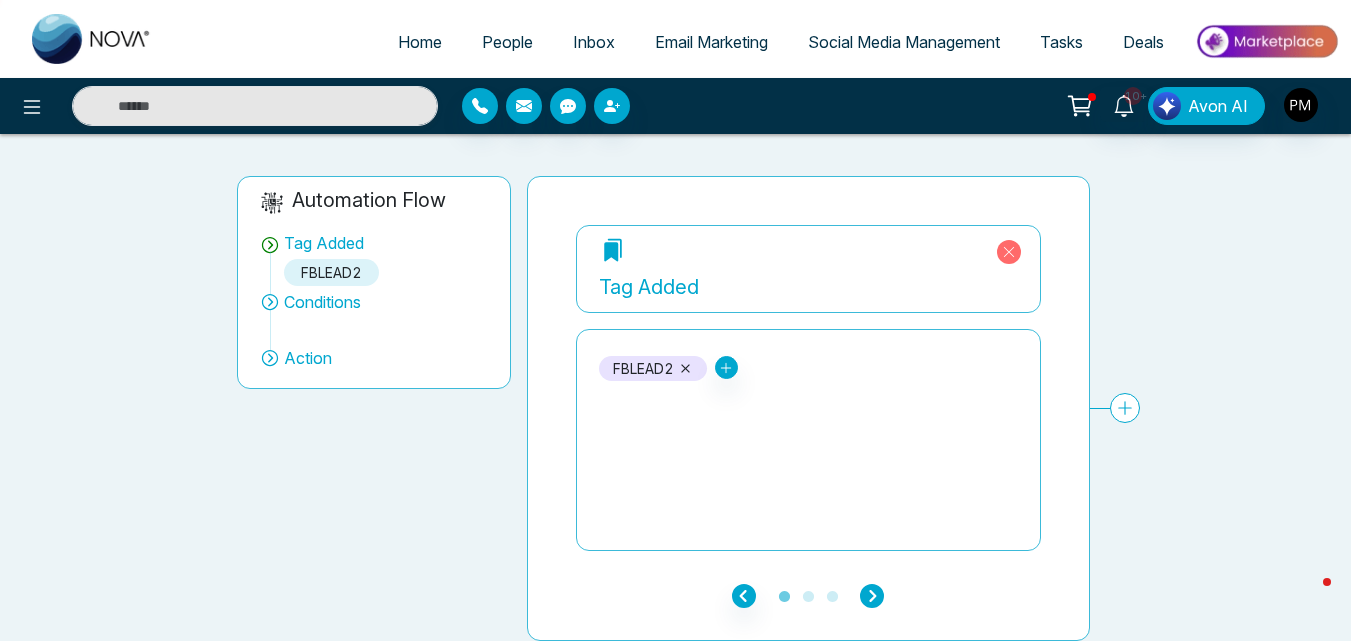 click 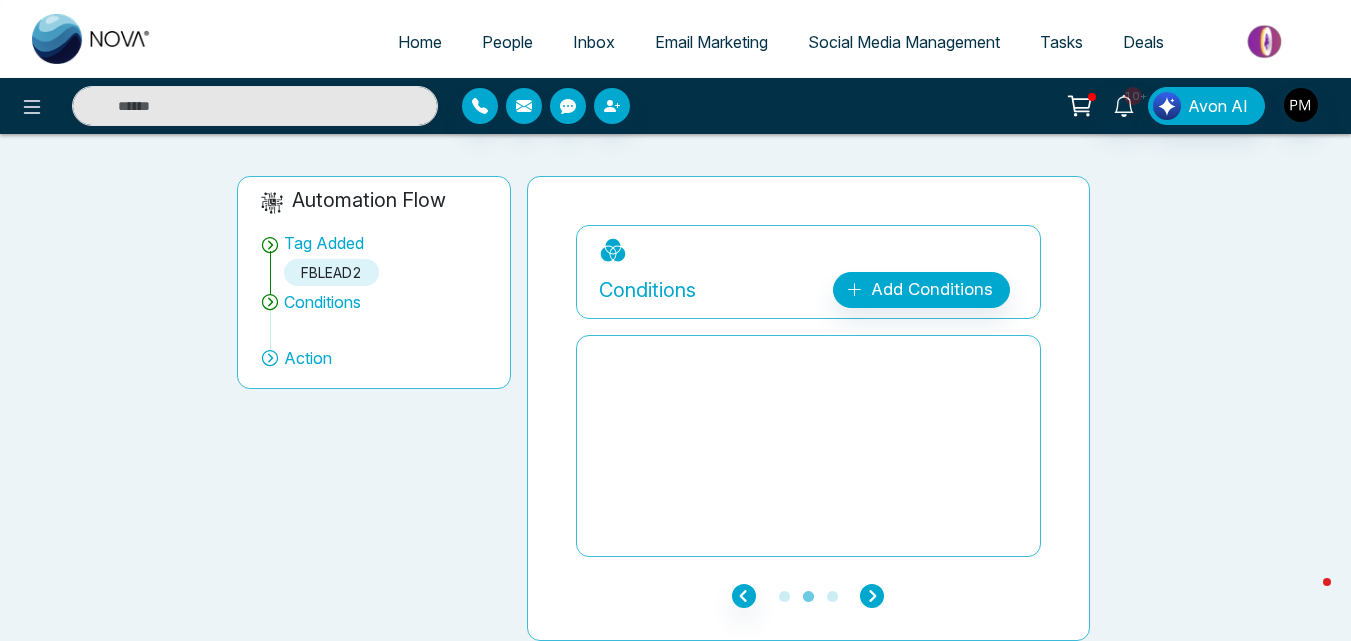 click 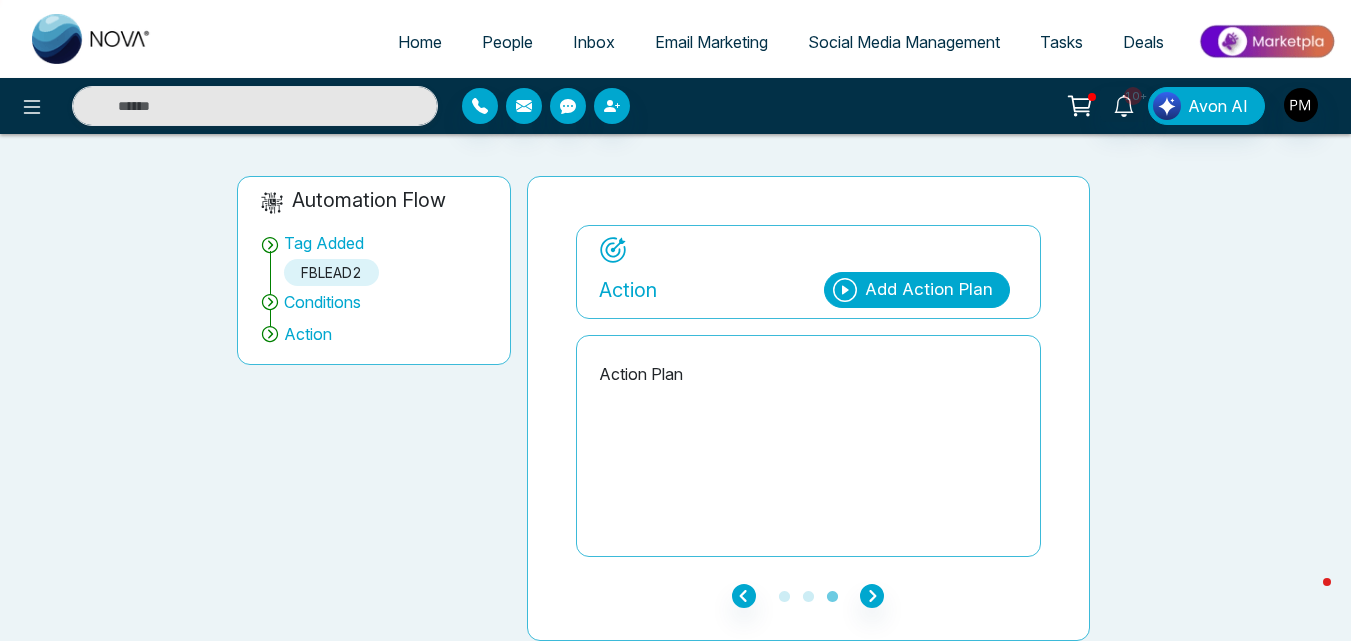 click on "Add Action Plan" at bounding box center (929, 290) 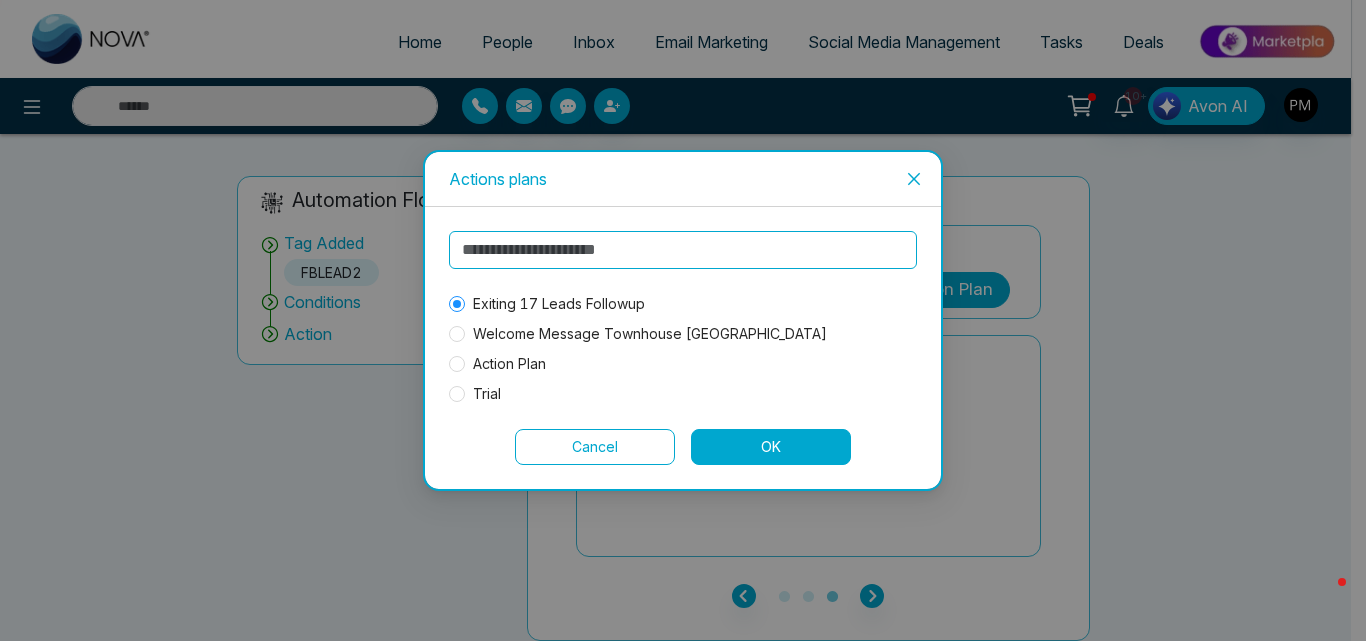 click on "OK" at bounding box center [771, 447] 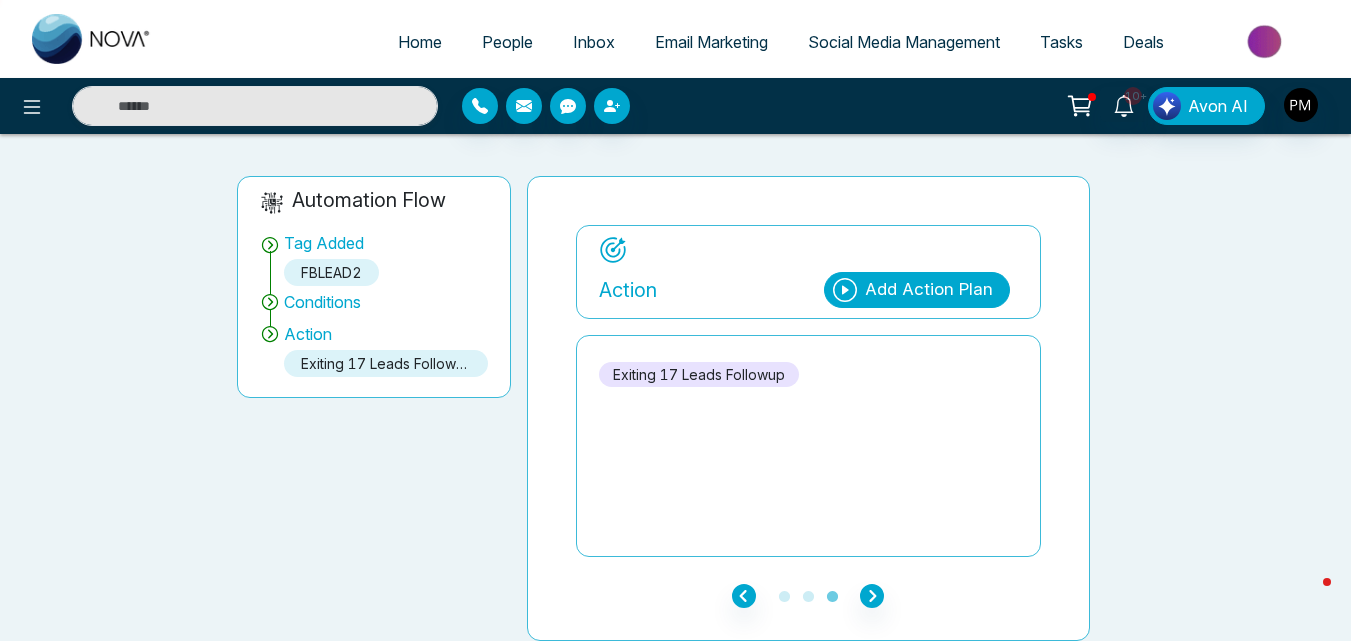 scroll, scrollTop: 0, scrollLeft: 0, axis: both 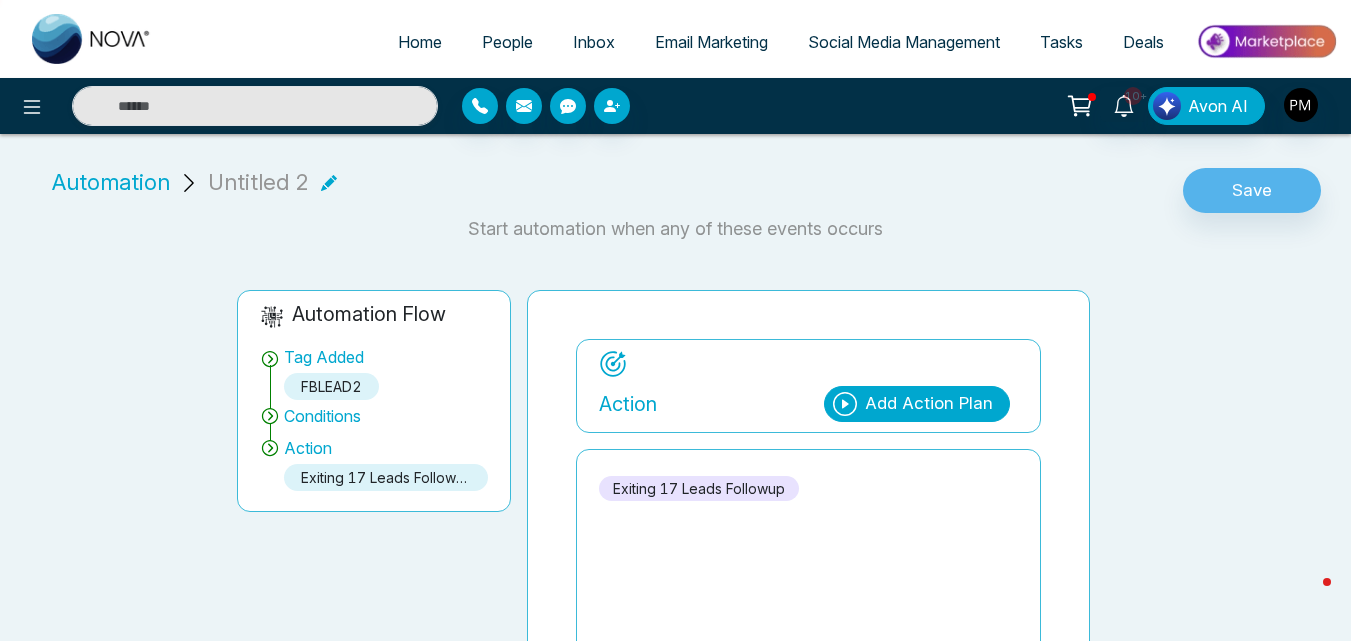 click on "Untitled 2" at bounding box center (258, 182) 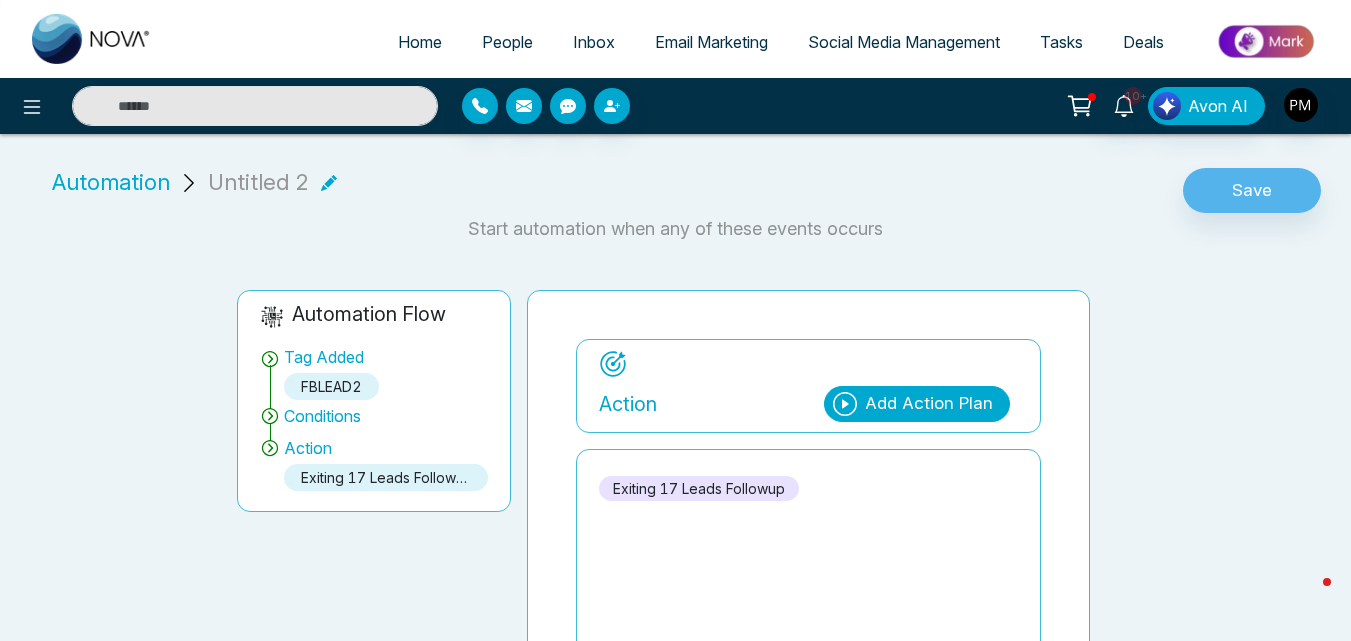 click 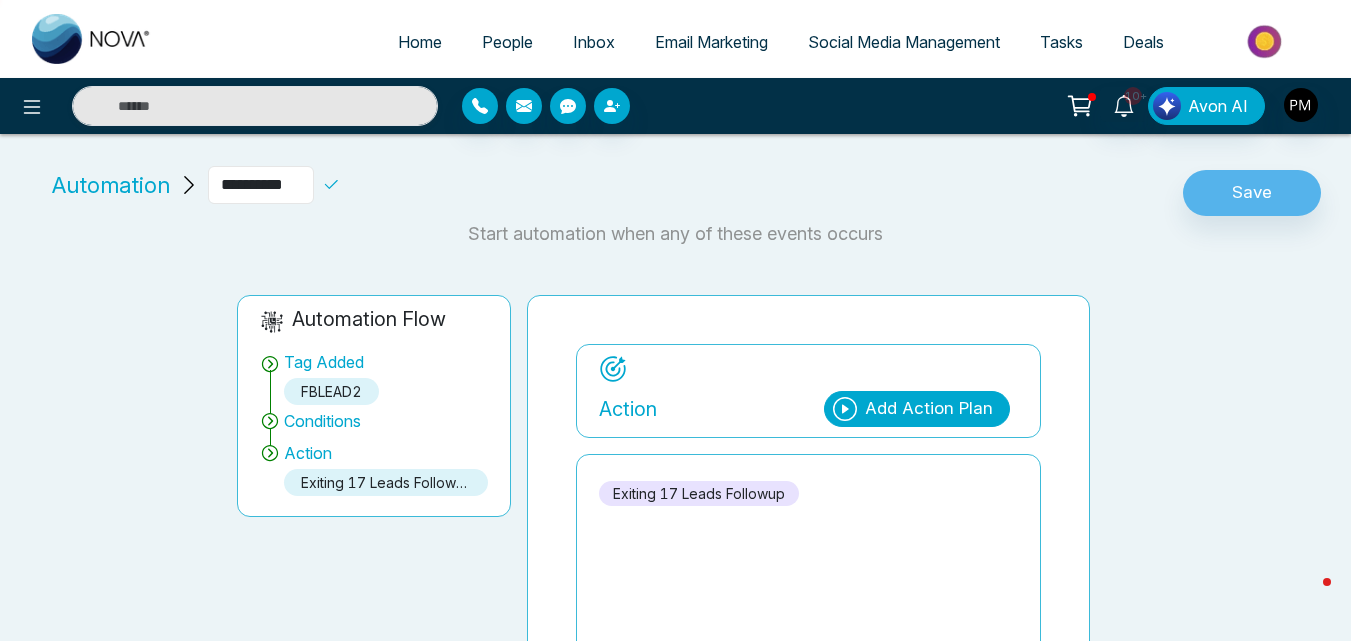 drag, startPoint x: 301, startPoint y: 180, endPoint x: 194, endPoint y: 176, distance: 107.07474 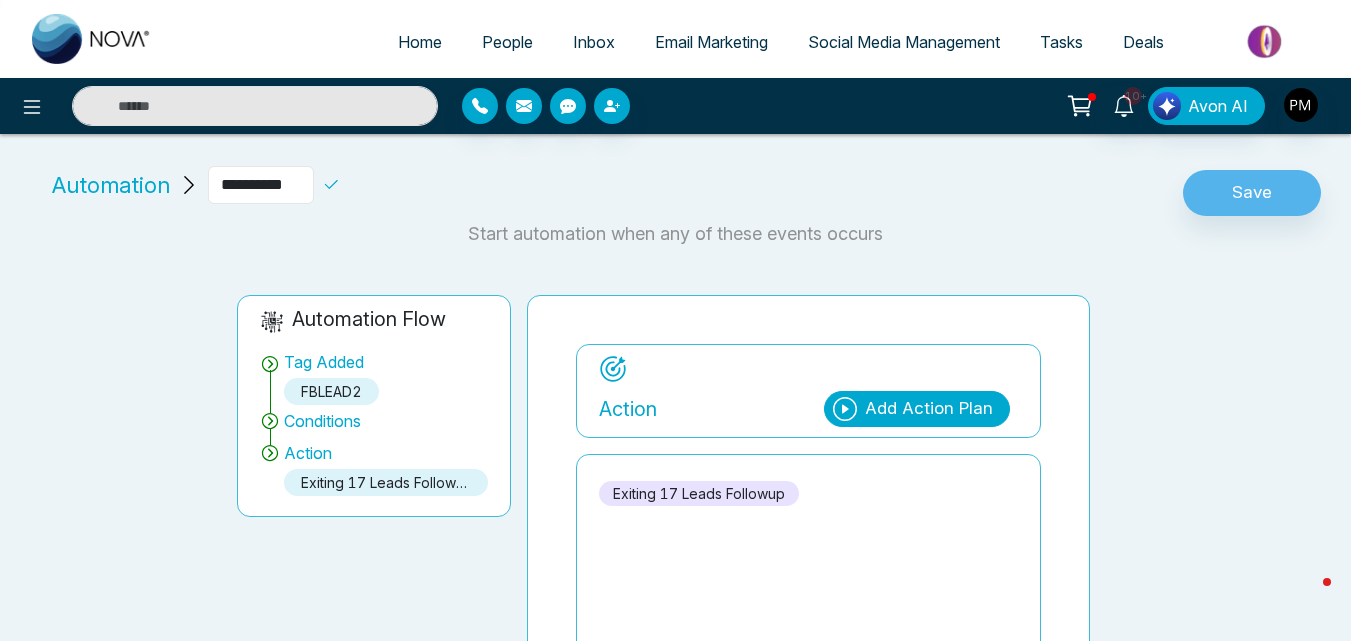 click on "**********" at bounding box center [232, 185] 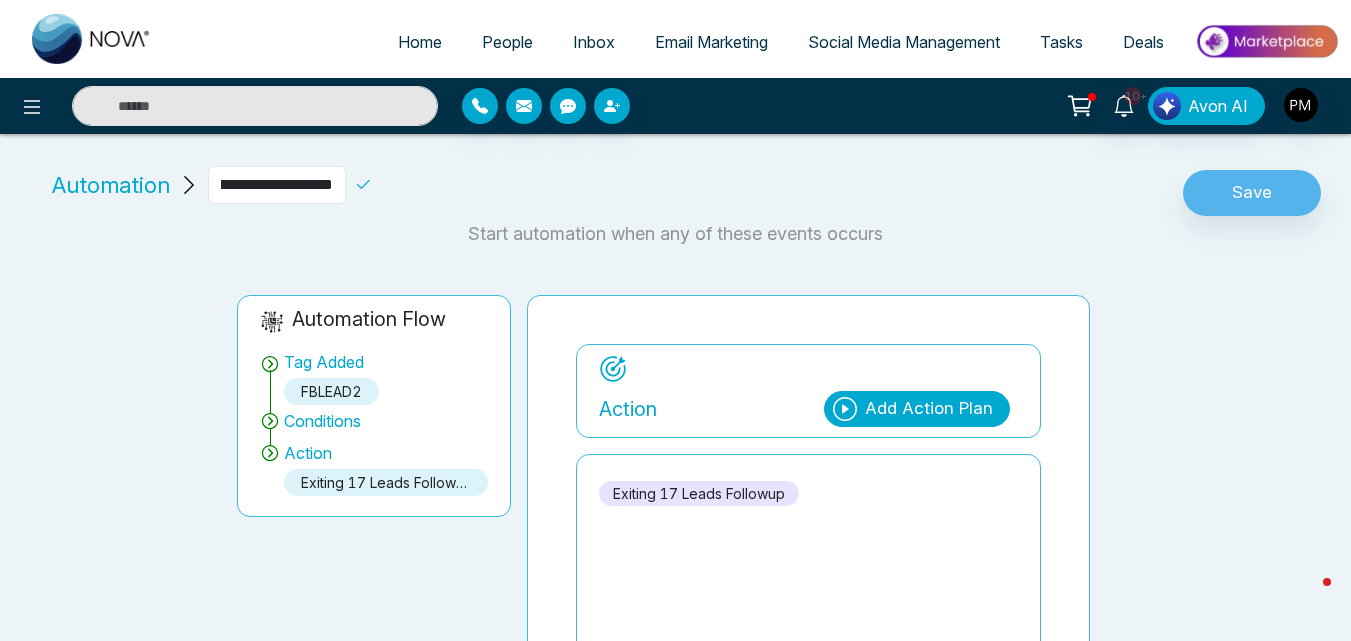 scroll, scrollTop: 0, scrollLeft: 81, axis: horizontal 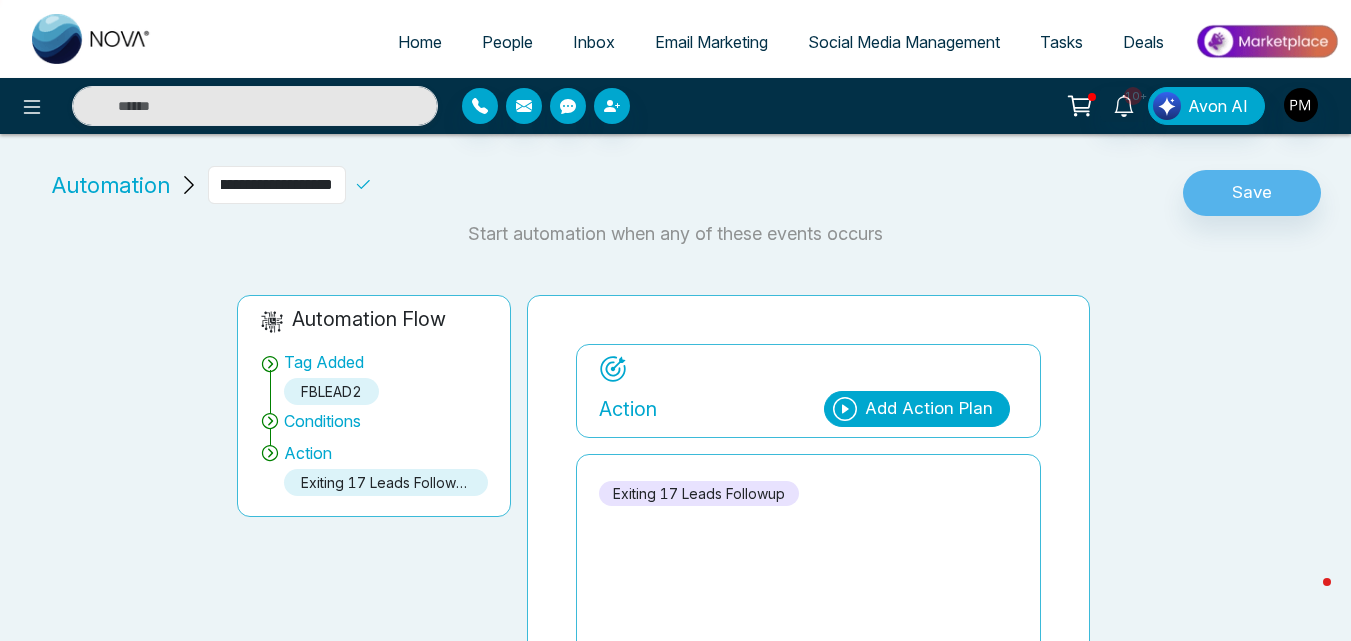 type on "**********" 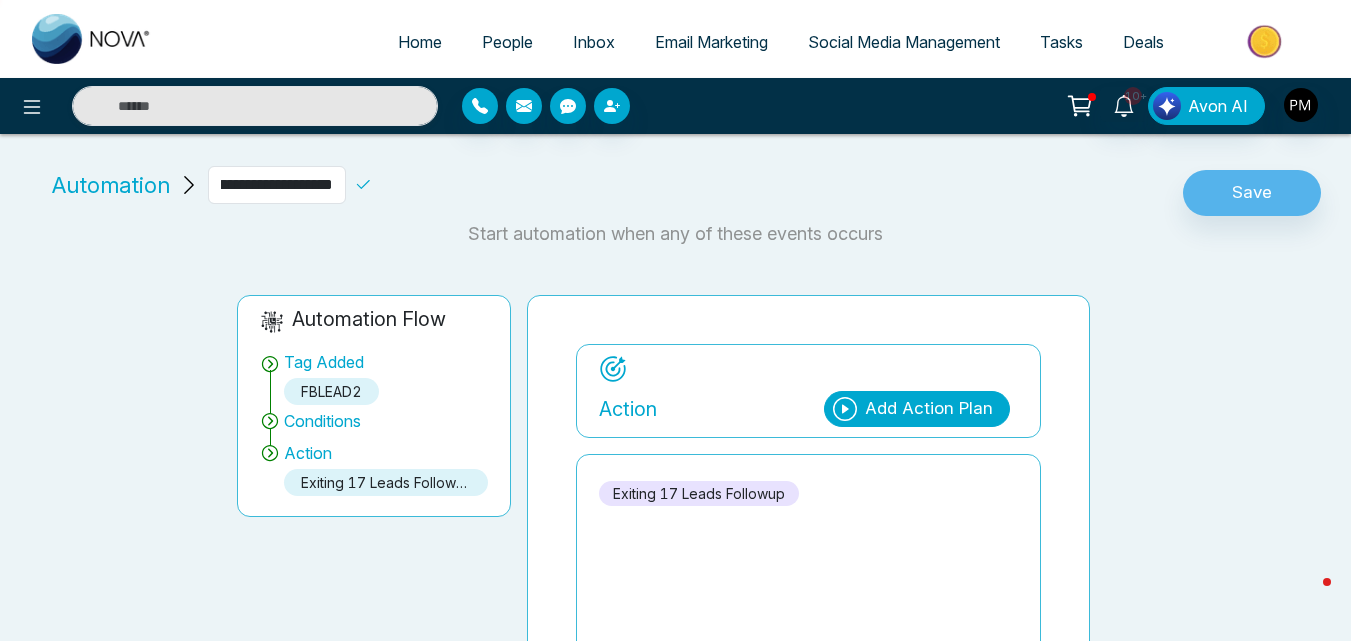 scroll, scrollTop: 0, scrollLeft: 0, axis: both 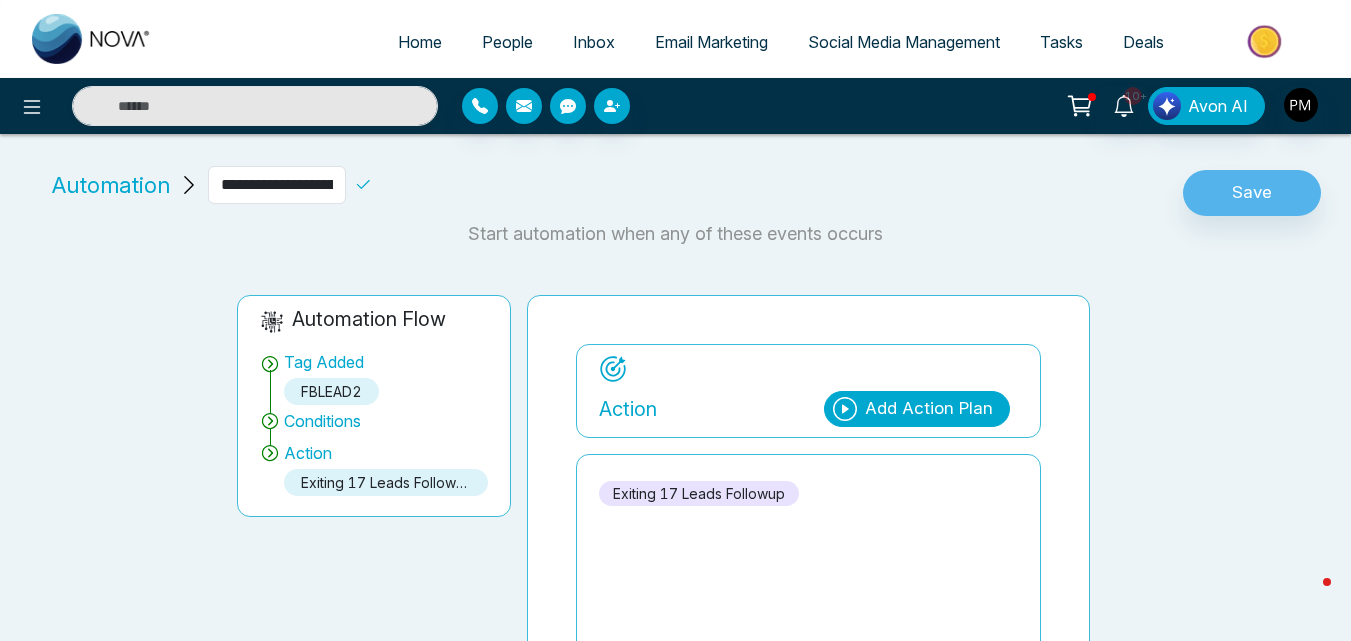 click 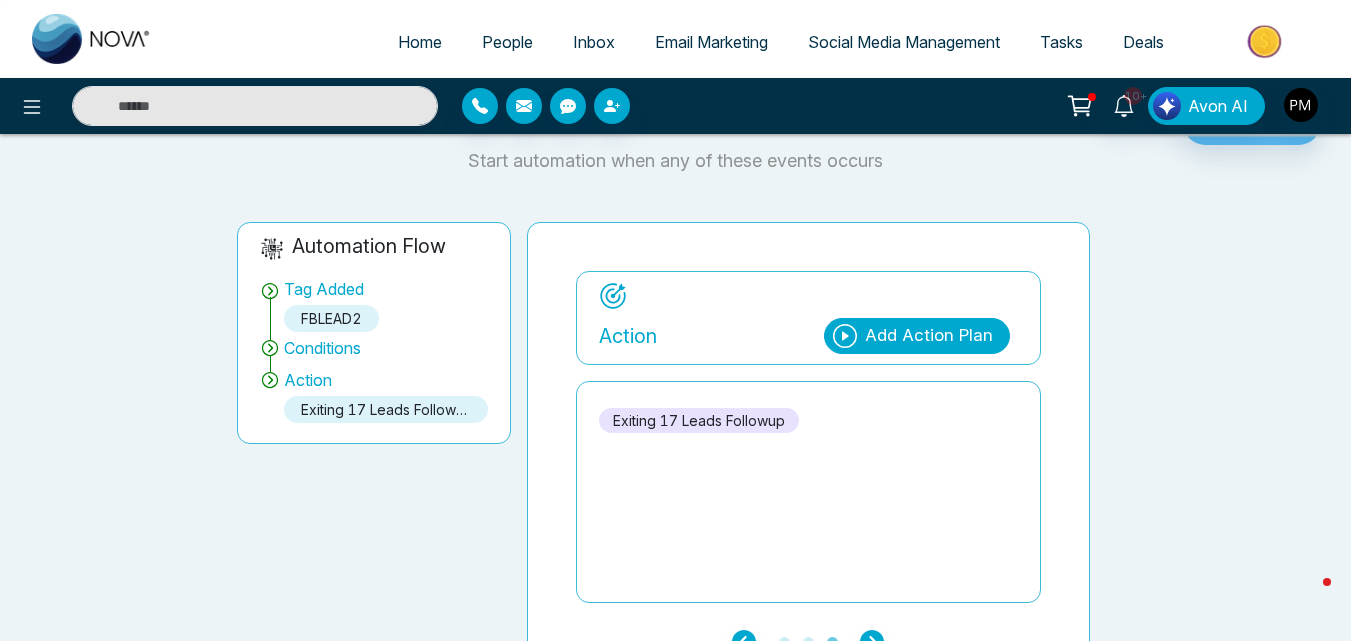 scroll, scrollTop: 0, scrollLeft: 0, axis: both 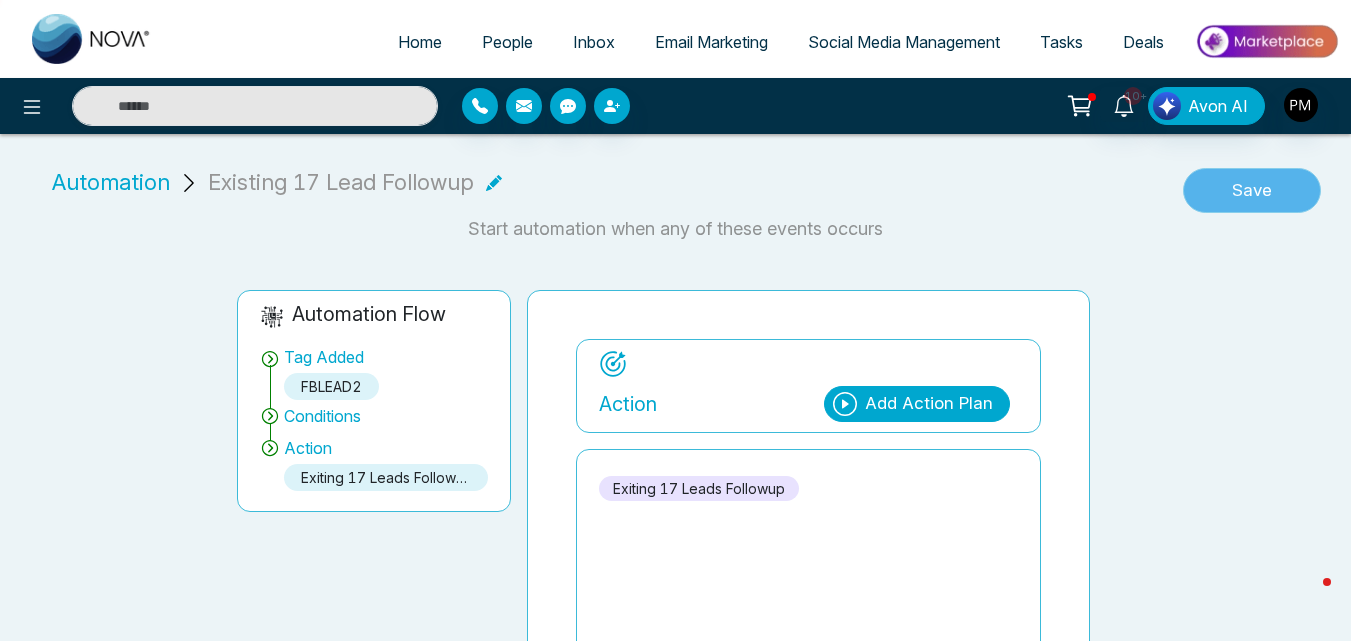 click on "Save" at bounding box center [1252, 191] 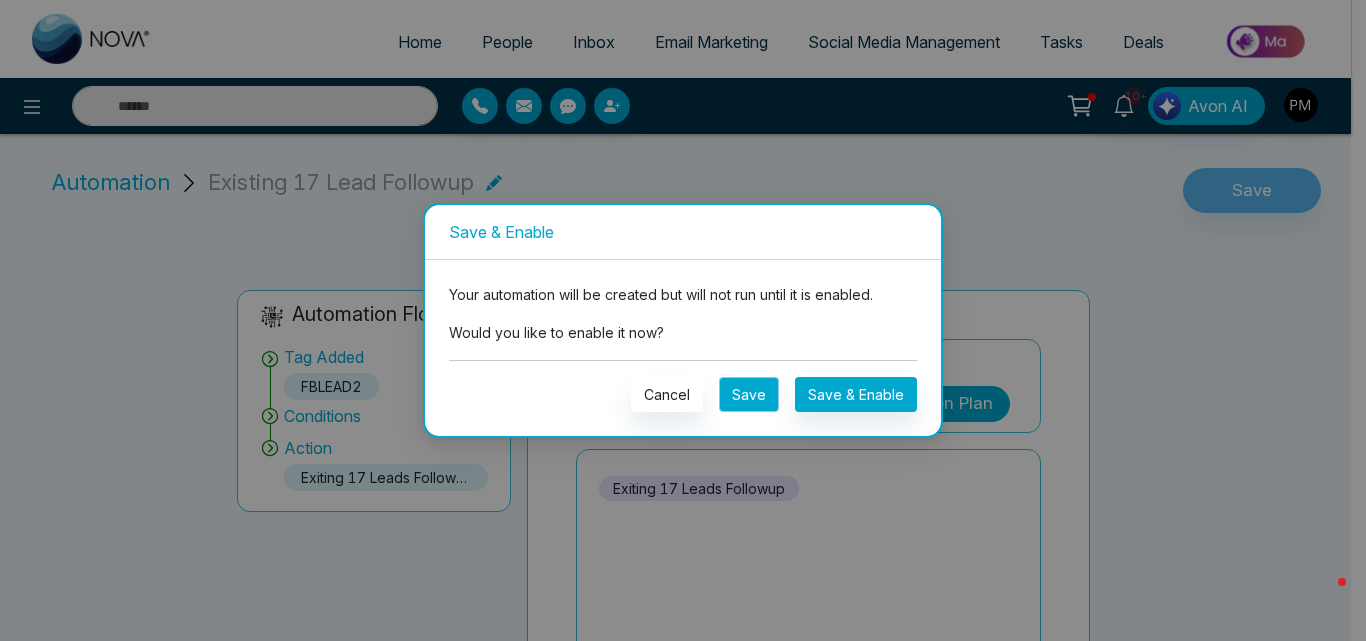click on "Save" at bounding box center (749, 394) 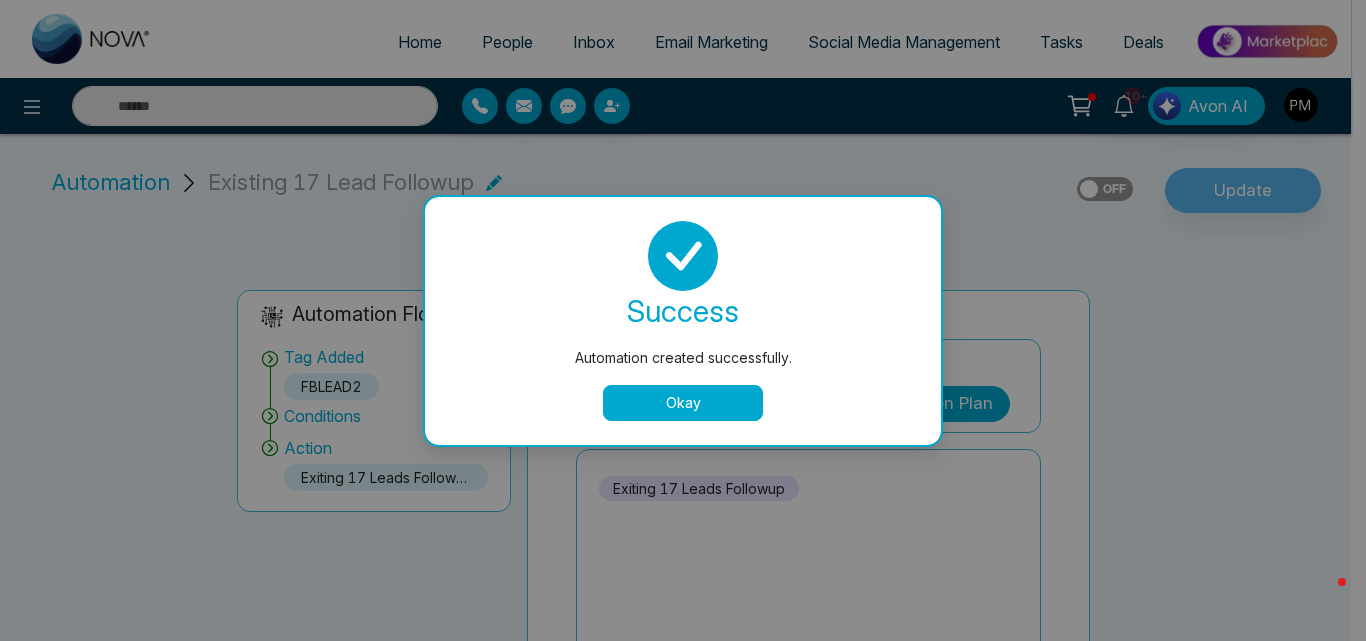 click on "Okay" at bounding box center [683, 403] 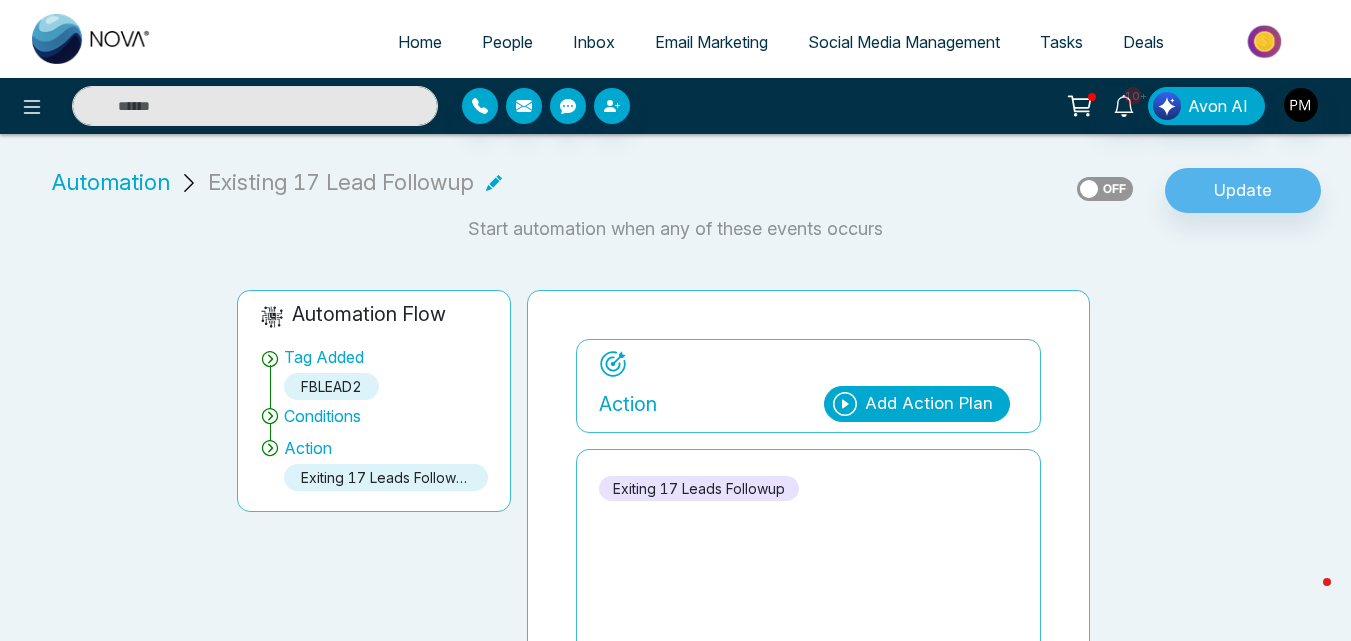 click on "Automation" at bounding box center (111, 182) 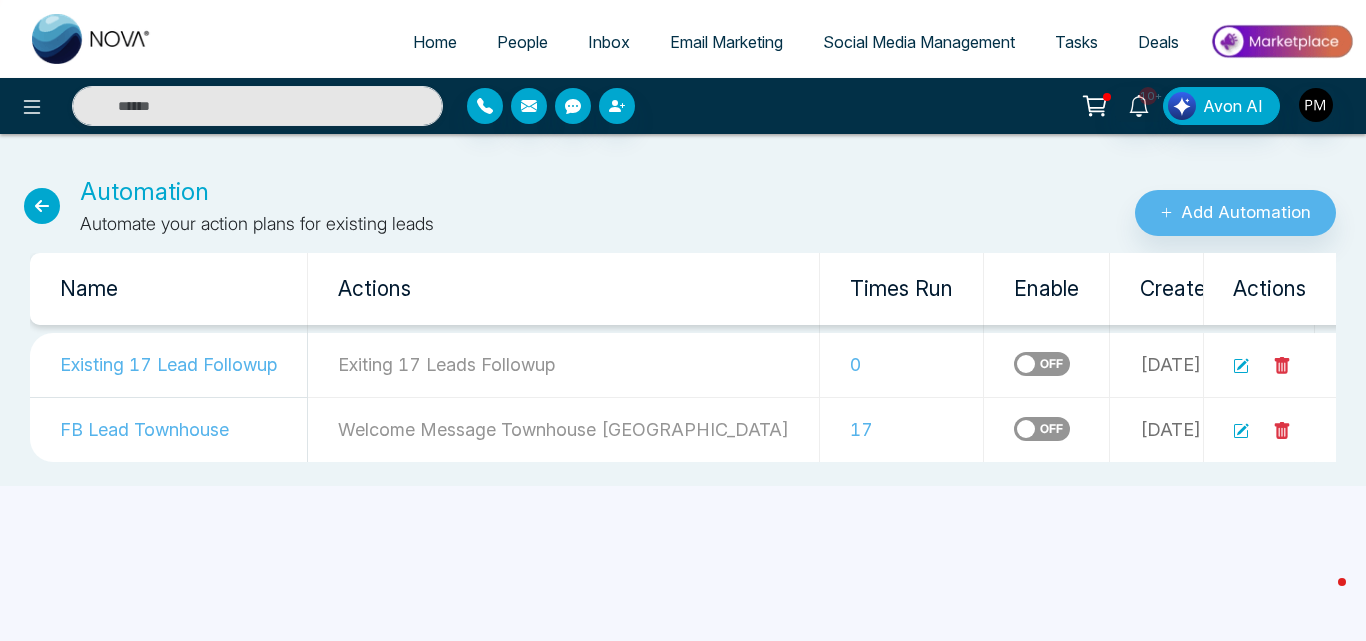 click on "People" at bounding box center [522, 42] 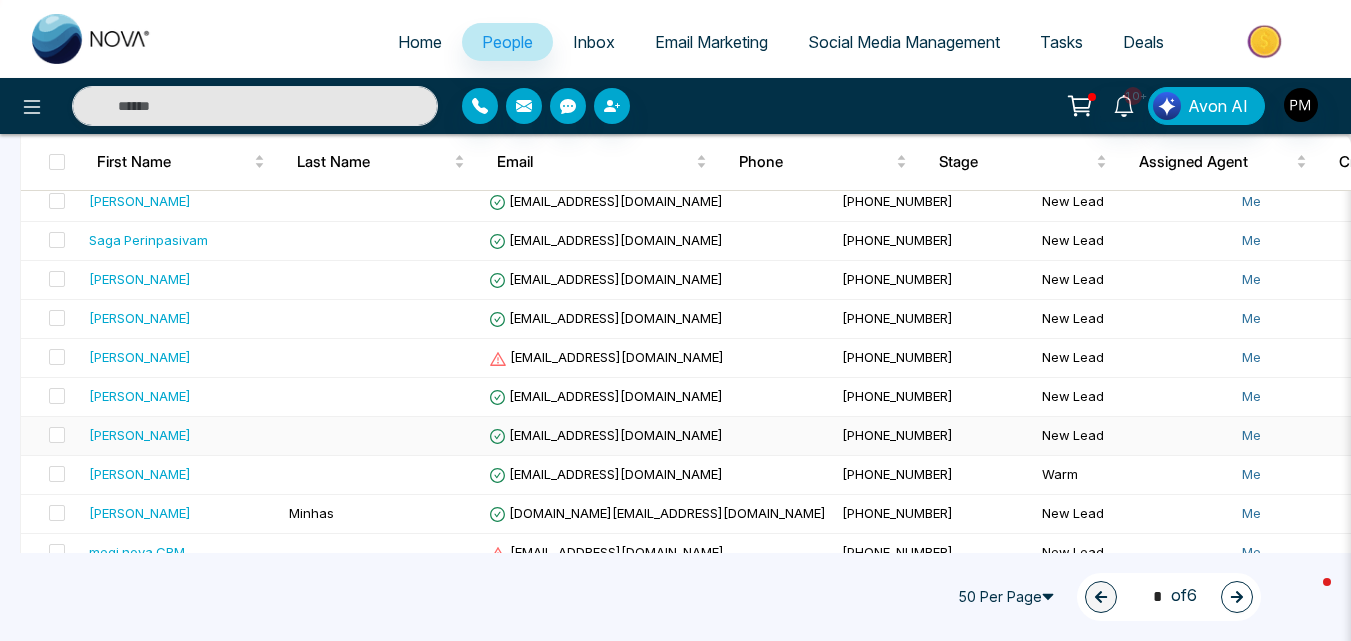 scroll, scrollTop: 690, scrollLeft: 0, axis: vertical 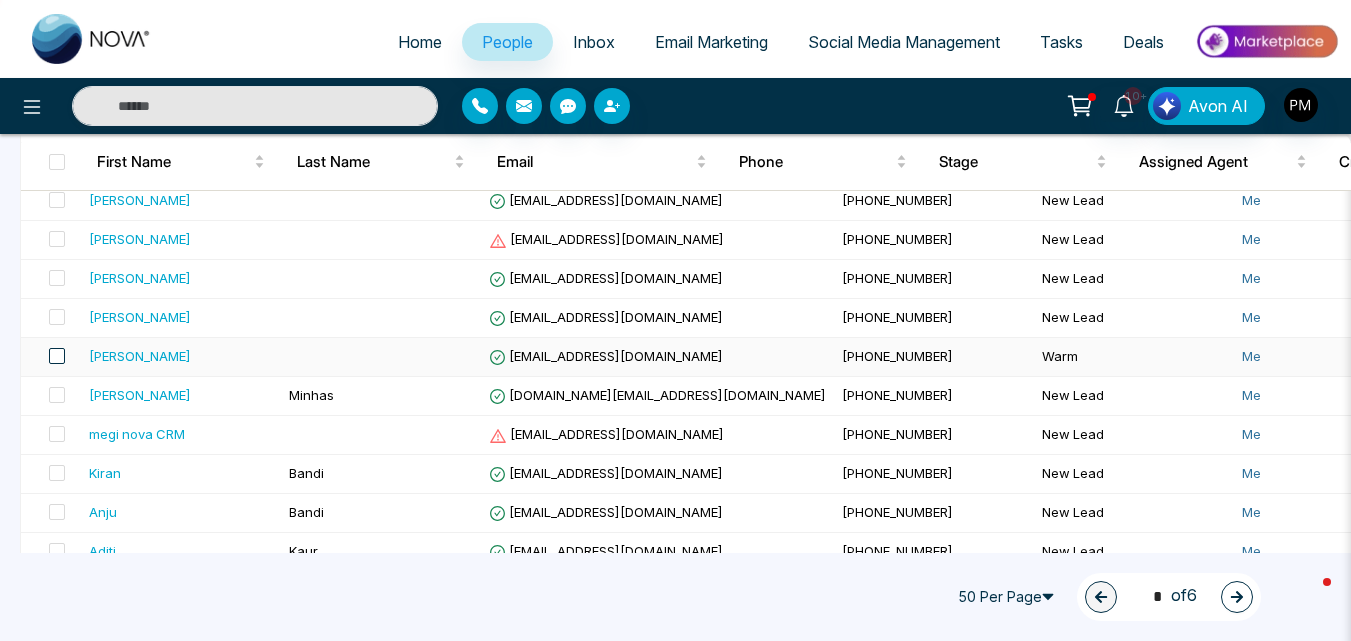 click at bounding box center (57, 356) 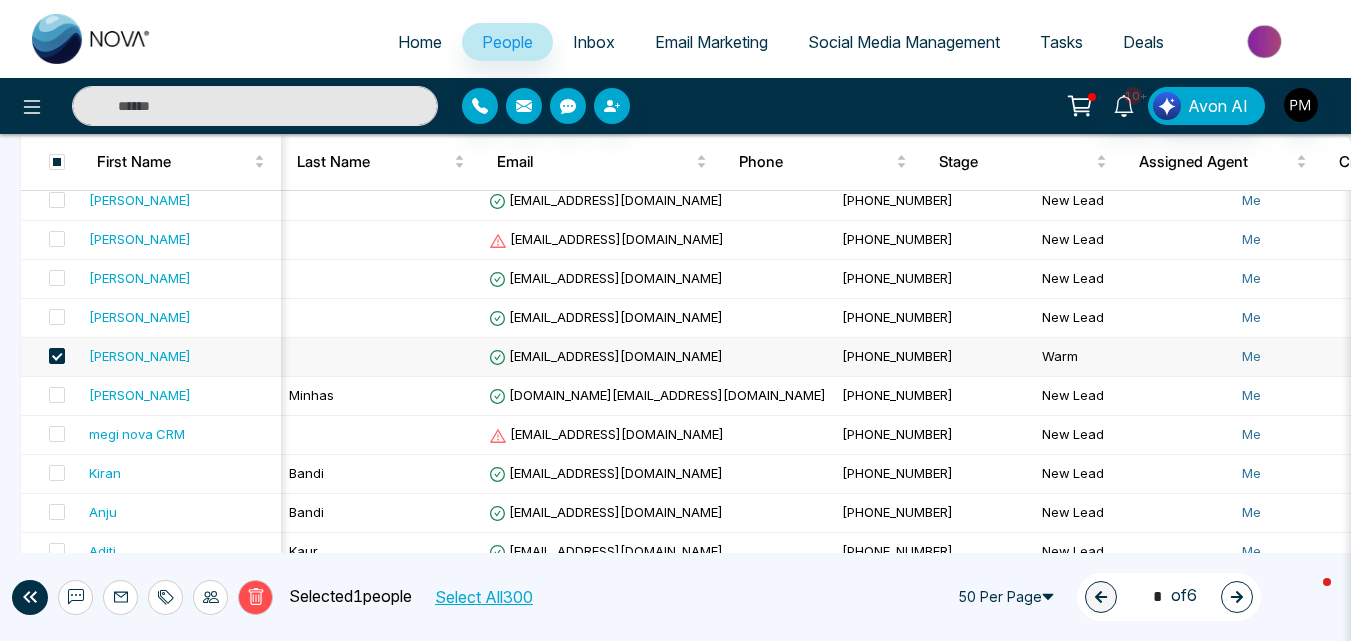 scroll, scrollTop: 0, scrollLeft: 234, axis: horizontal 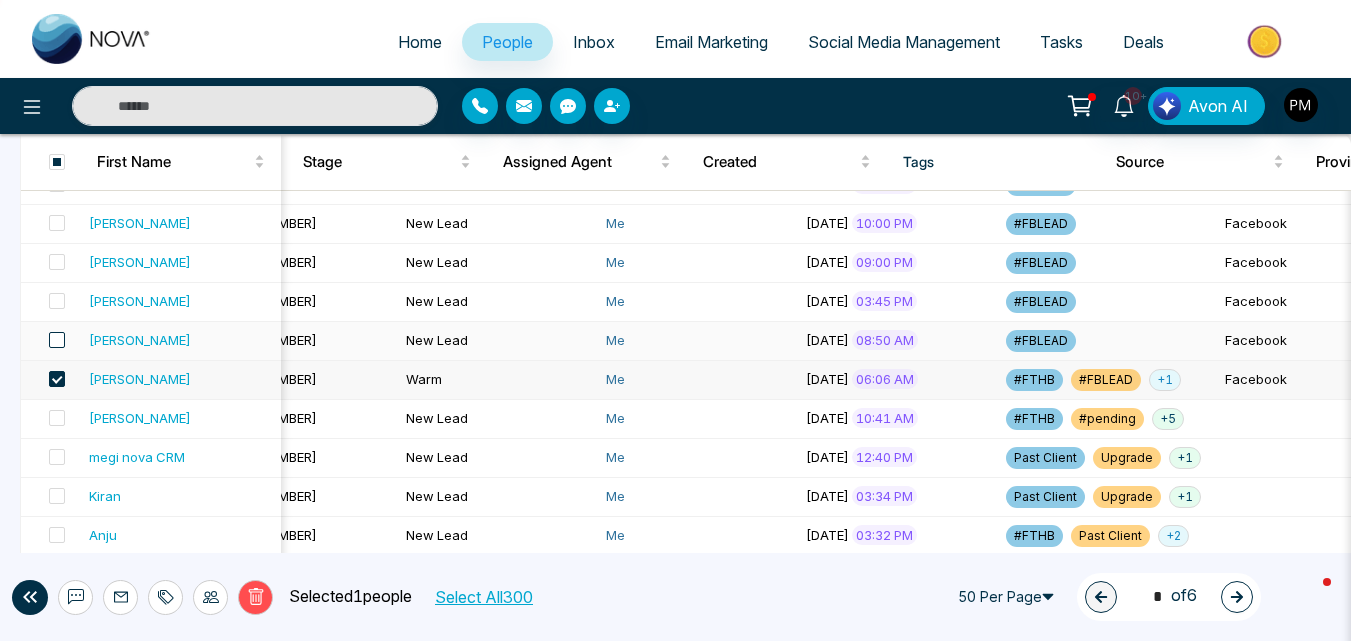 click at bounding box center (57, 340) 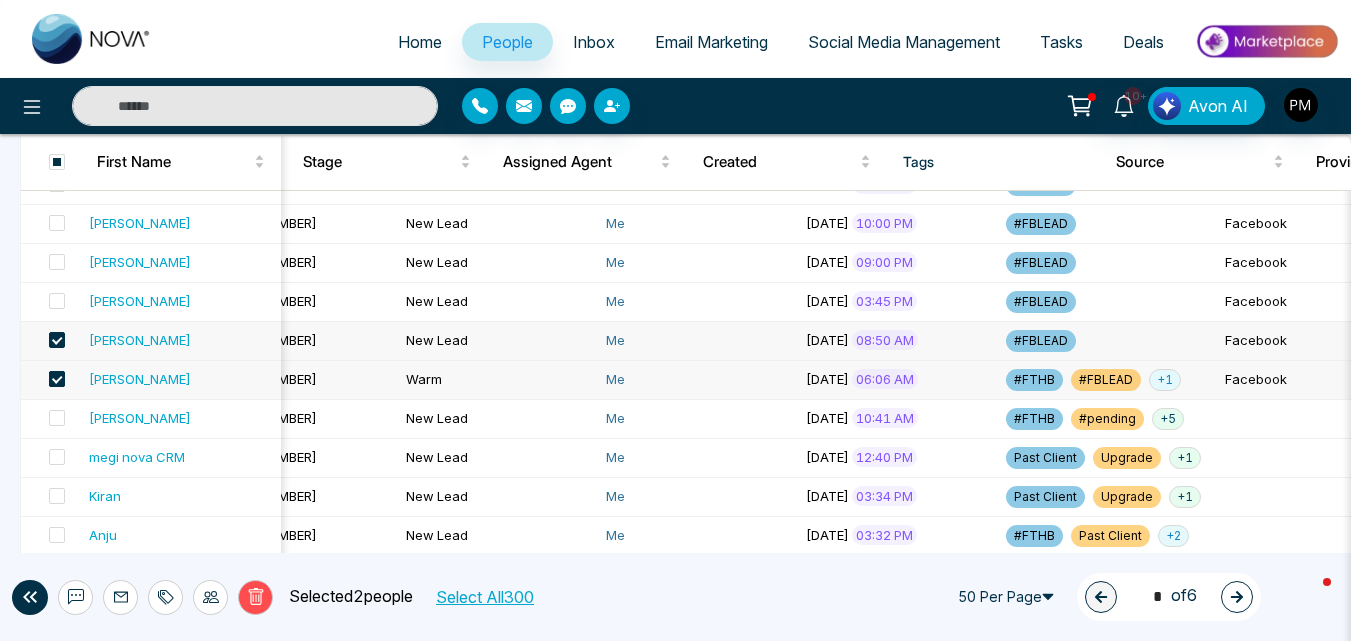 click at bounding box center [57, 379] 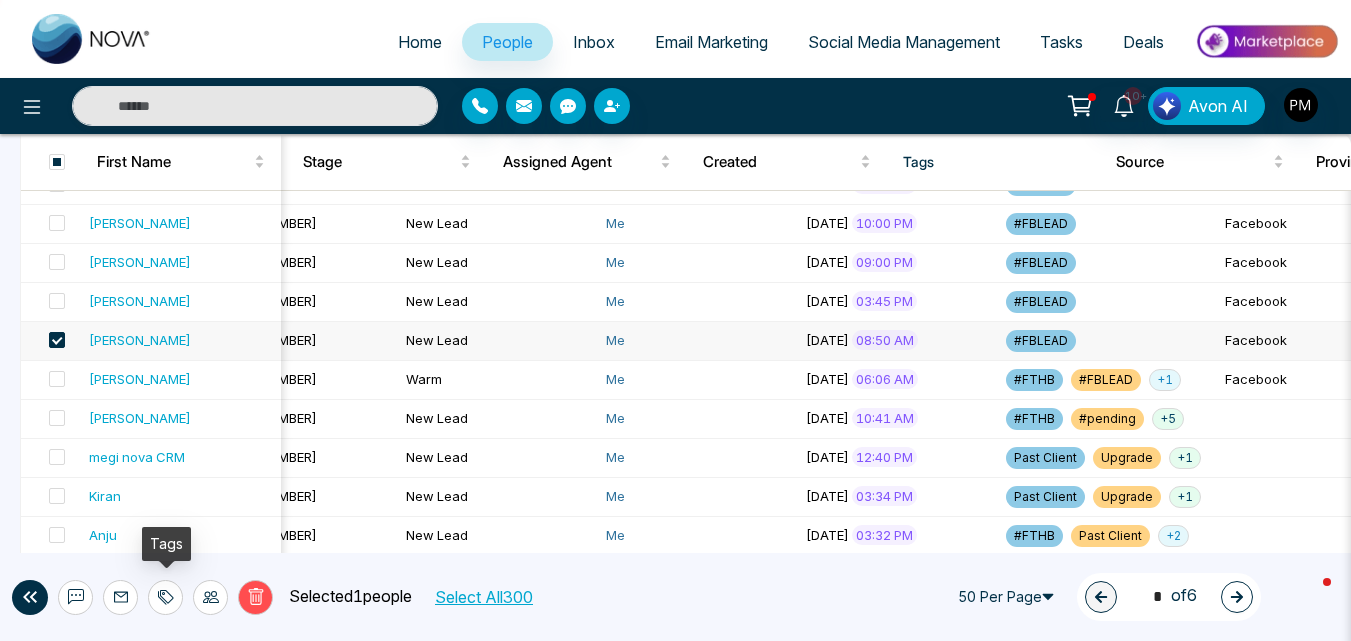 click 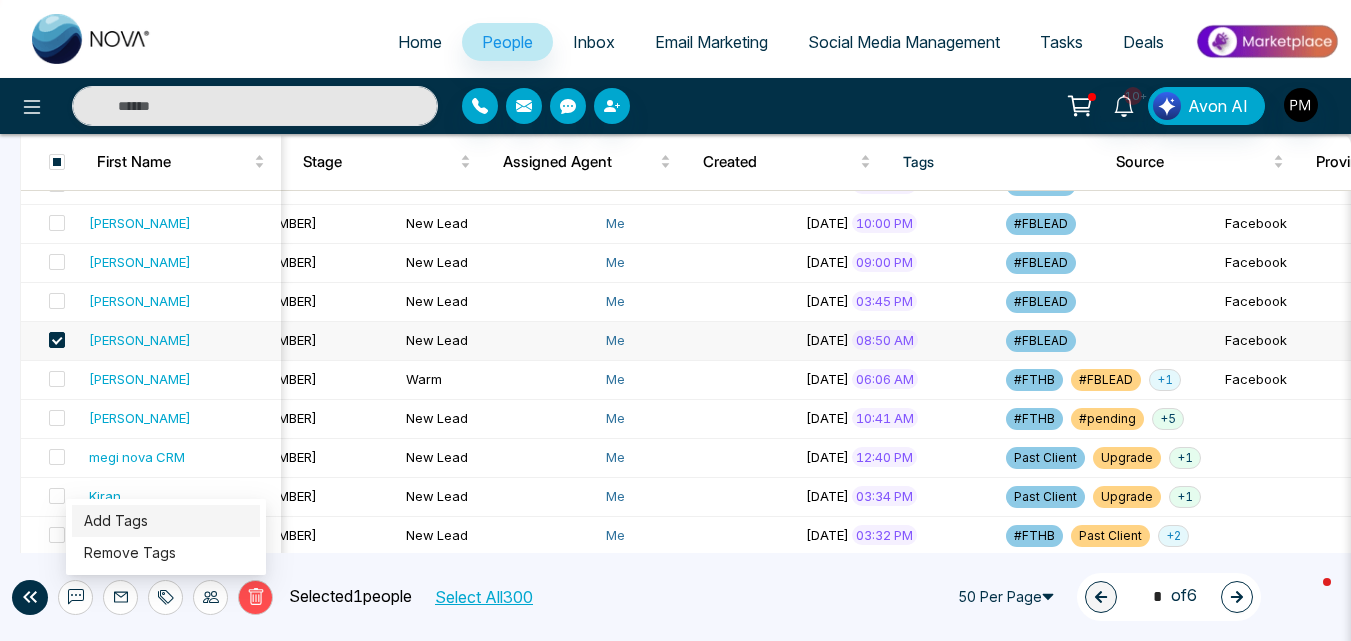 click on "Add Tags" at bounding box center (116, 520) 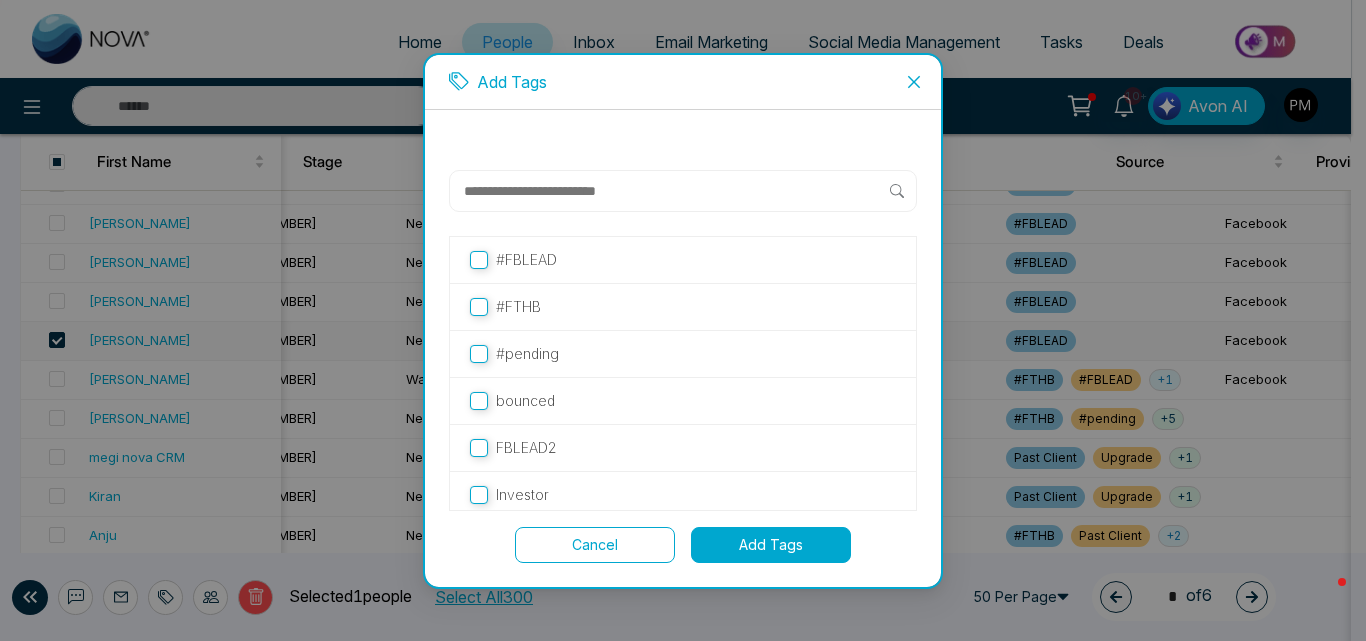 click on "Cancel" at bounding box center (595, 545) 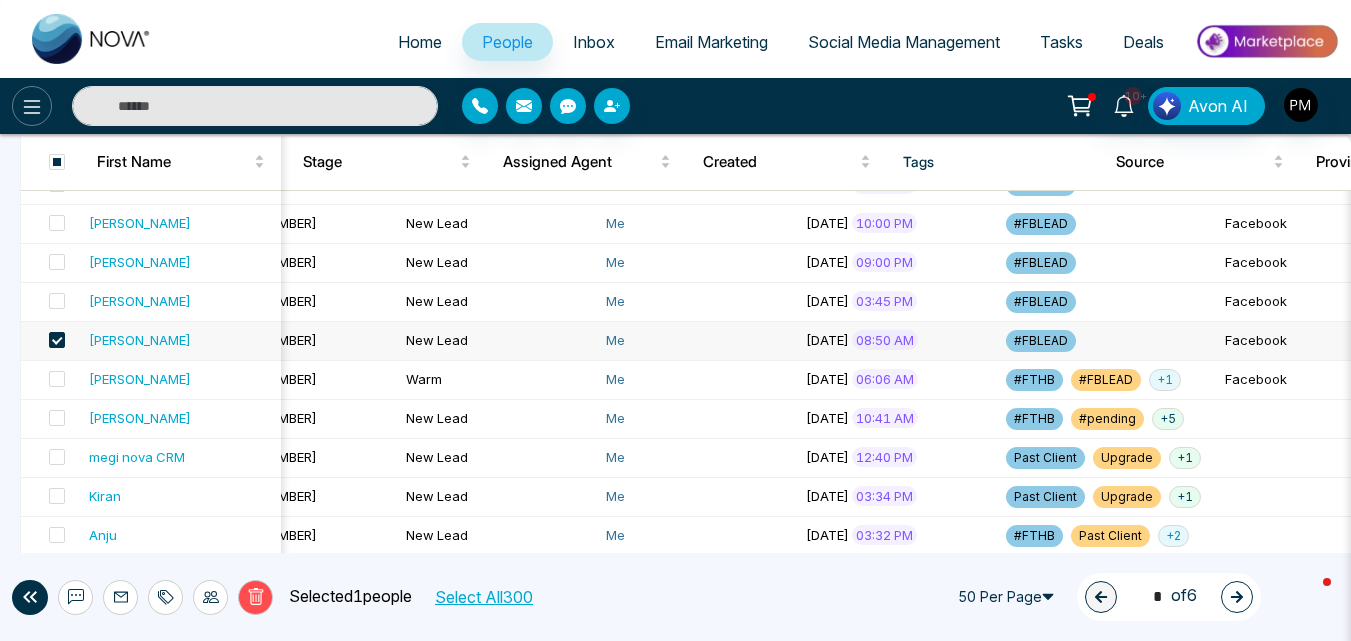 click at bounding box center (32, 106) 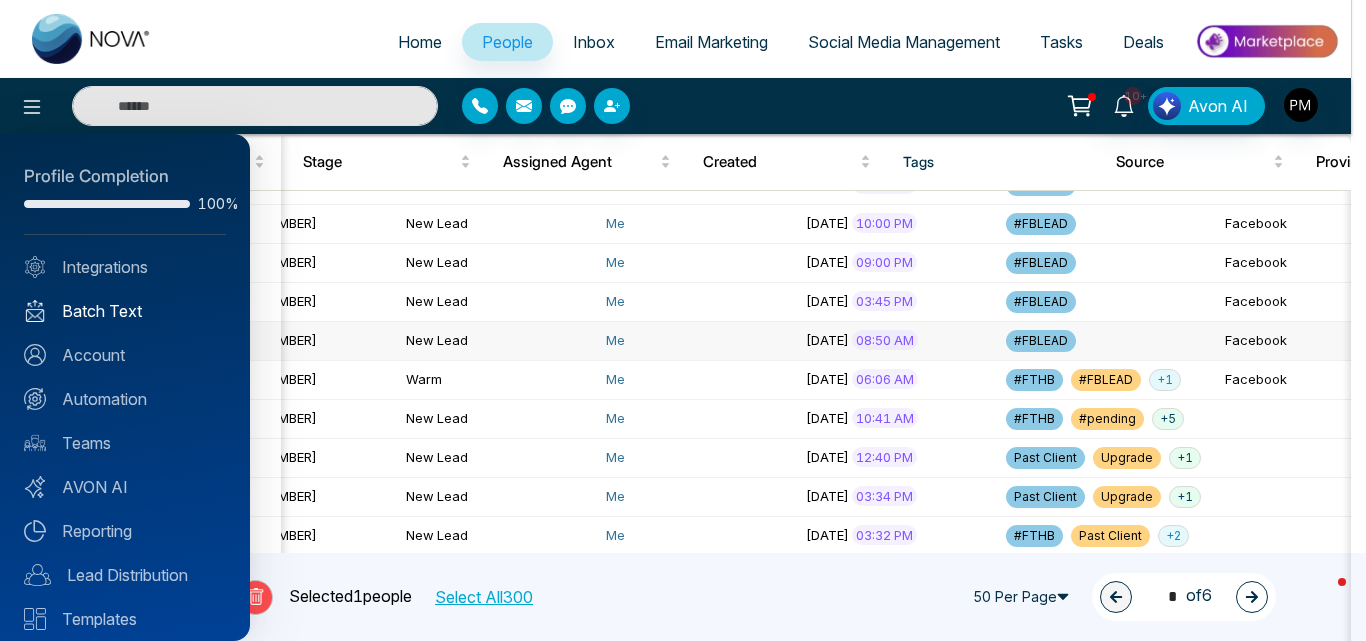 click on "Batch Text" at bounding box center (125, 311) 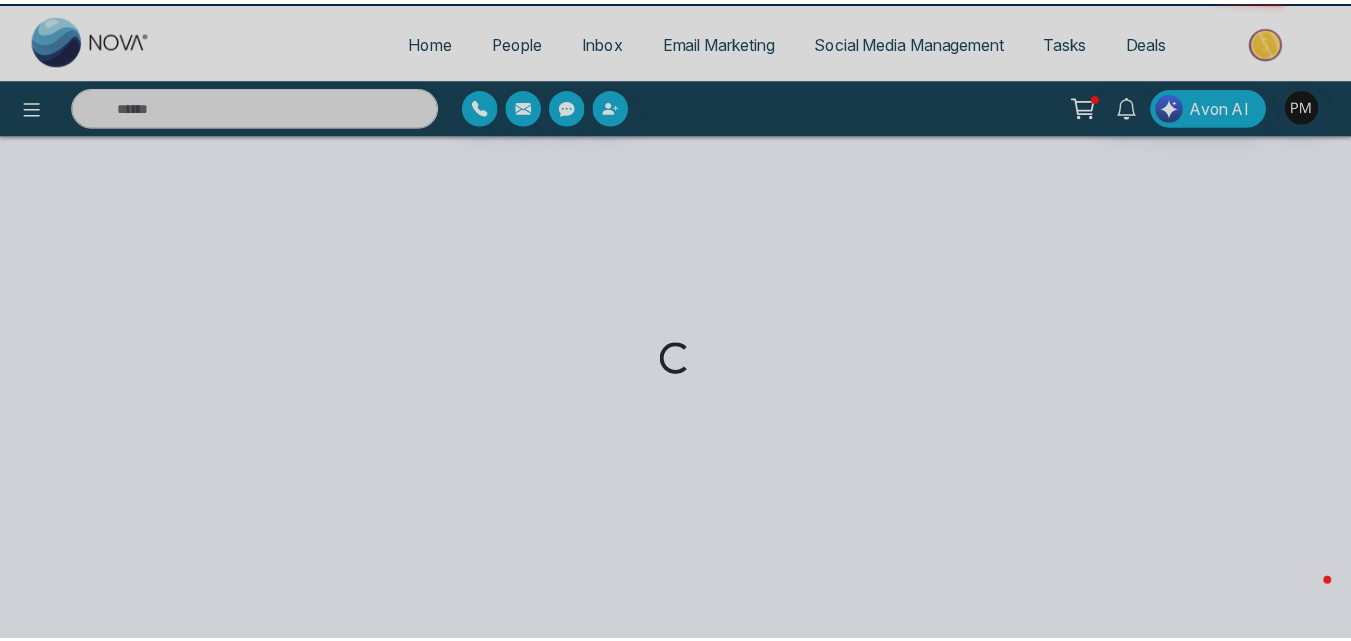 scroll, scrollTop: 0, scrollLeft: 0, axis: both 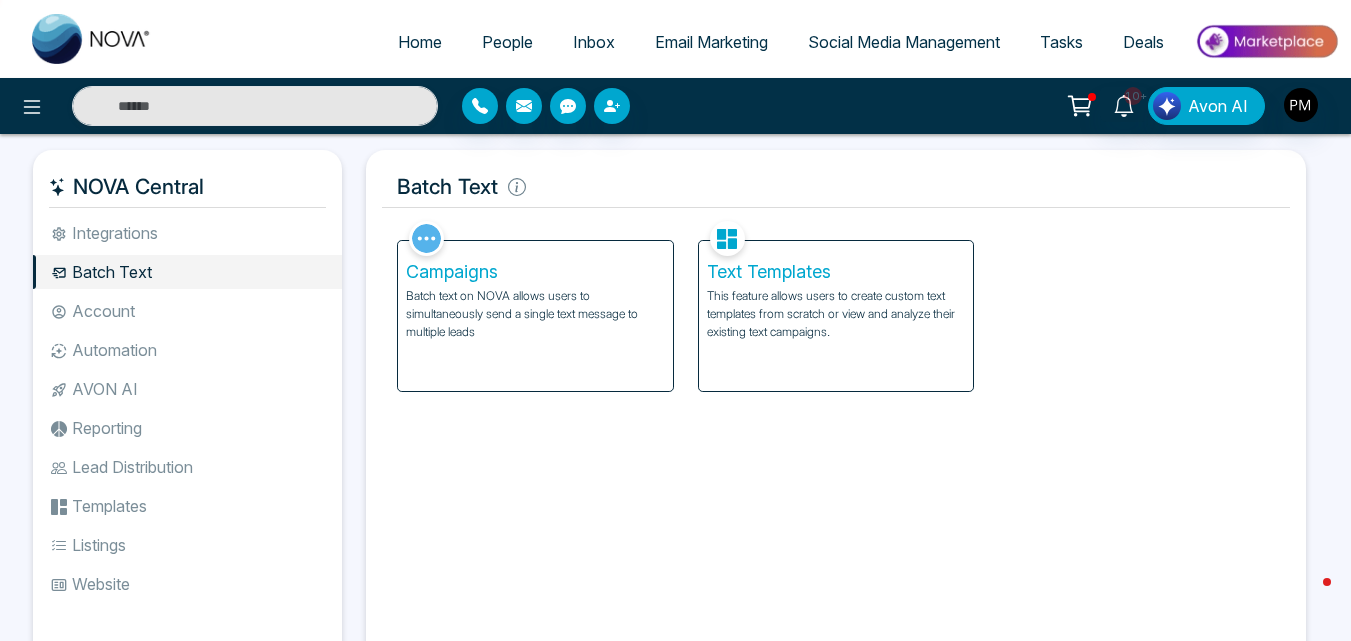 click on "This feature allows users to create custom text templates from scratch or view and analyze their existing text campaigns." at bounding box center (836, 314) 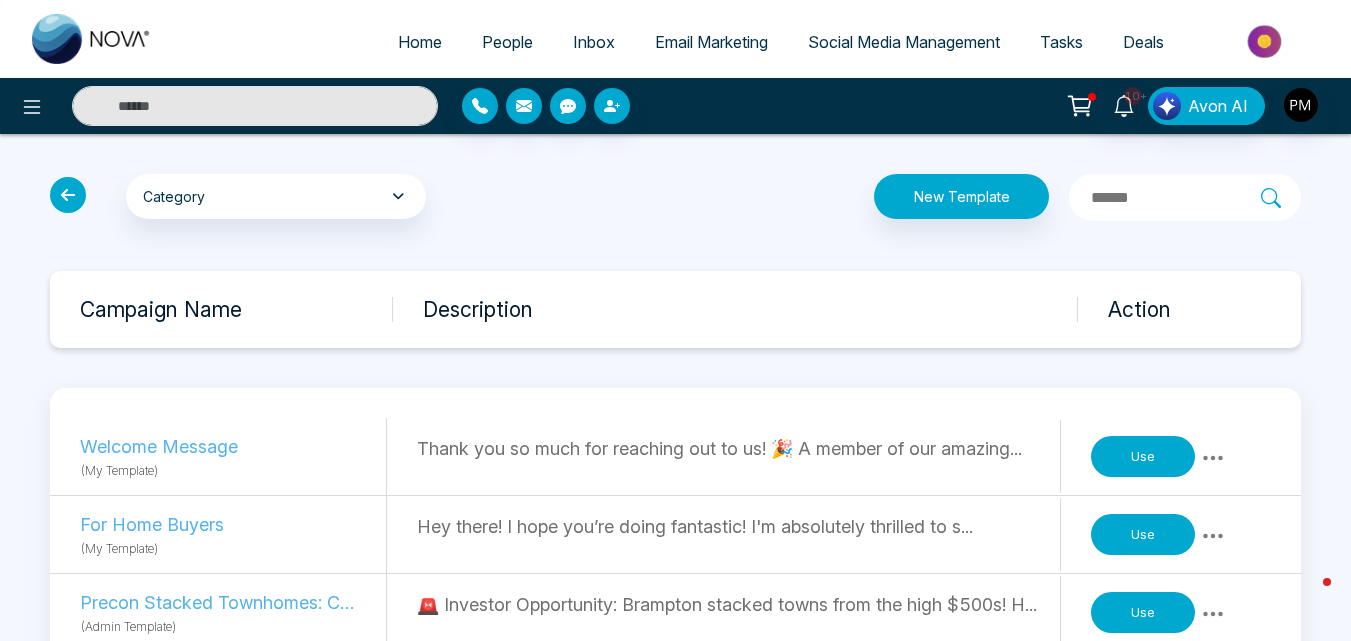 click on "Category My Templates   Celebrations   General   New Buyer Leads   New Seller Leads   Pre-Construction Condos   Pre-Construction Home" at bounding box center (250, 197) 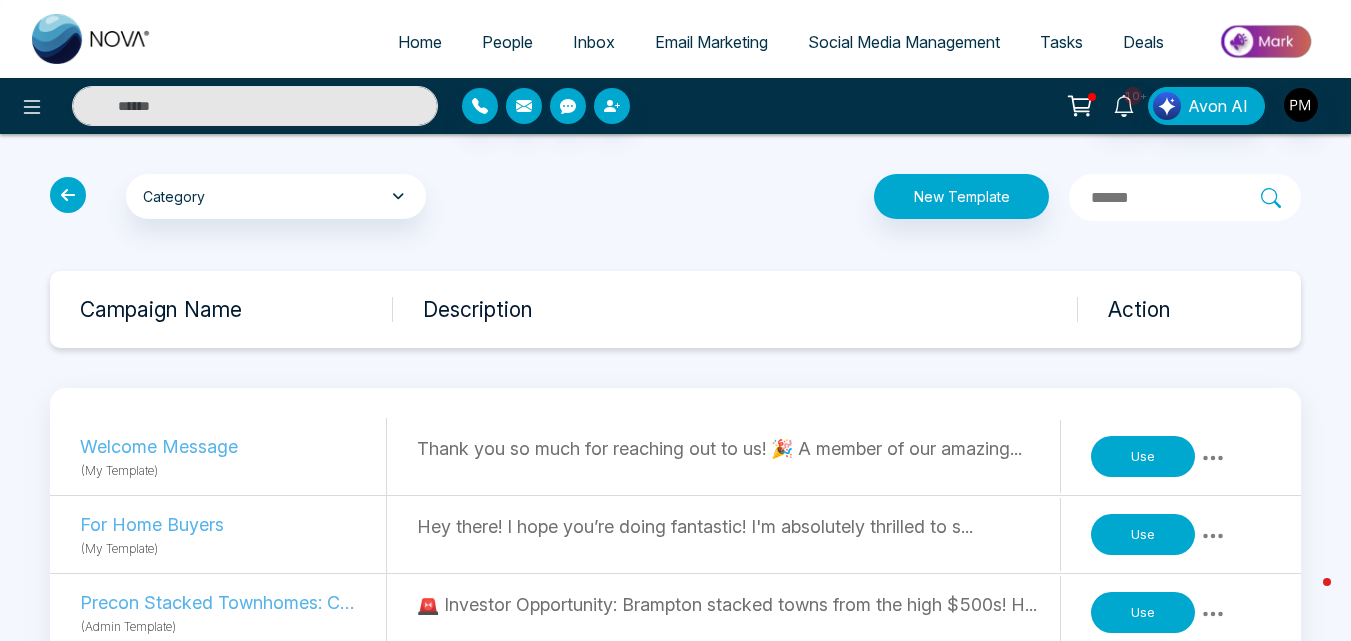 click at bounding box center (68, 195) 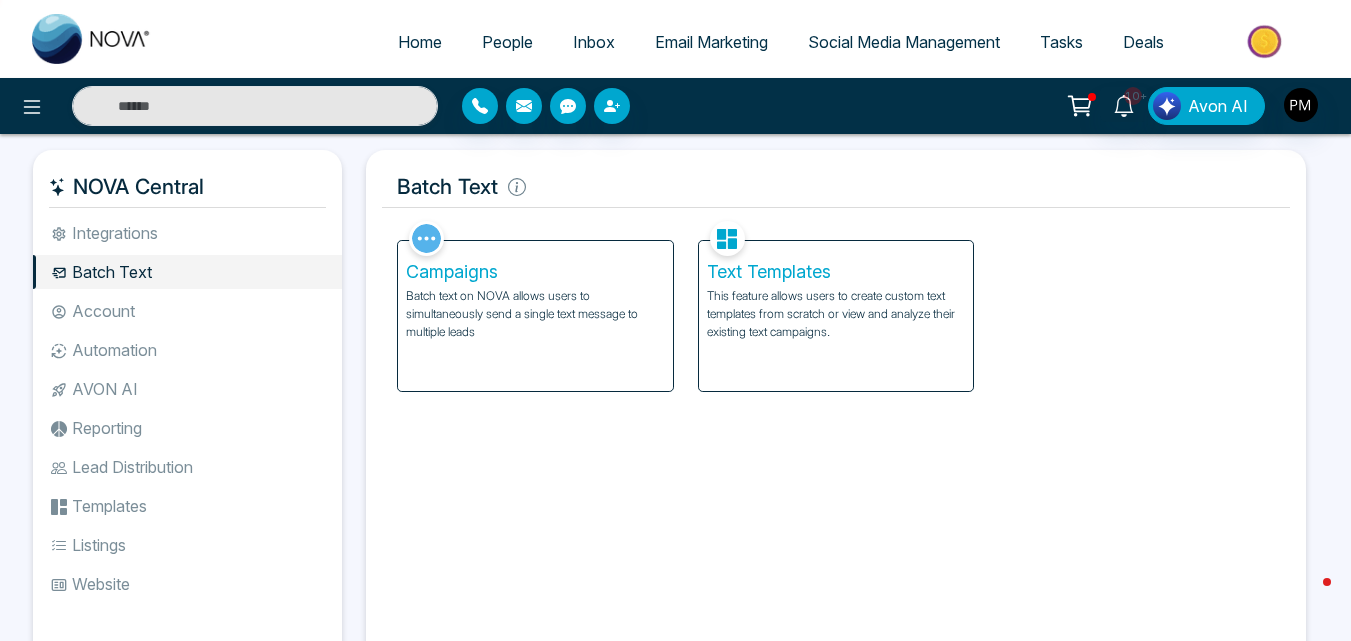 click on "Batch text on NOVA allows users to simultaneously send a single text message to multiple leads" at bounding box center [535, 314] 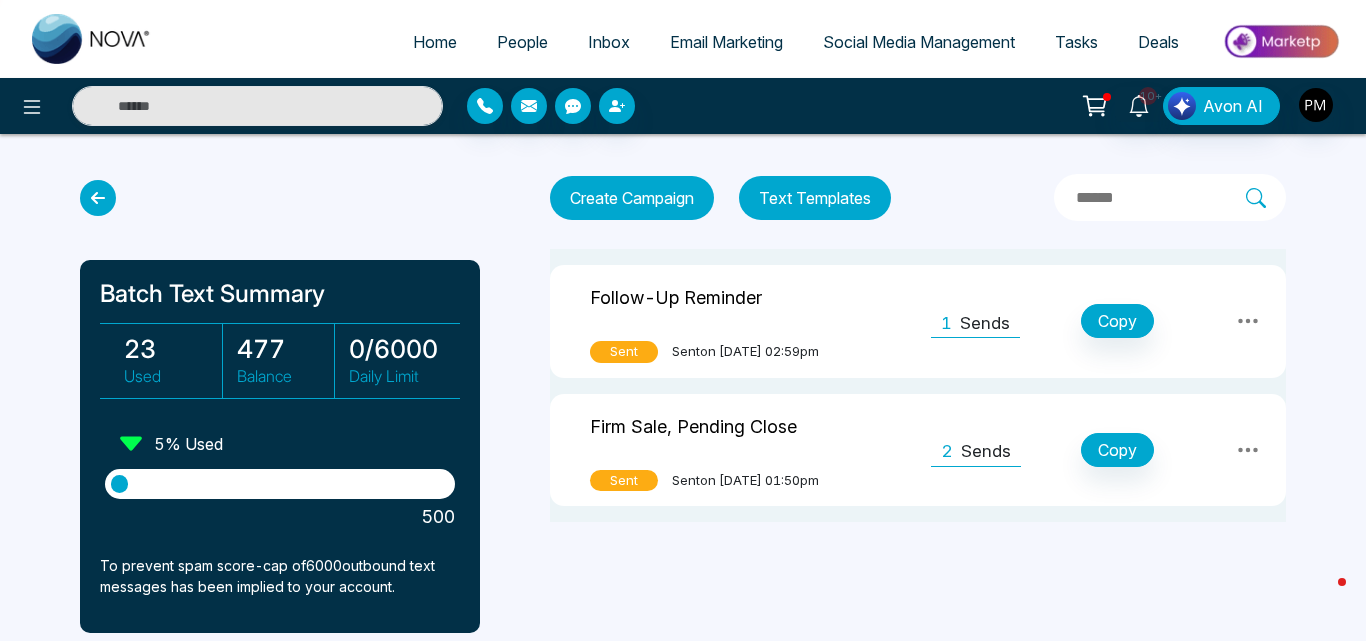 click at bounding box center [98, 198] 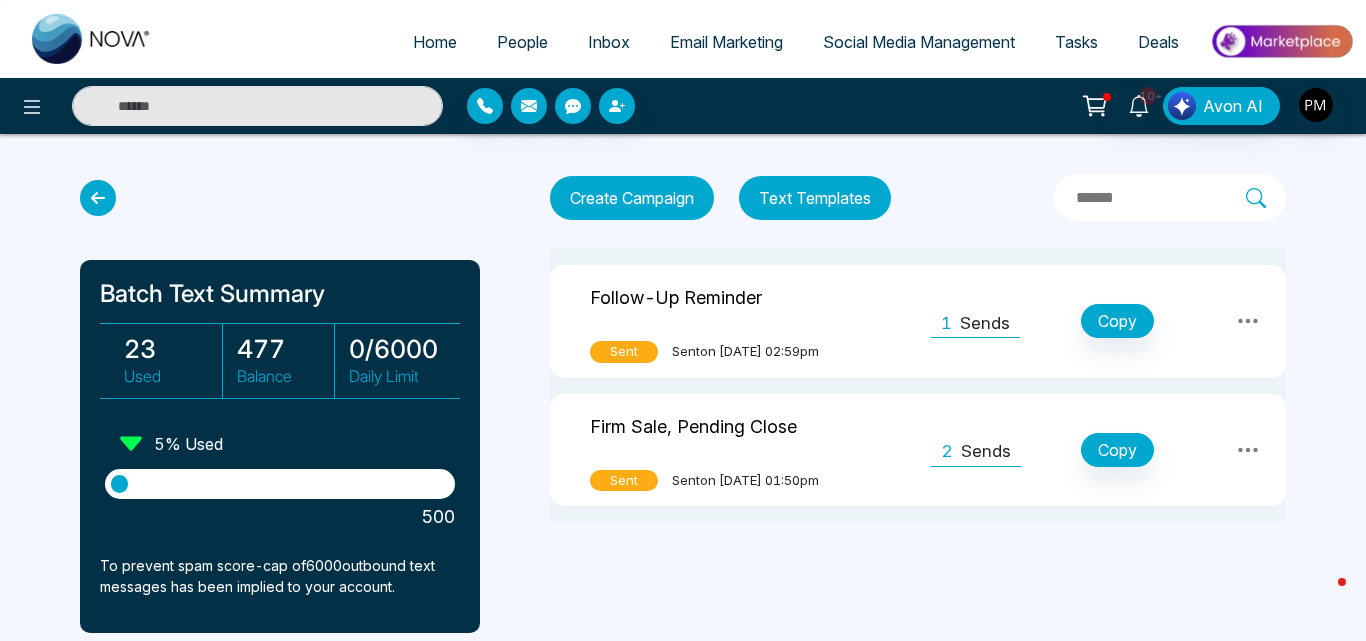 click at bounding box center (98, 198) 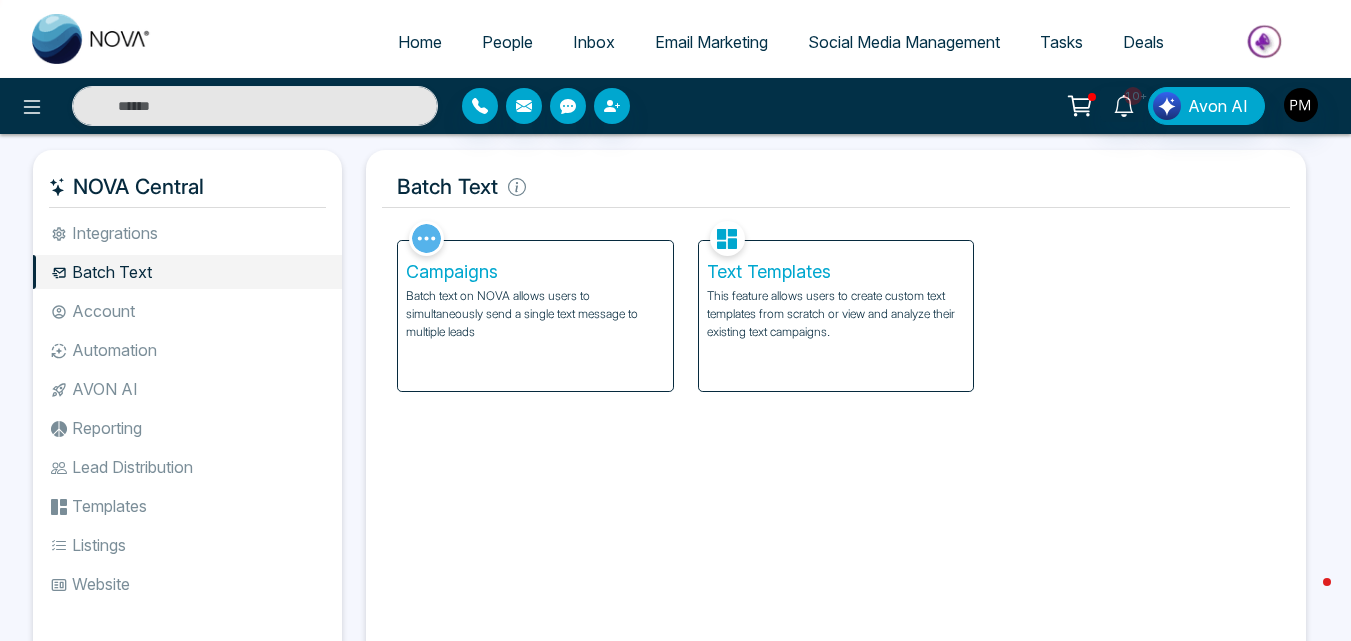 click on "This feature allows users to create custom text templates from scratch or view and analyze their existing text campaigns." at bounding box center (836, 314) 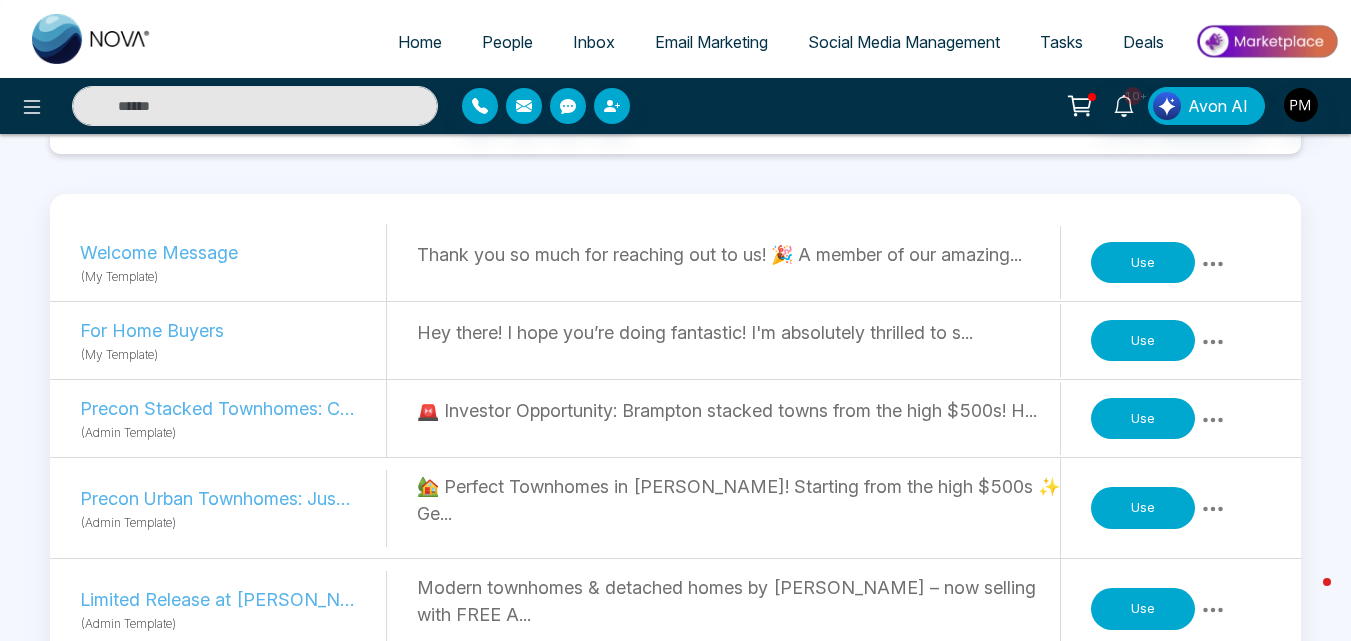 scroll, scrollTop: 0, scrollLeft: 0, axis: both 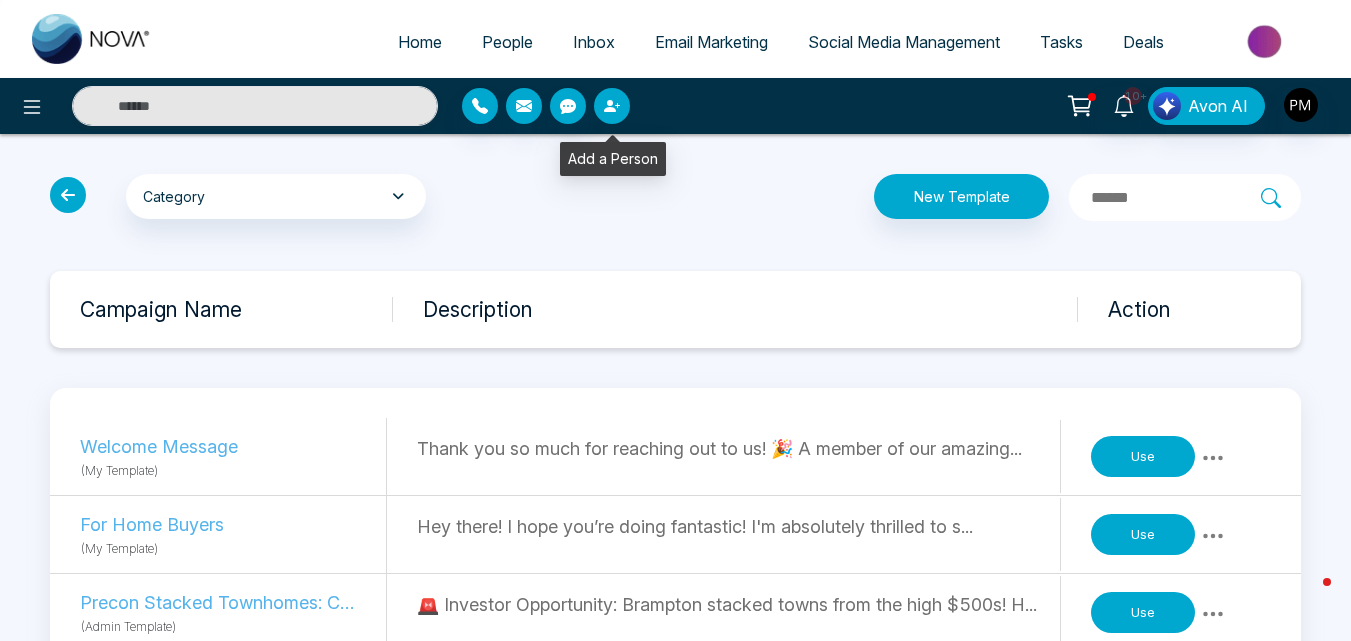 click 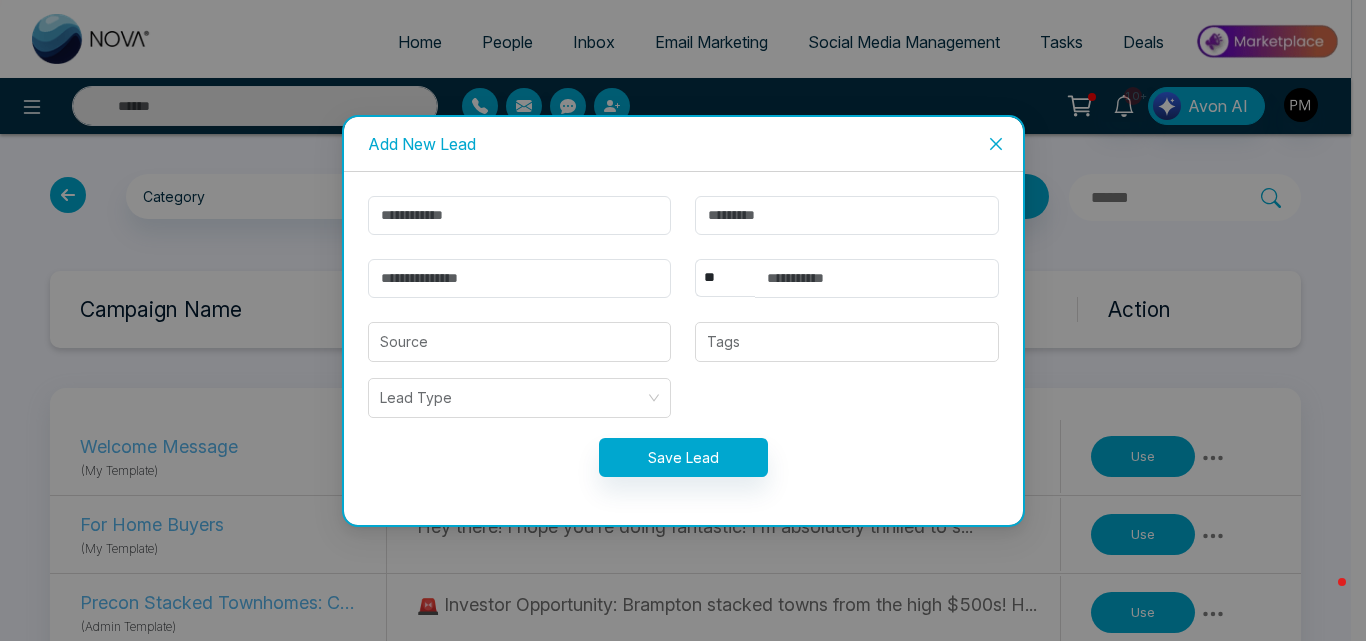 click 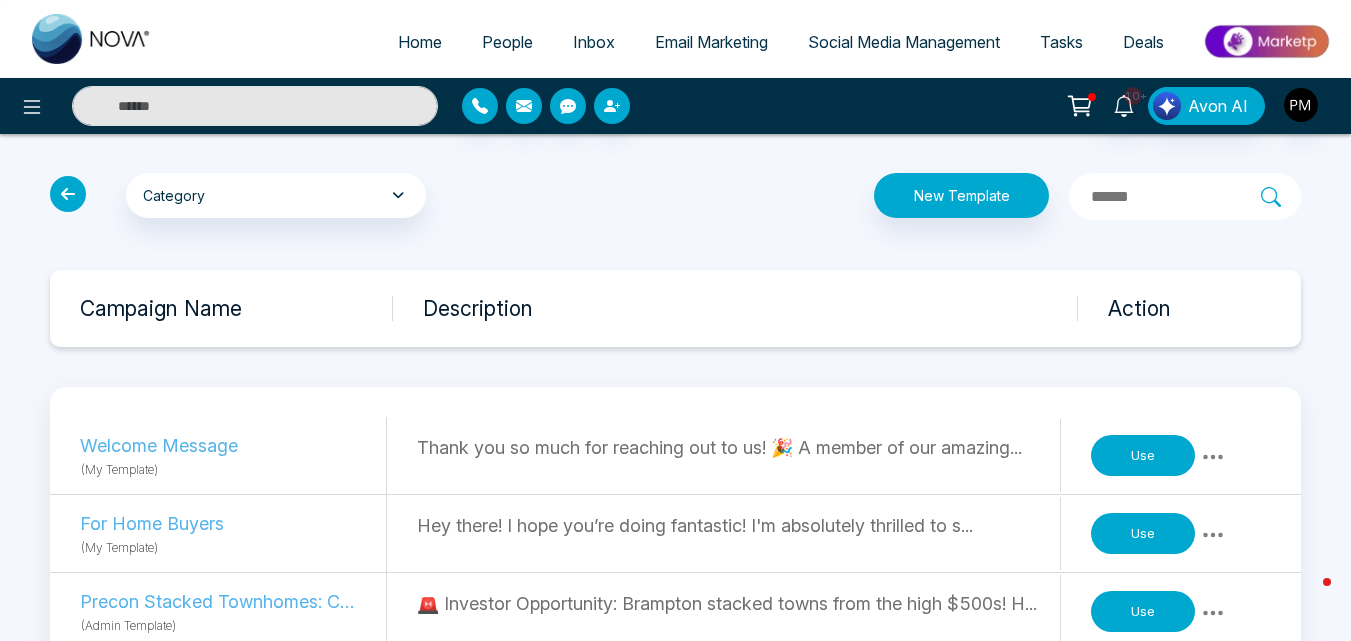 scroll, scrollTop: 0, scrollLeft: 0, axis: both 